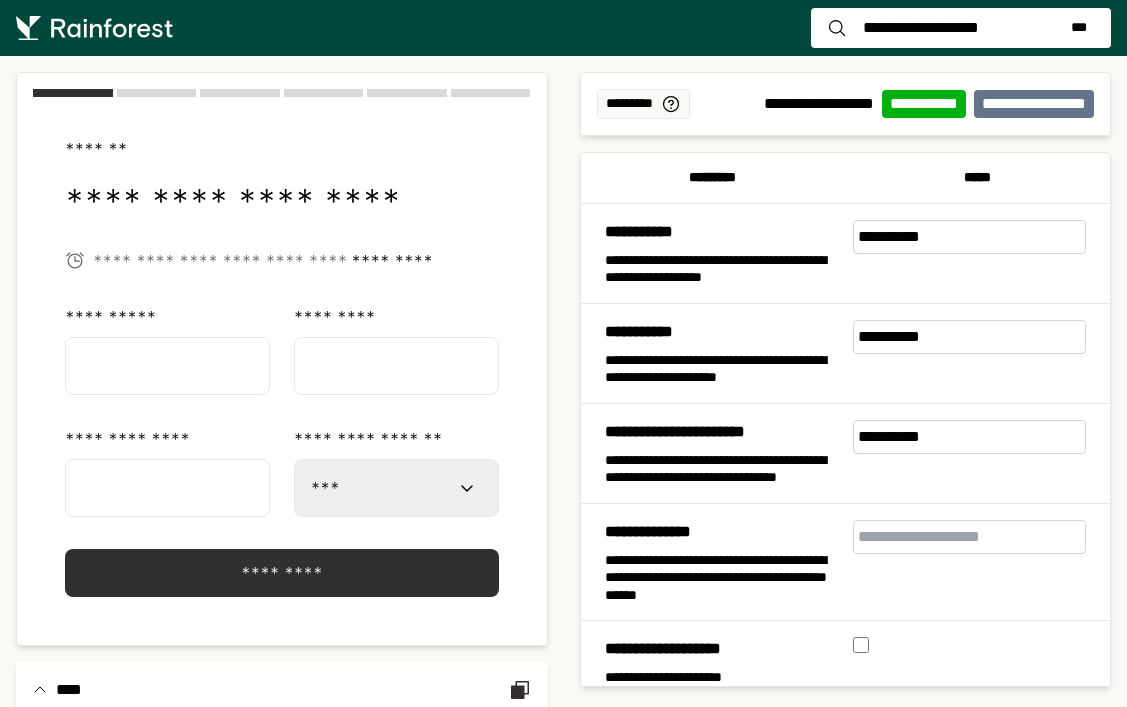 select on "***" 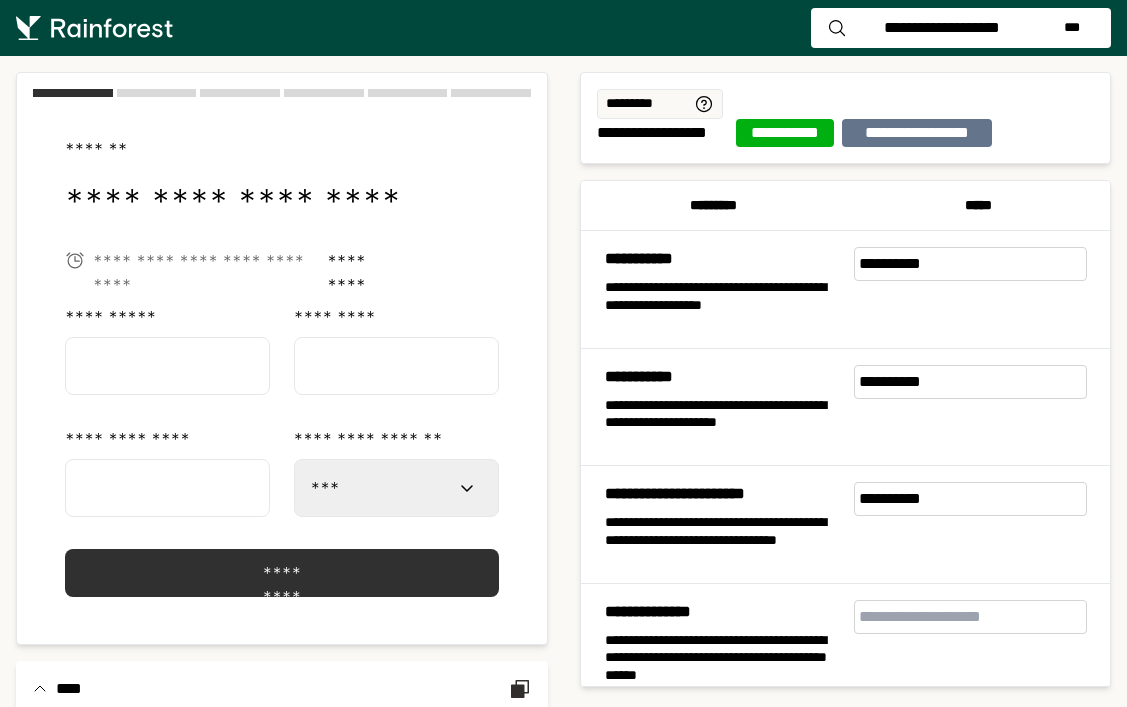 scroll, scrollTop: 0, scrollLeft: 0, axis: both 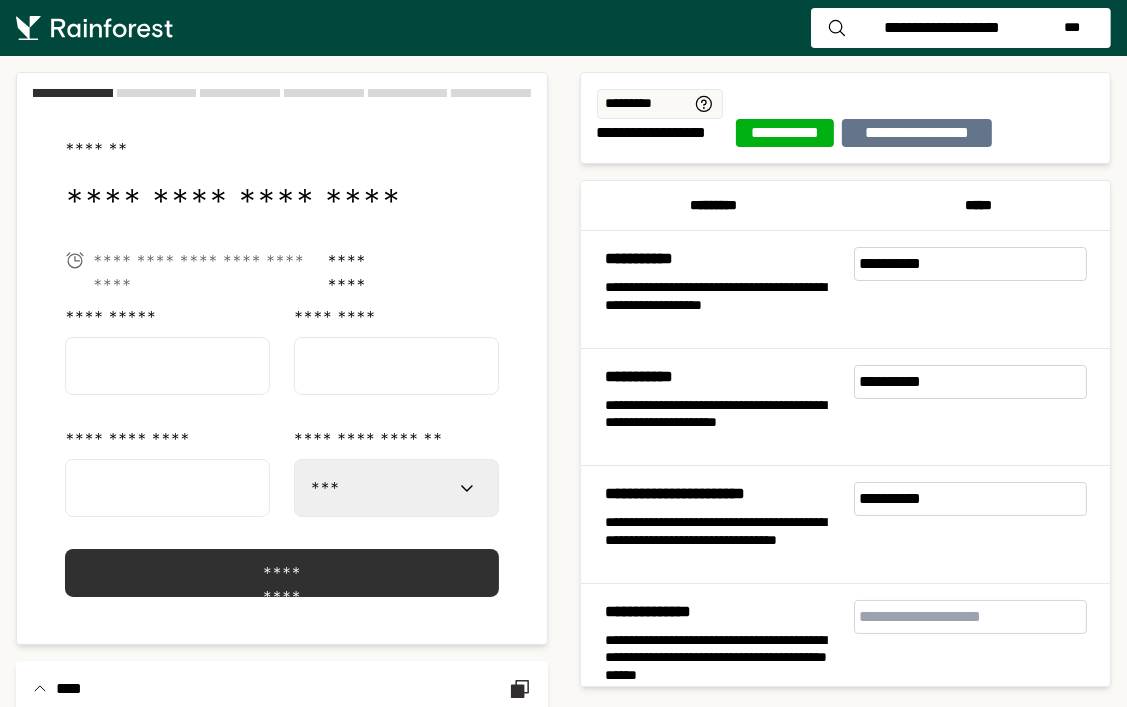 click on "**********" at bounding box center (396, 488) 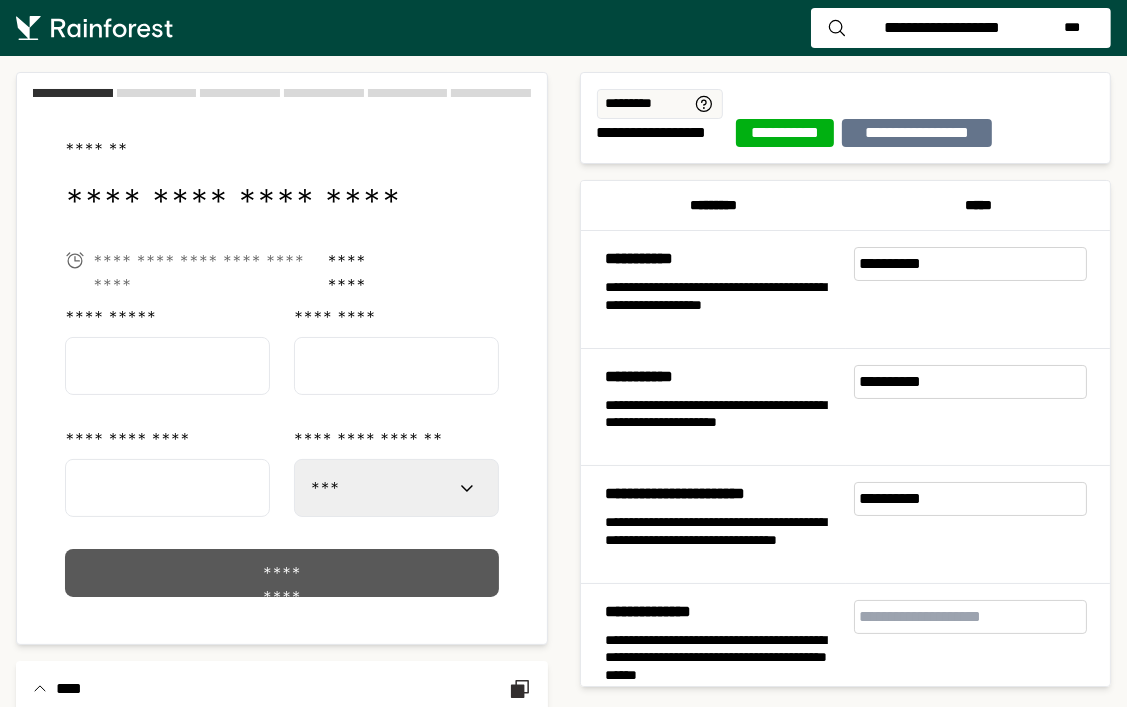 click on "*********" at bounding box center (281, 573) 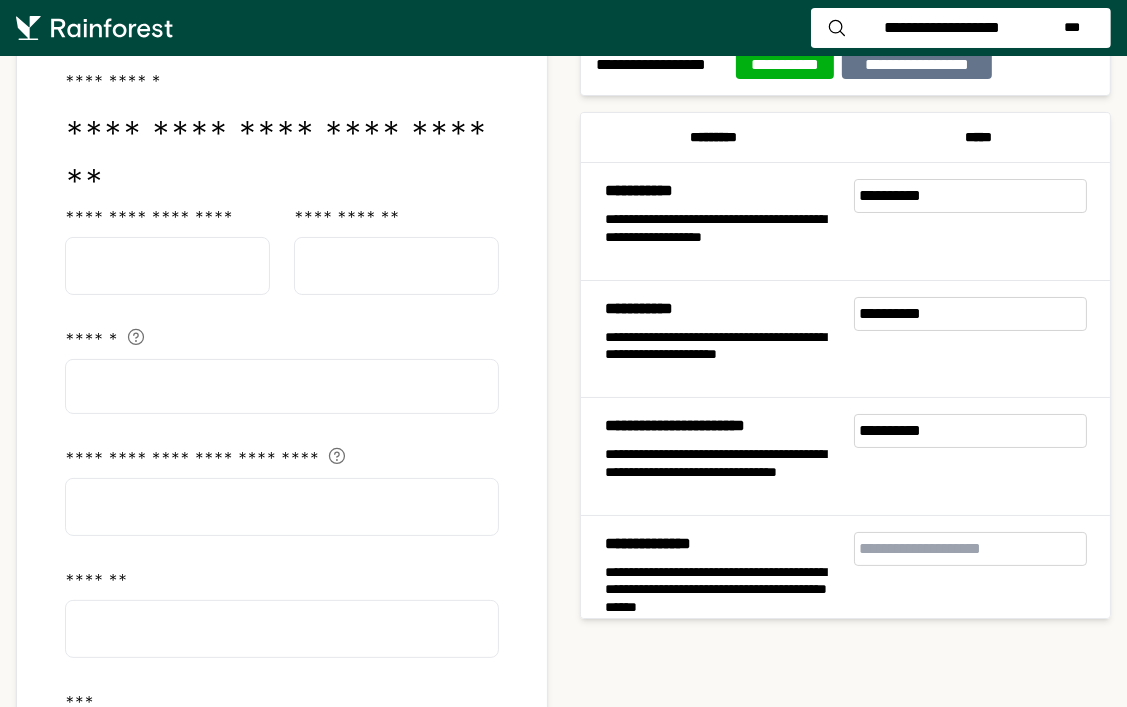 scroll, scrollTop: 68, scrollLeft: 0, axis: vertical 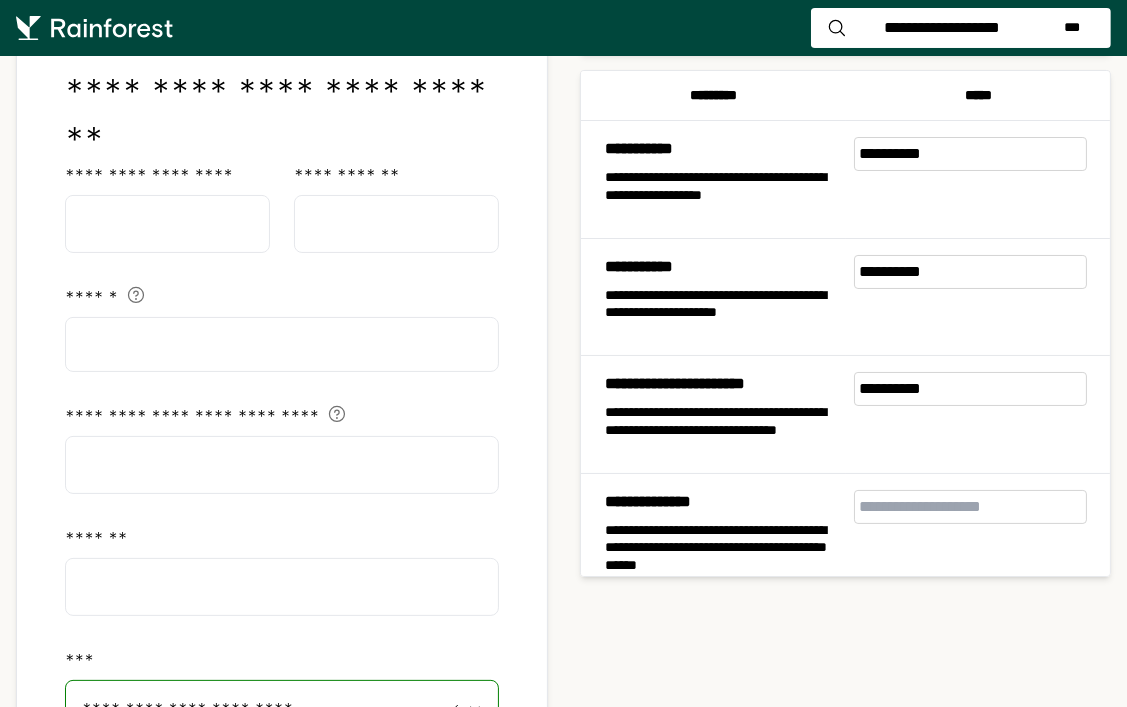 click at bounding box center (282, 587) 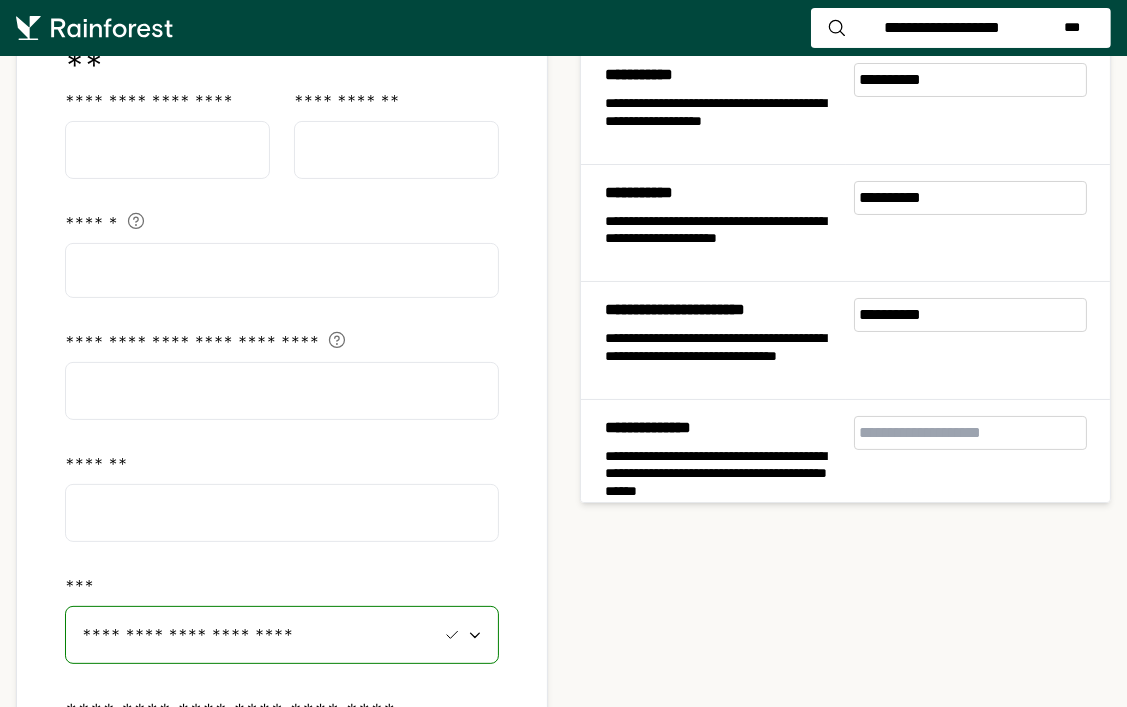 scroll, scrollTop: 180, scrollLeft: 0, axis: vertical 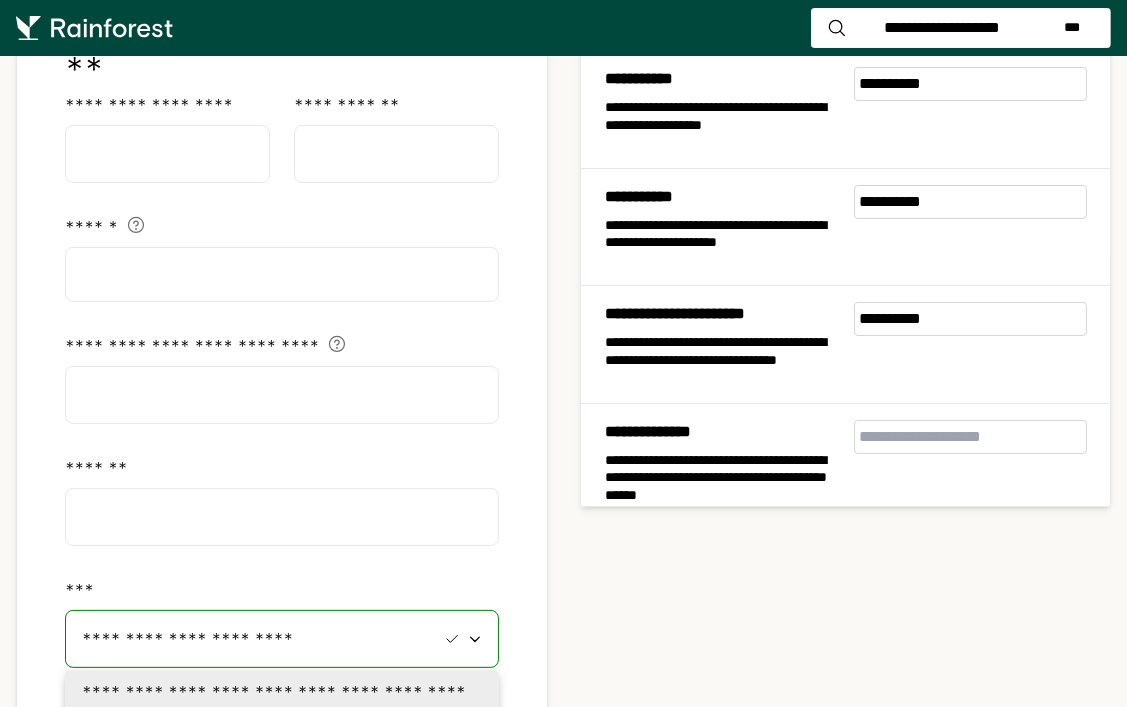 click on "**********" at bounding box center (259, 639) 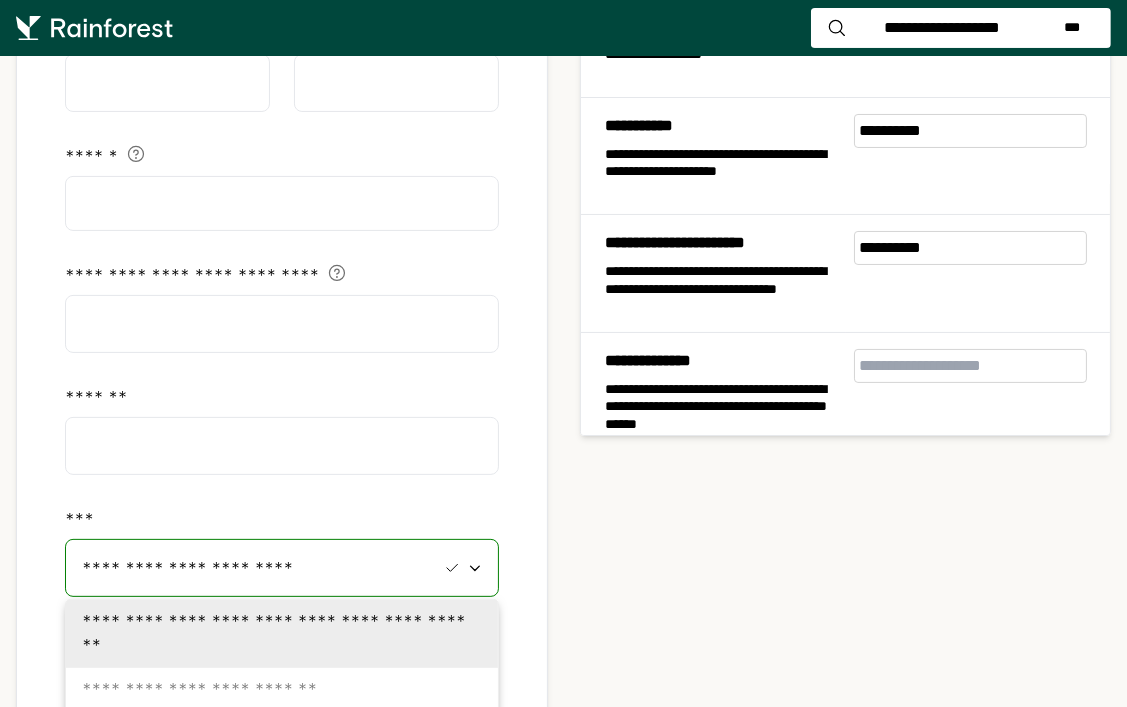 scroll, scrollTop: 277, scrollLeft: 0, axis: vertical 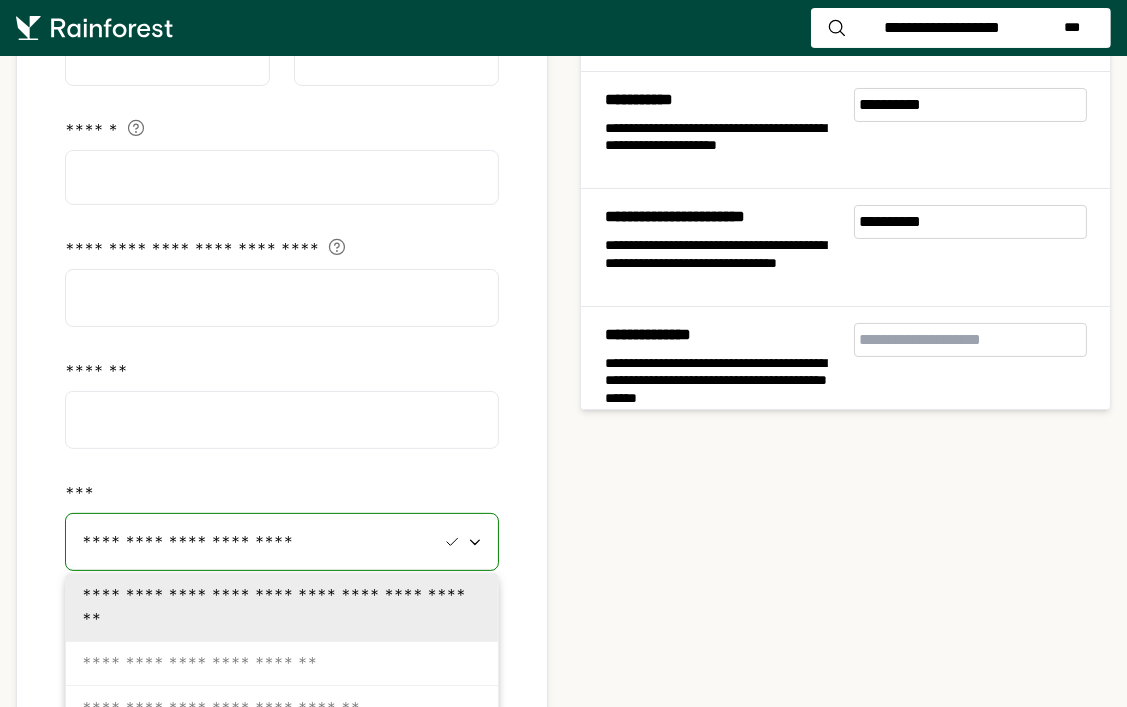 click on "**********" 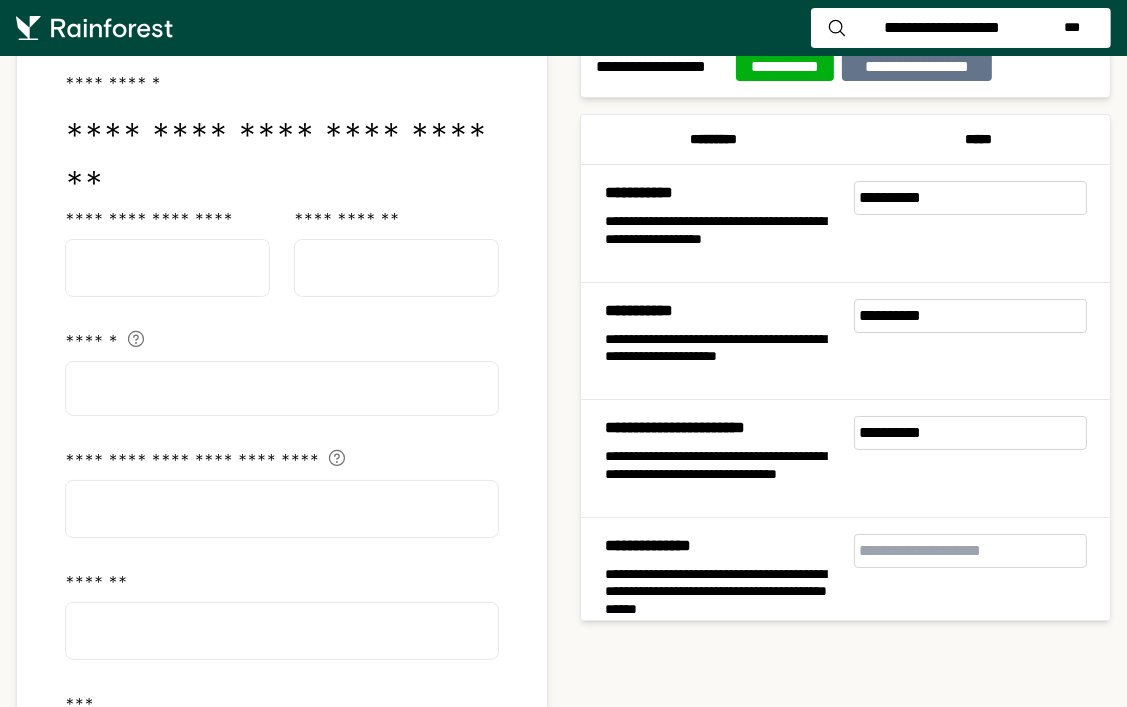 scroll, scrollTop: 57, scrollLeft: 0, axis: vertical 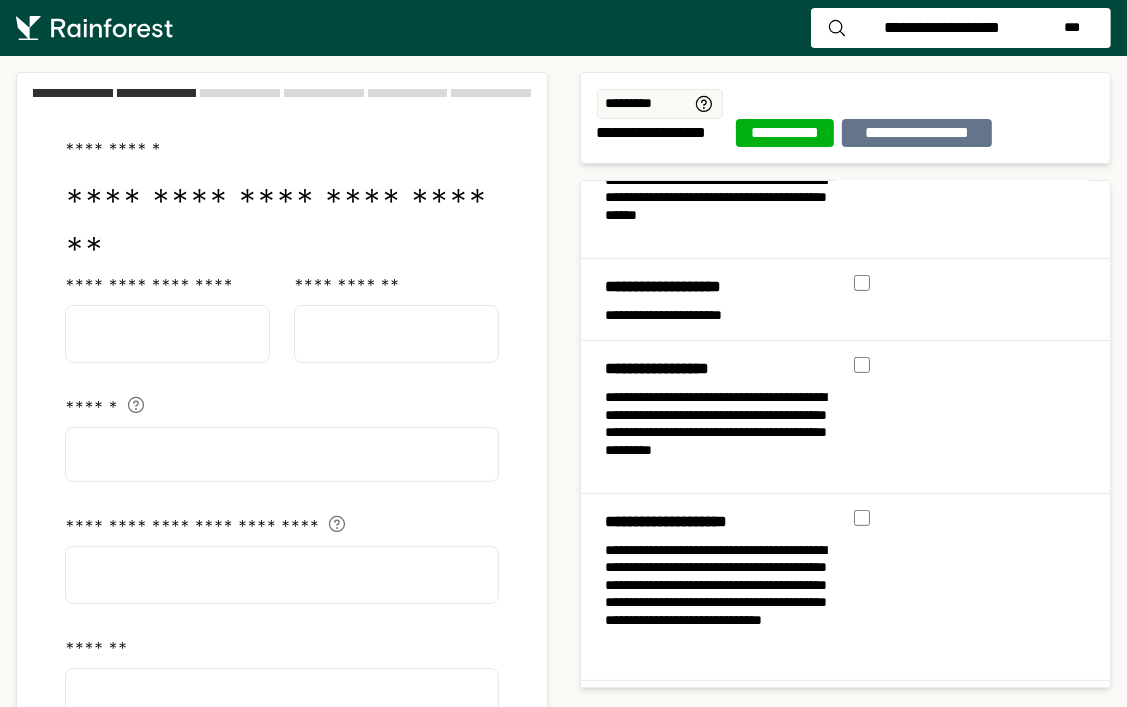 select on "***" 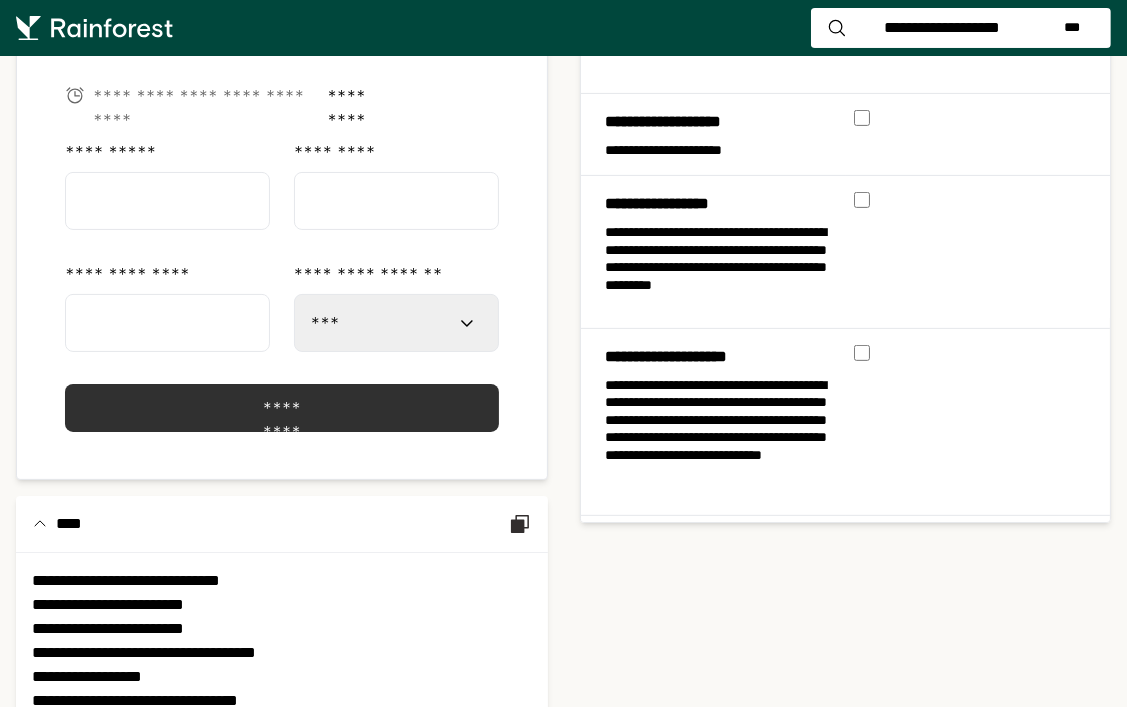 scroll, scrollTop: 202, scrollLeft: 0, axis: vertical 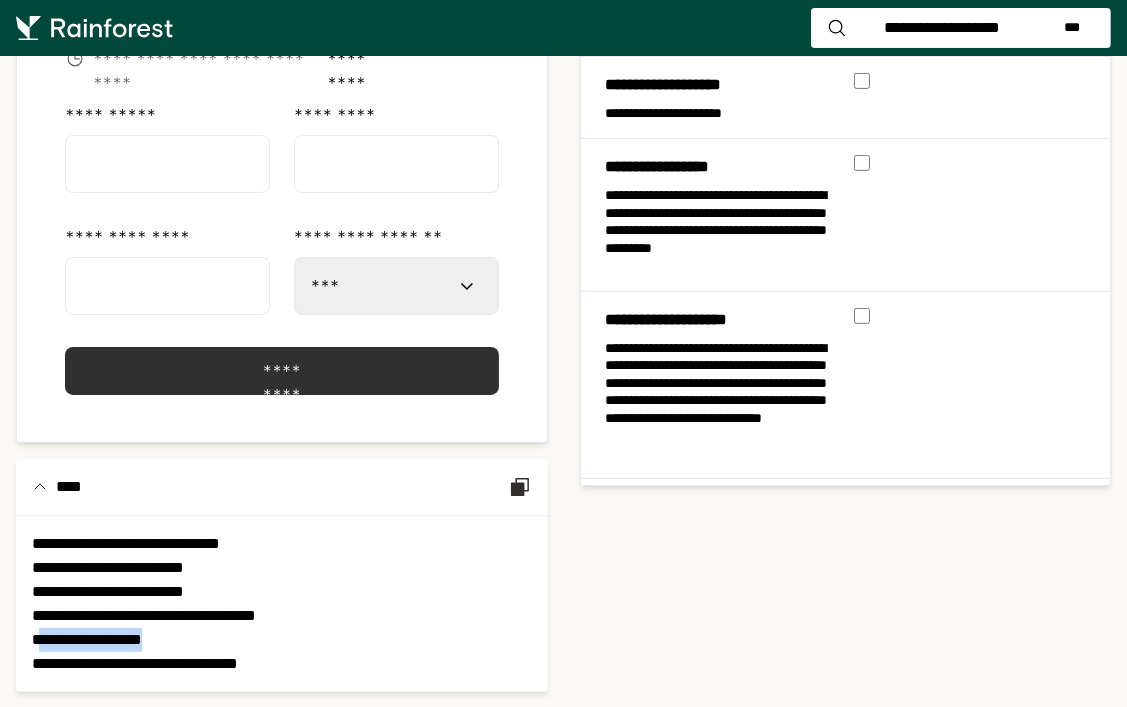 drag, startPoint x: 72, startPoint y: 641, endPoint x: 279, endPoint y: 640, distance: 207.00241 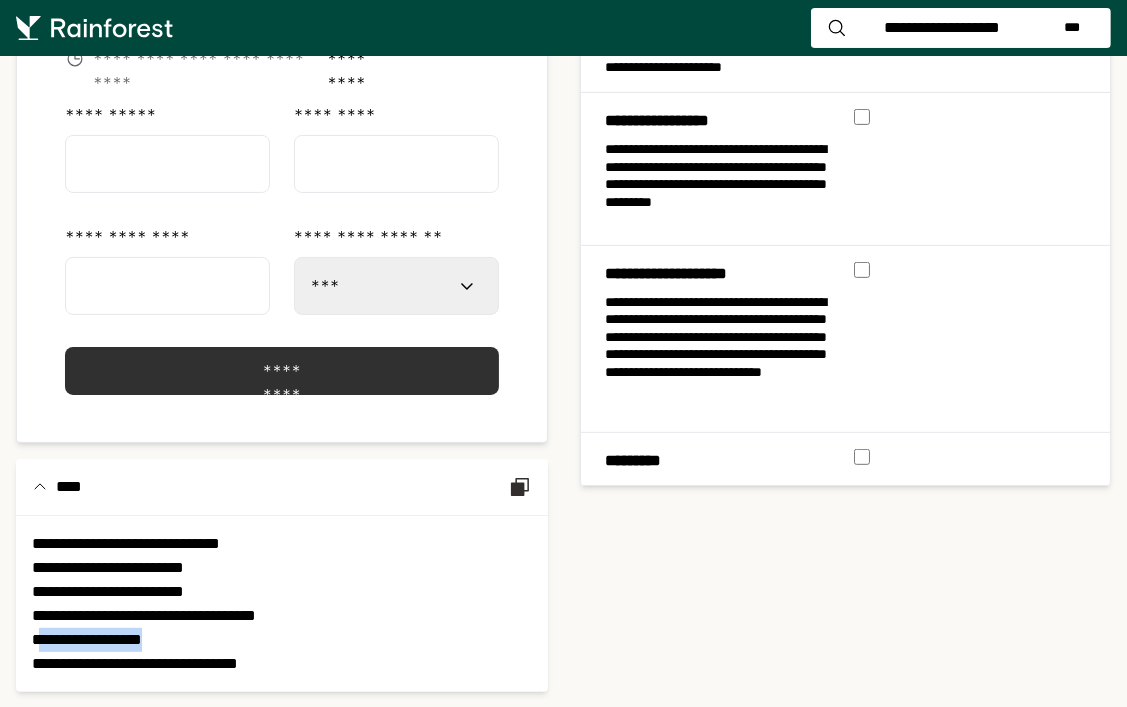 select on "***" 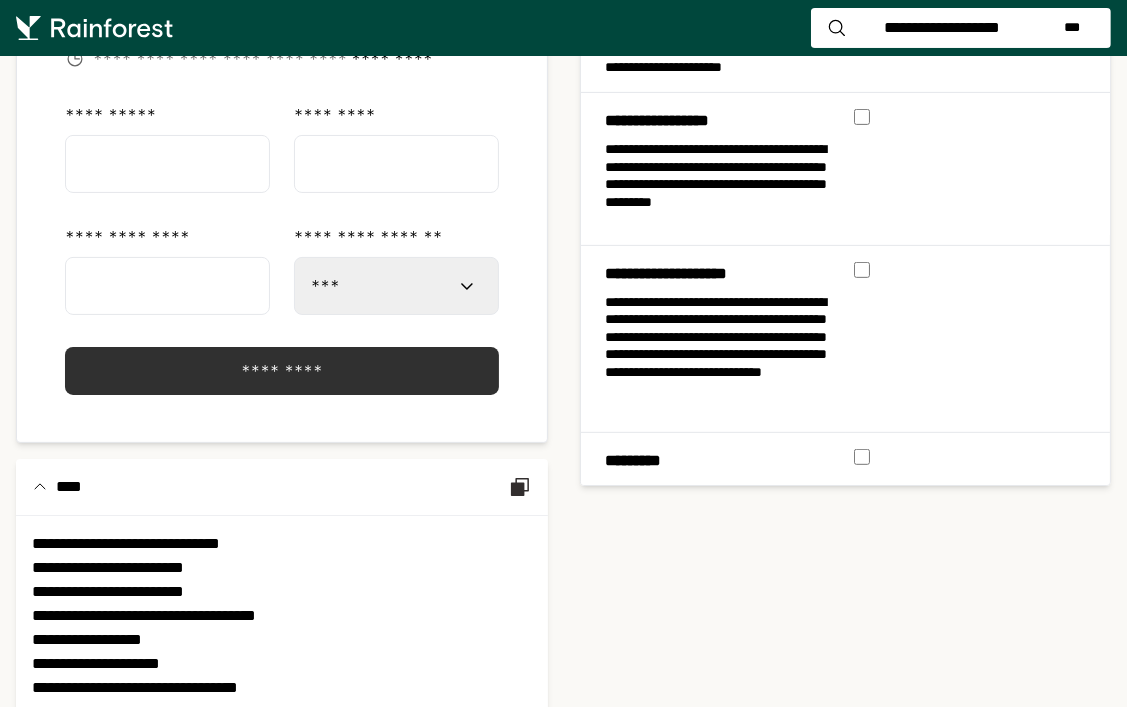 scroll, scrollTop: 0, scrollLeft: 0, axis: both 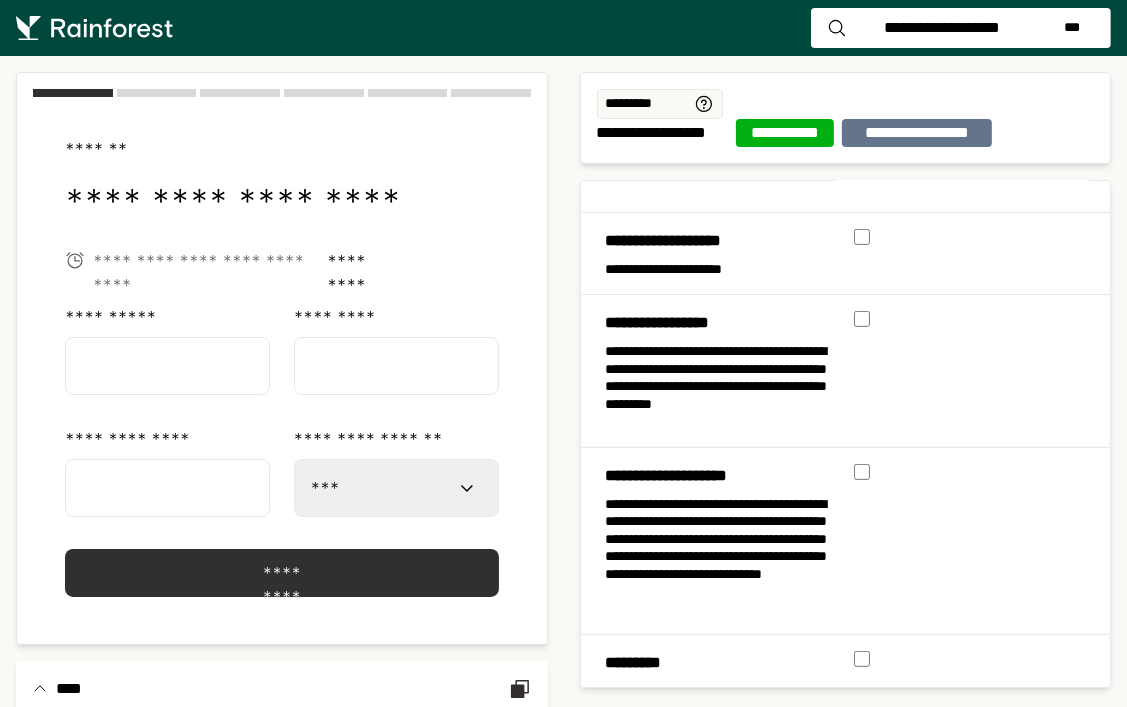 select on "***" 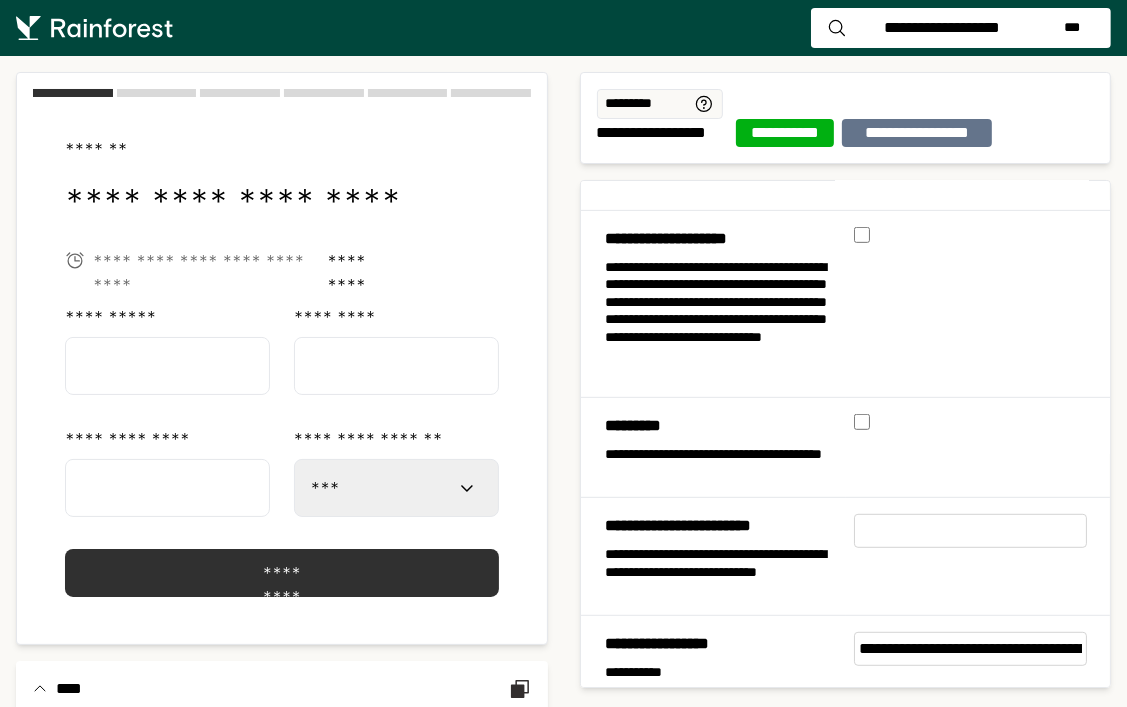 scroll, scrollTop: 745, scrollLeft: 0, axis: vertical 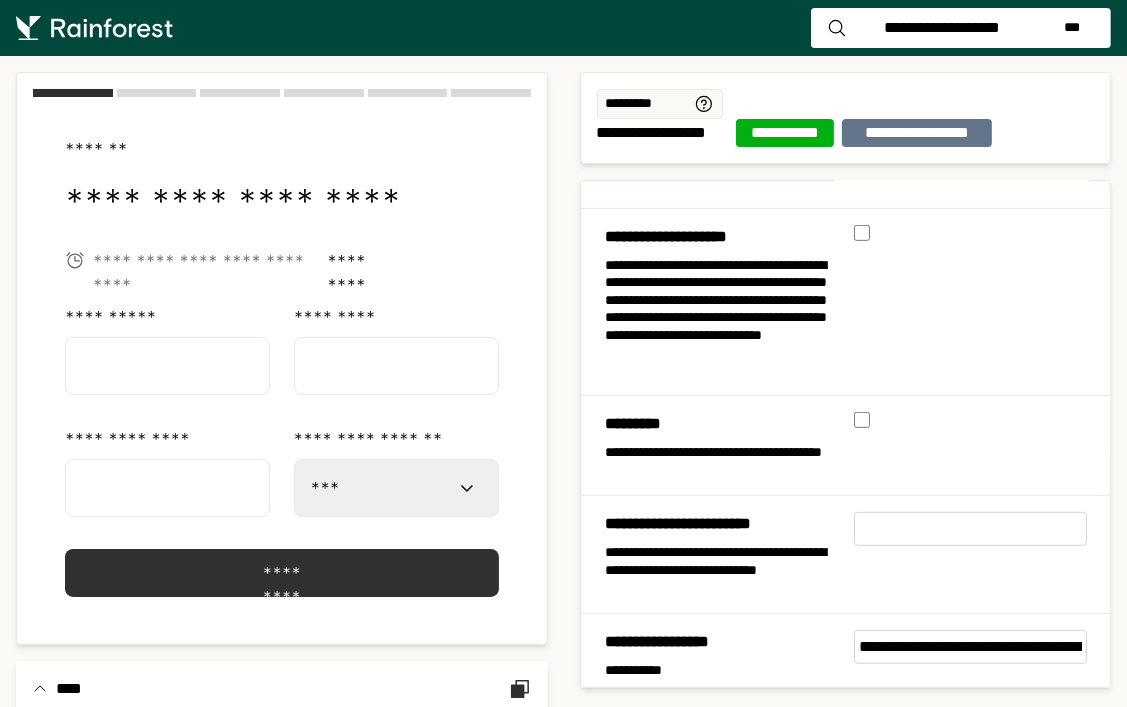 click at bounding box center [978, 302] 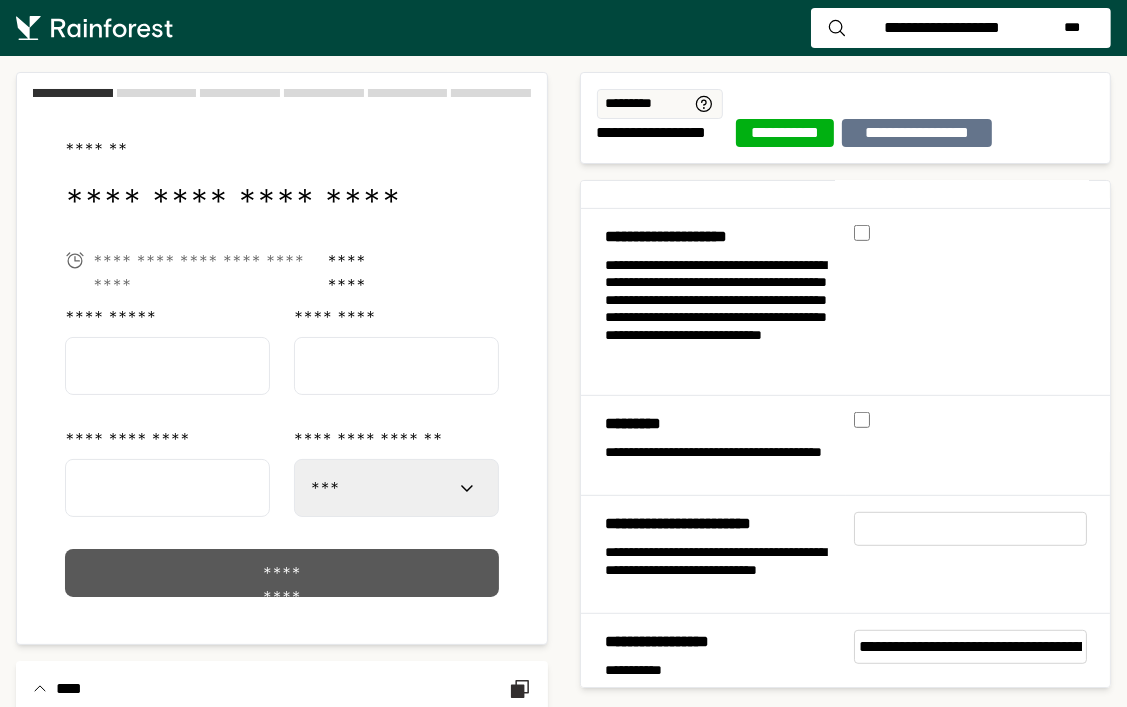click on "*********" at bounding box center [281, 573] 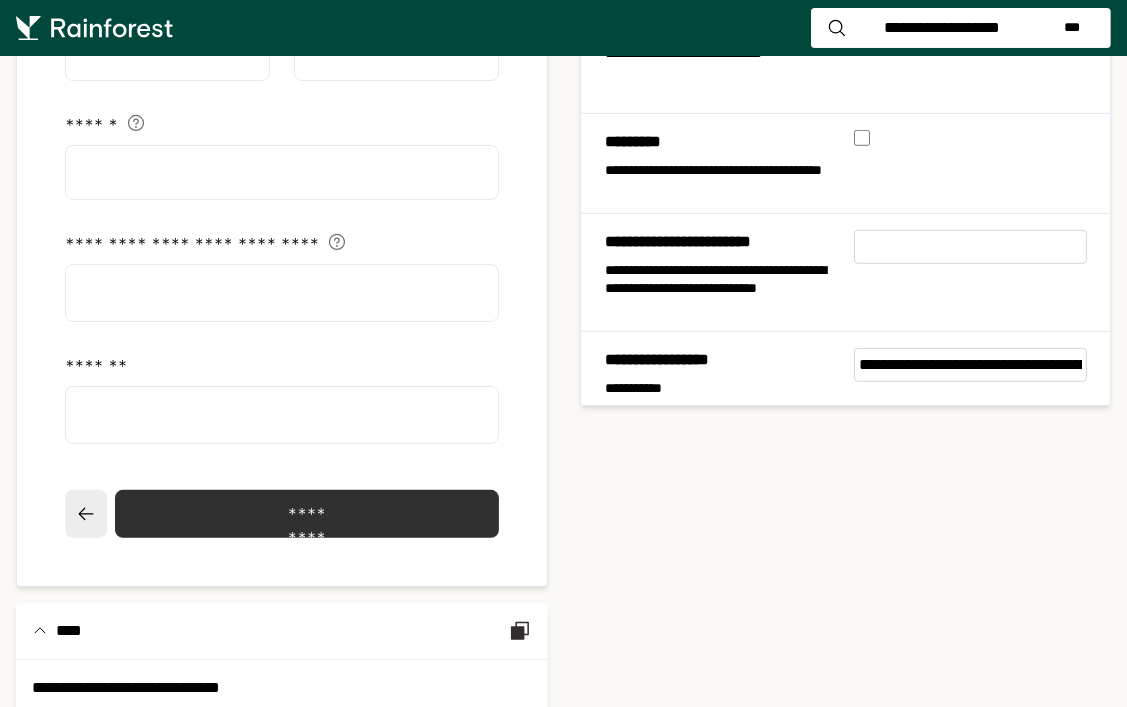 scroll, scrollTop: 256, scrollLeft: 0, axis: vertical 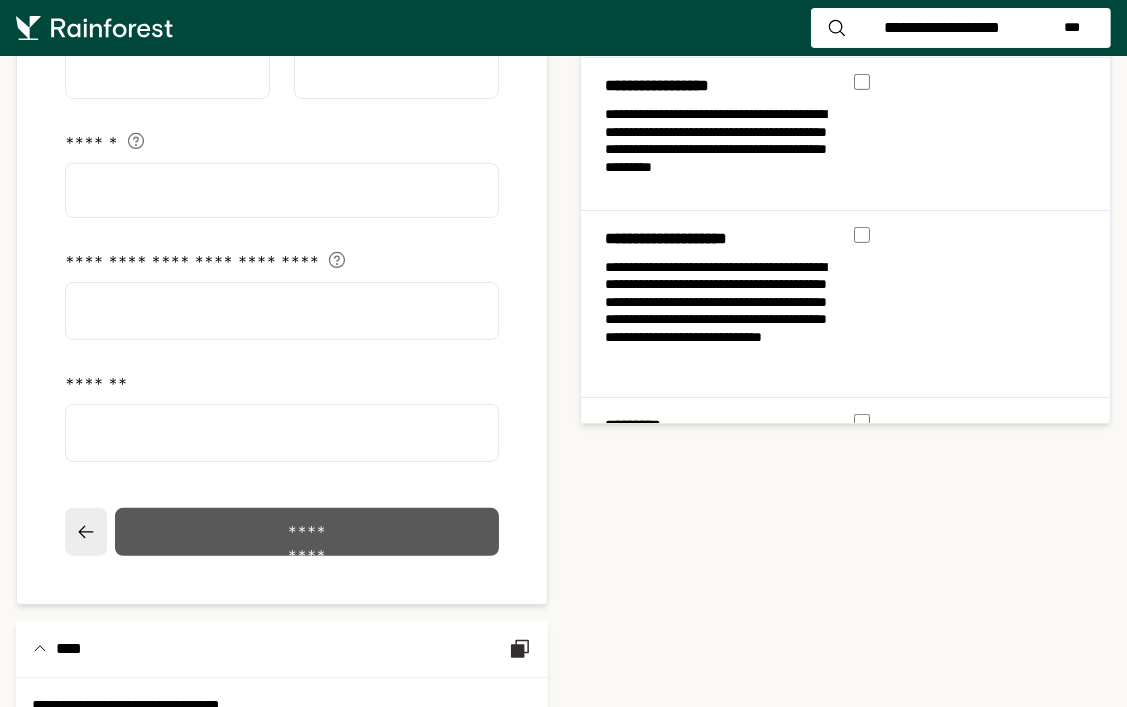click on "*********" at bounding box center [307, 532] 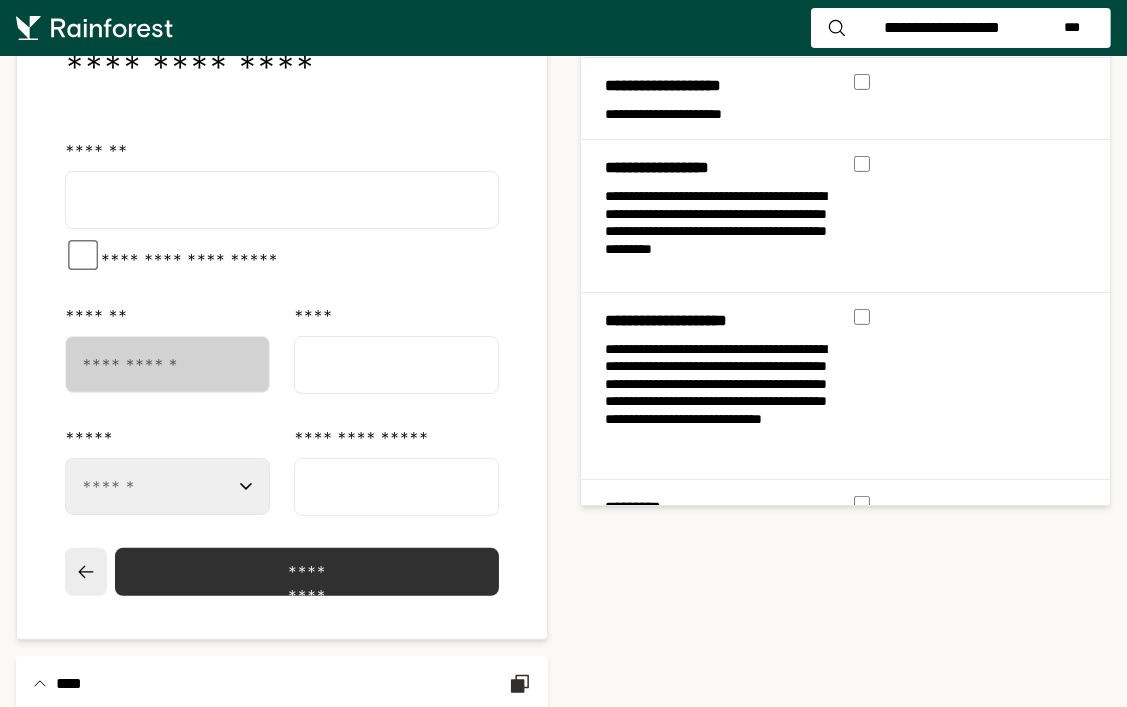 scroll, scrollTop: 182, scrollLeft: 0, axis: vertical 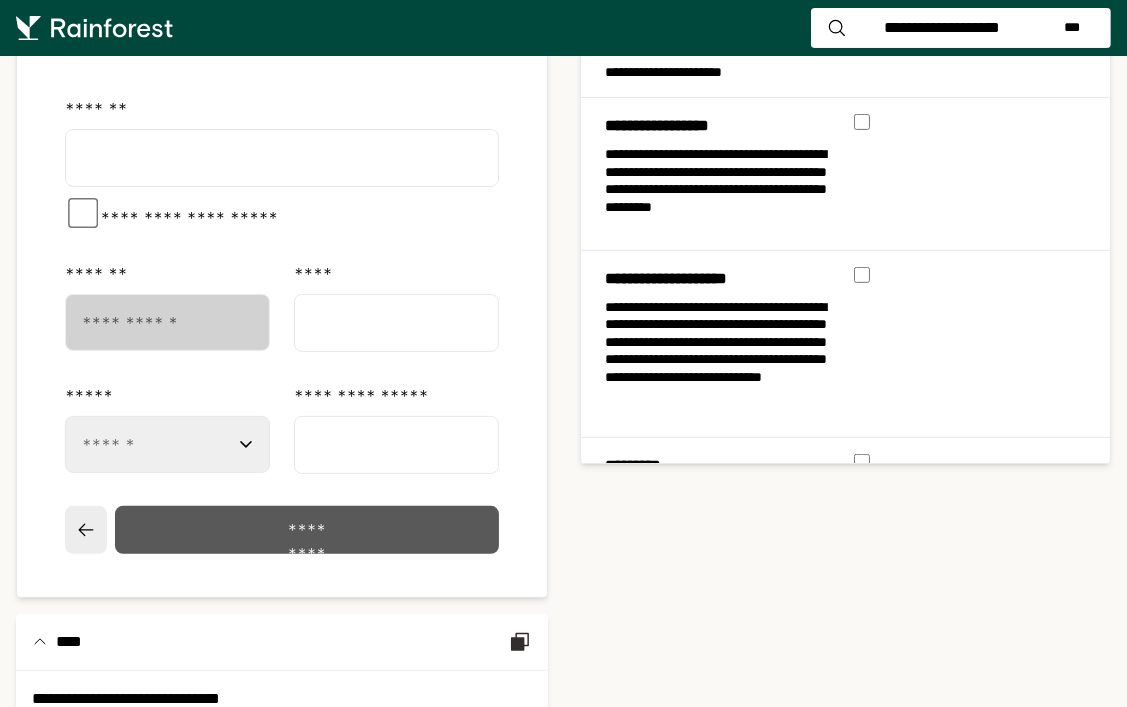 click on "*********" at bounding box center [306, 530] 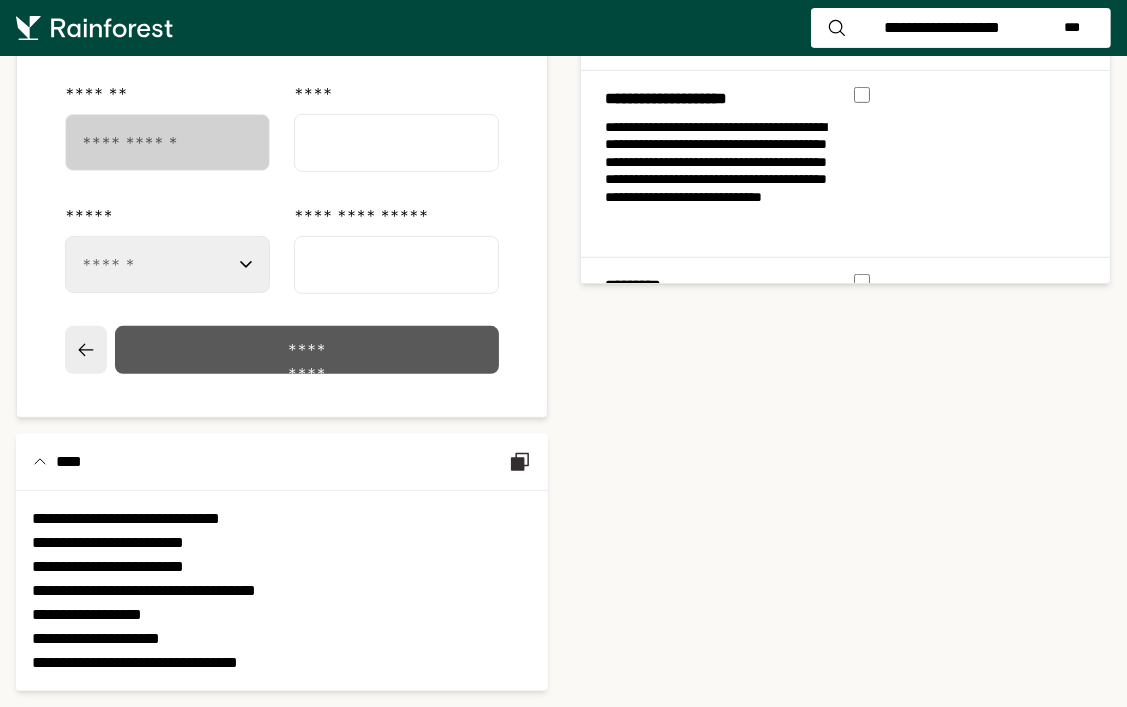 select on "**" 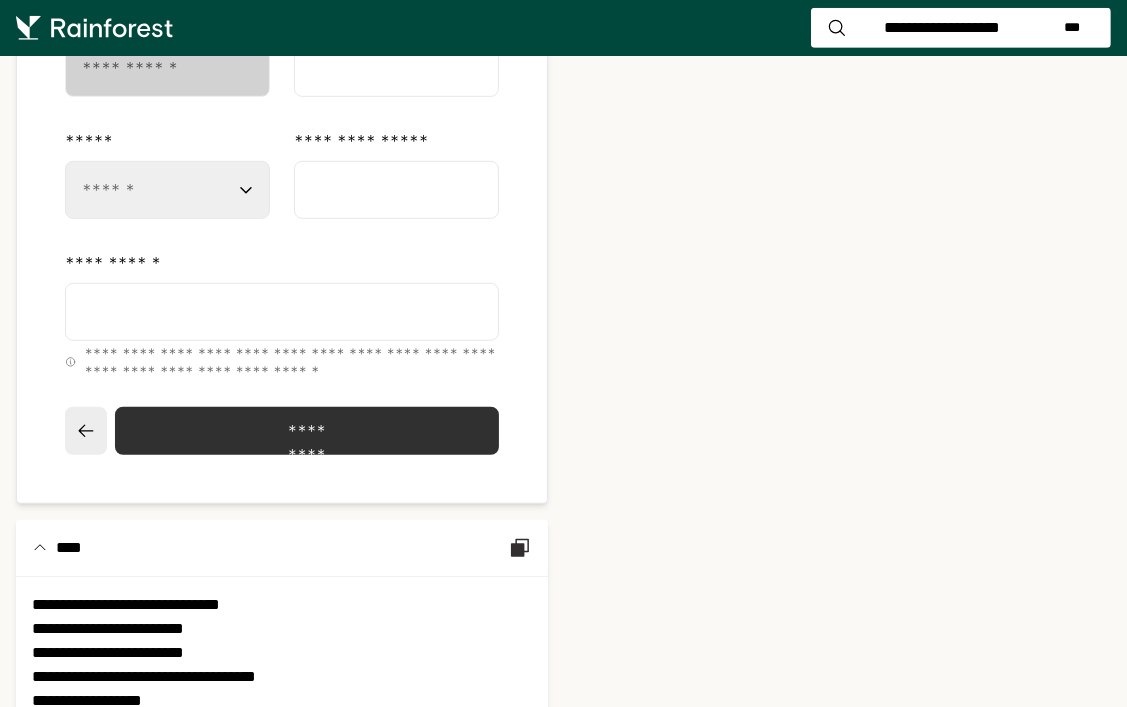 scroll, scrollTop: 837, scrollLeft: 0, axis: vertical 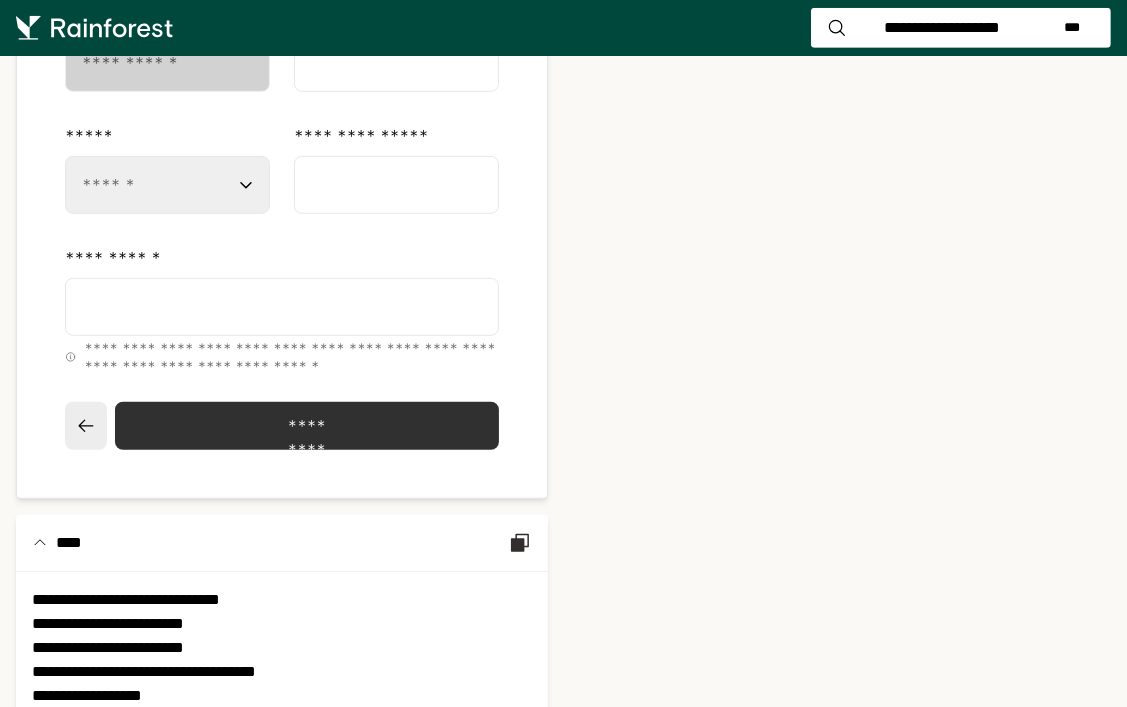 drag, startPoint x: 280, startPoint y: 363, endPoint x: 34, endPoint y: 345, distance: 246.65765 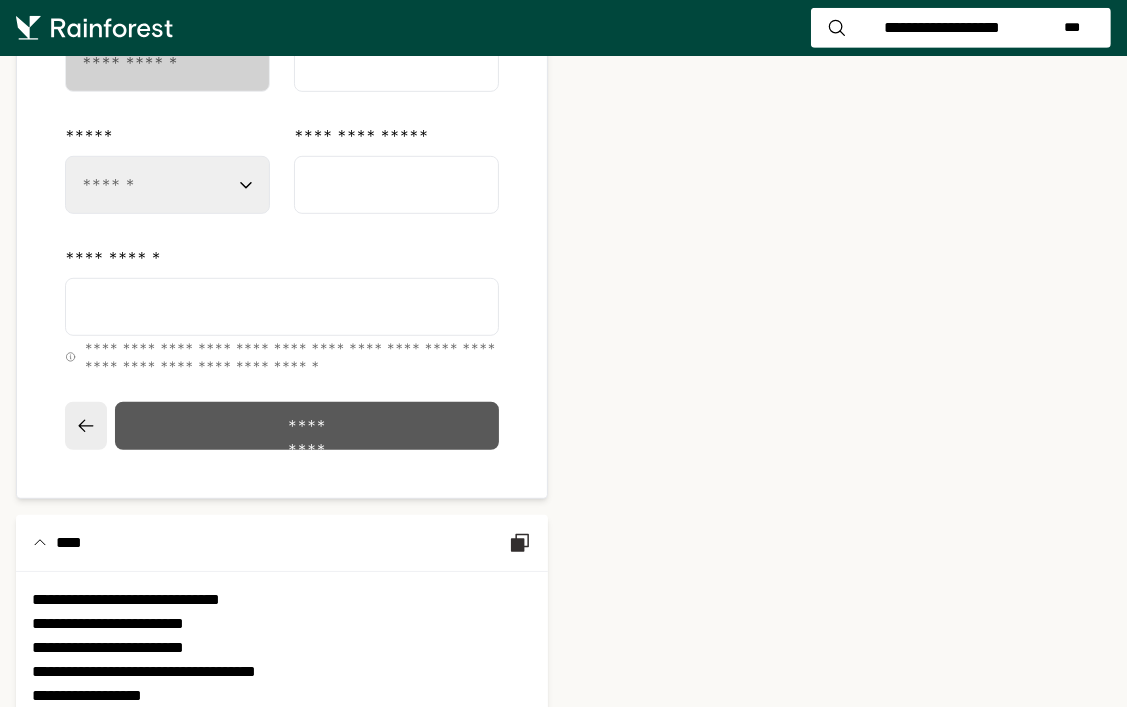 click on "*********" at bounding box center [307, 426] 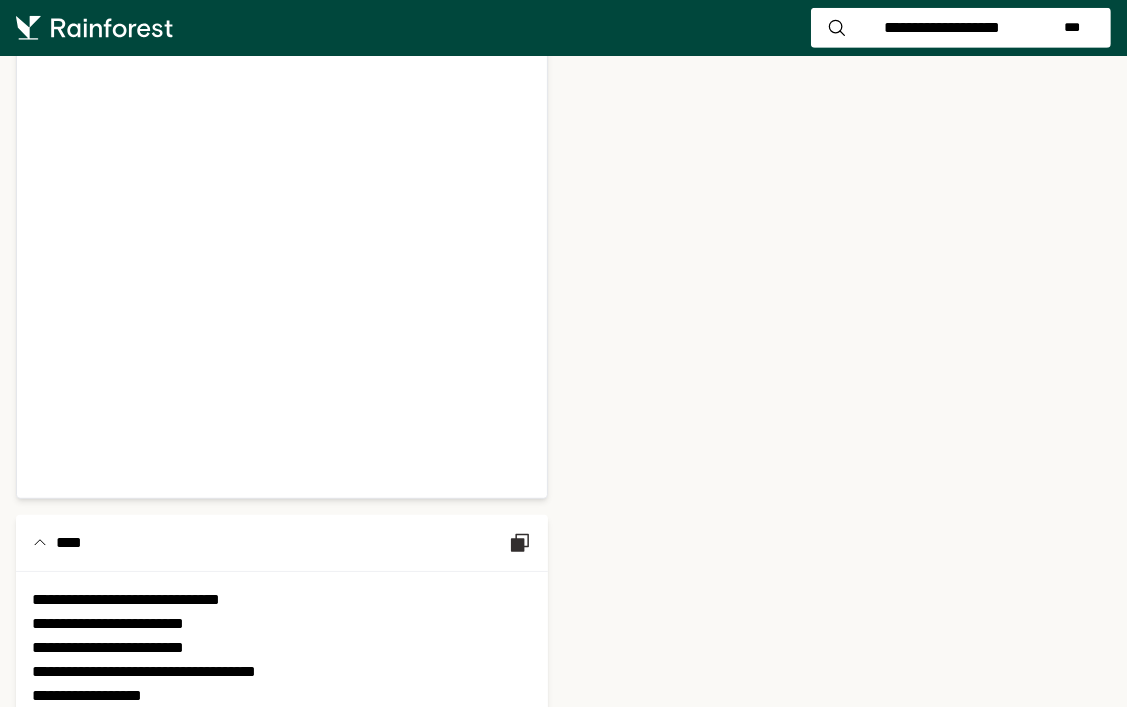scroll, scrollTop: 39, scrollLeft: 0, axis: vertical 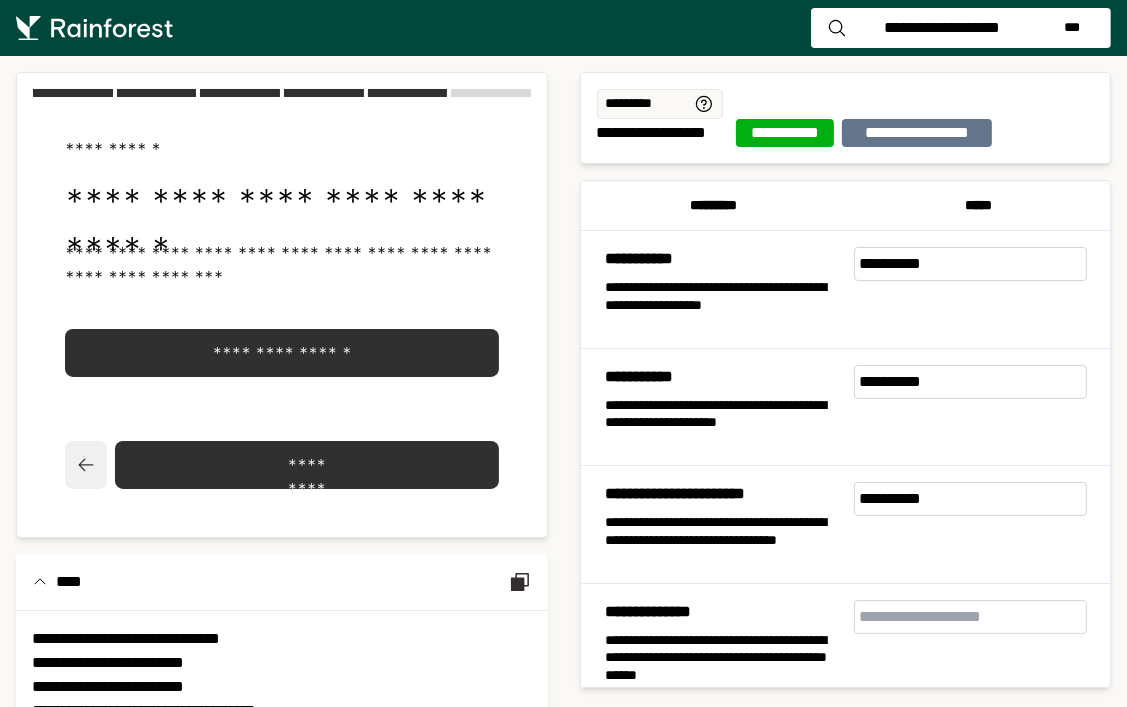 click at bounding box center [86, 465] 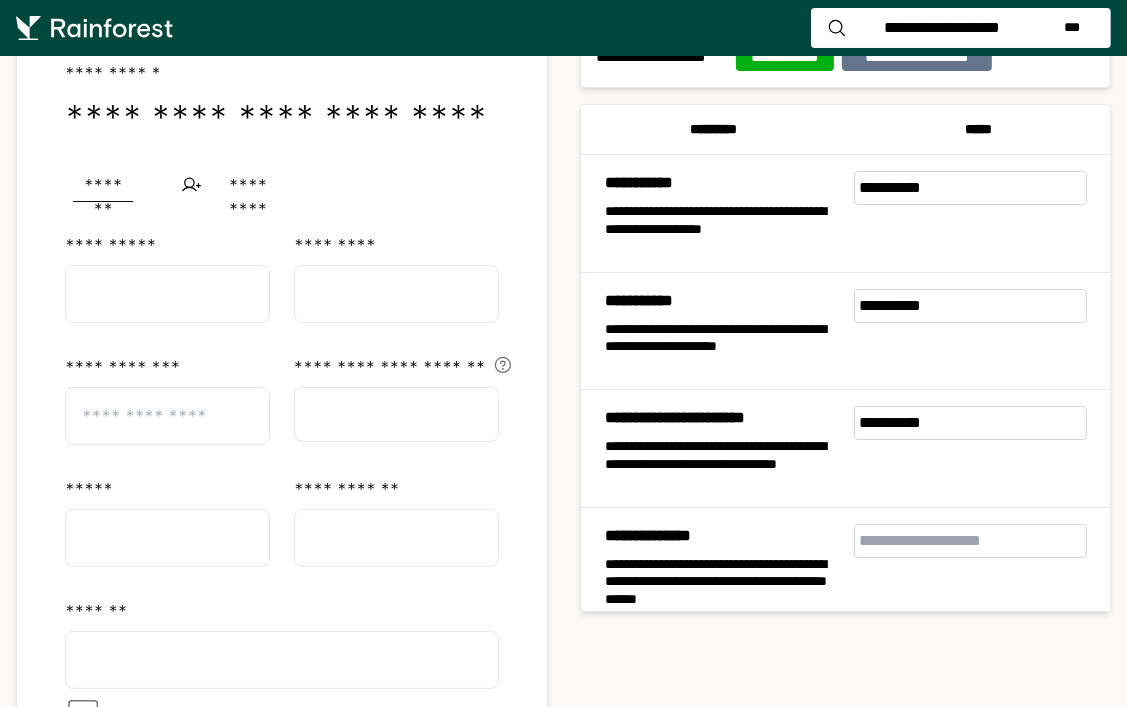 scroll, scrollTop: 73, scrollLeft: 0, axis: vertical 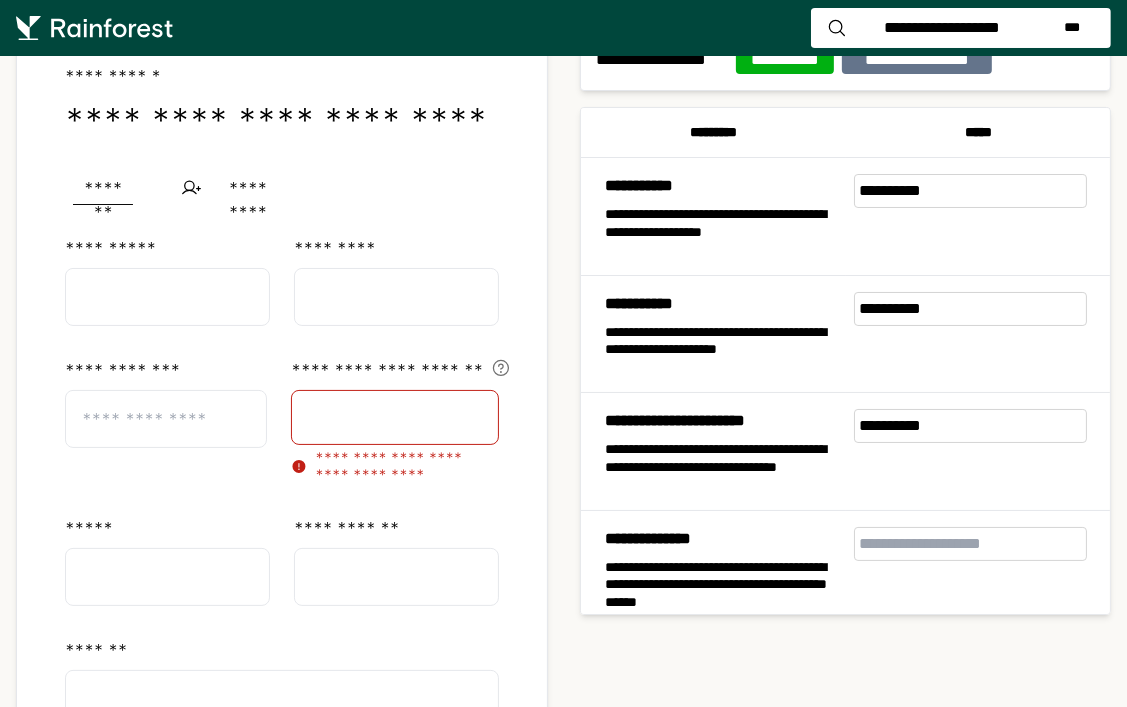 click at bounding box center [167, 297] 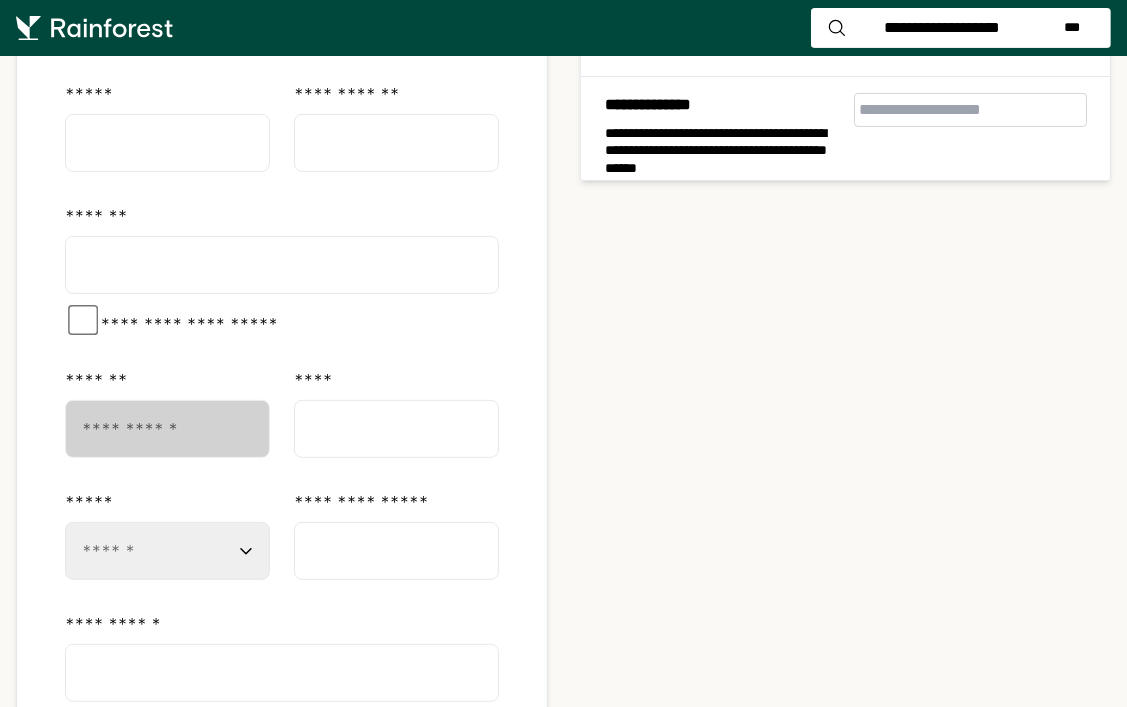 scroll, scrollTop: 738, scrollLeft: 0, axis: vertical 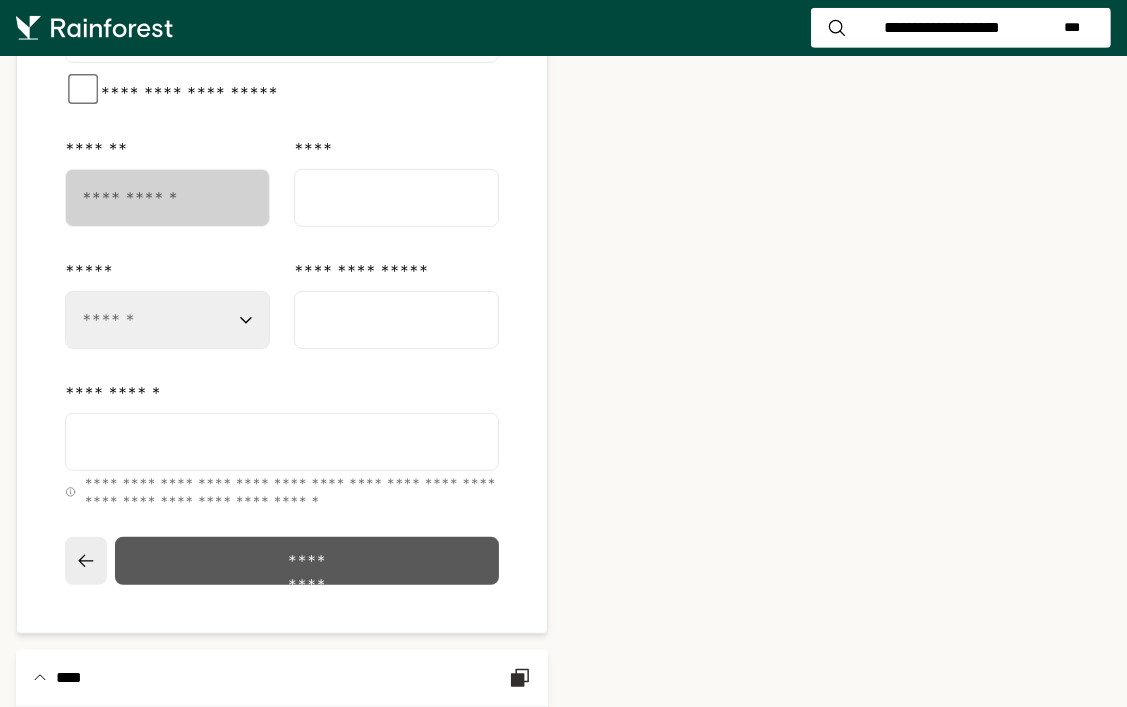 click on "*********" at bounding box center (307, 561) 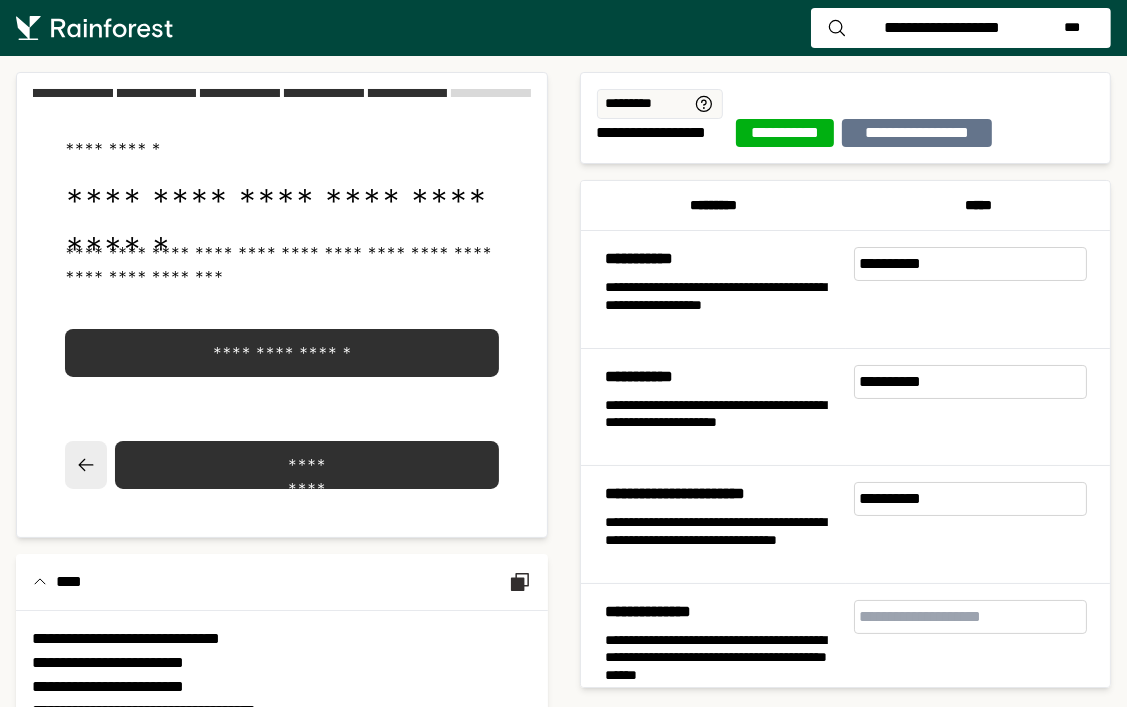 click on "**********" at bounding box center (917, 133) 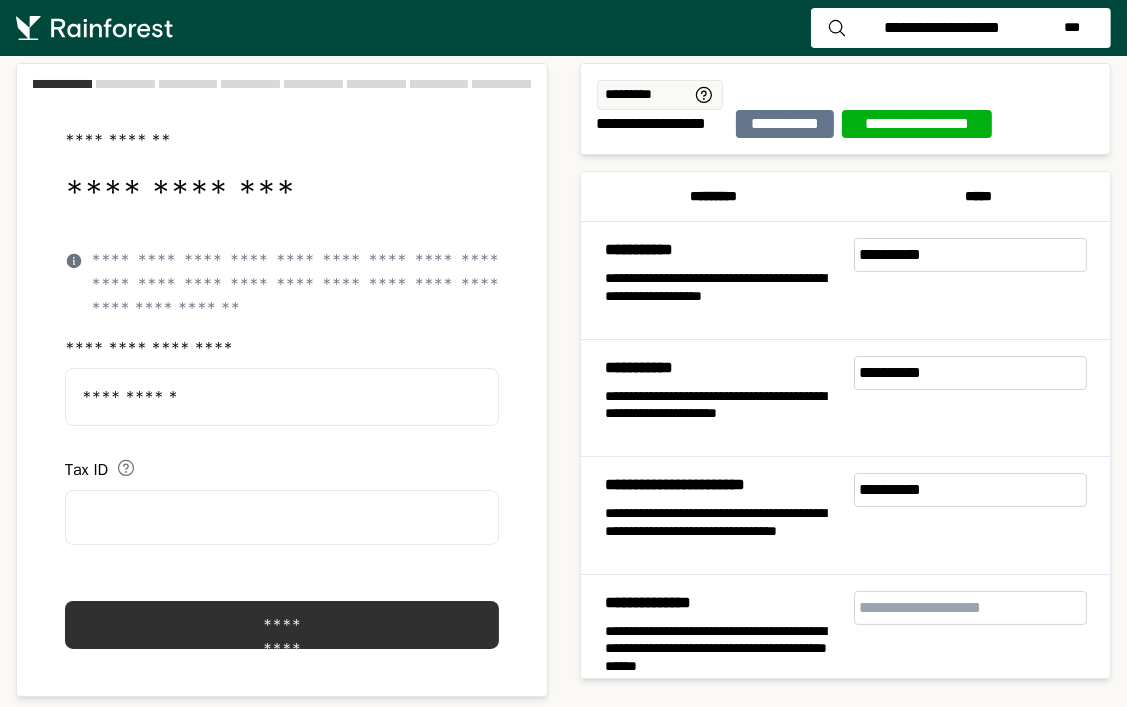 scroll, scrollTop: 4, scrollLeft: 0, axis: vertical 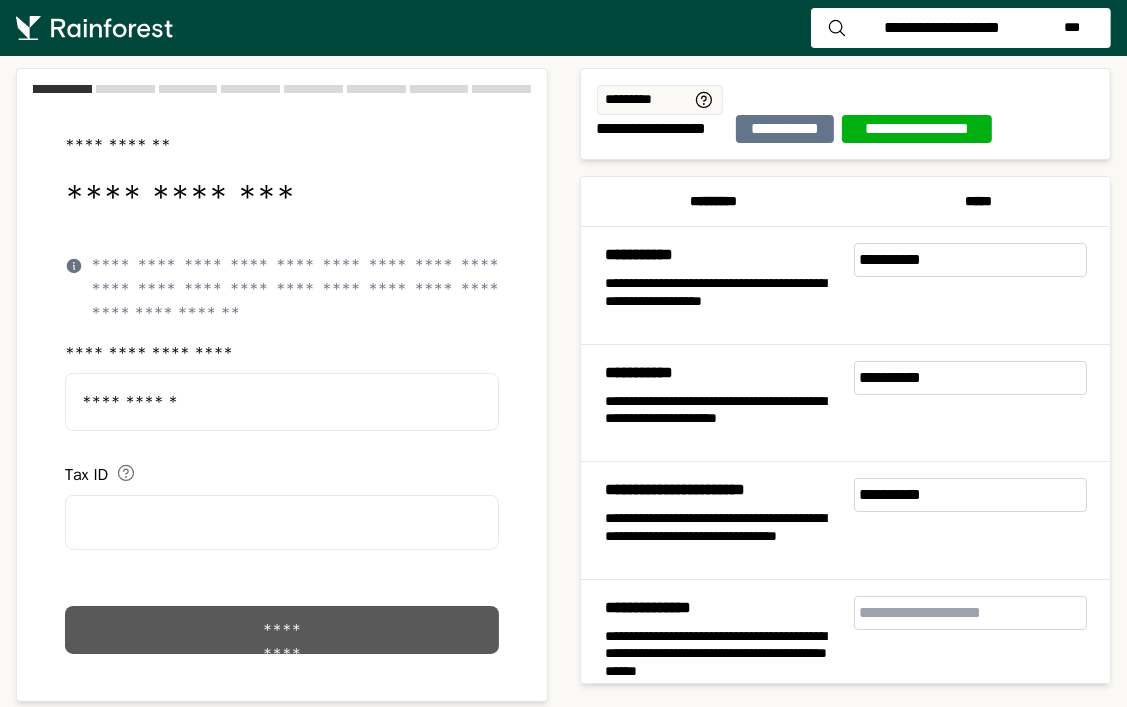 click on "*********" 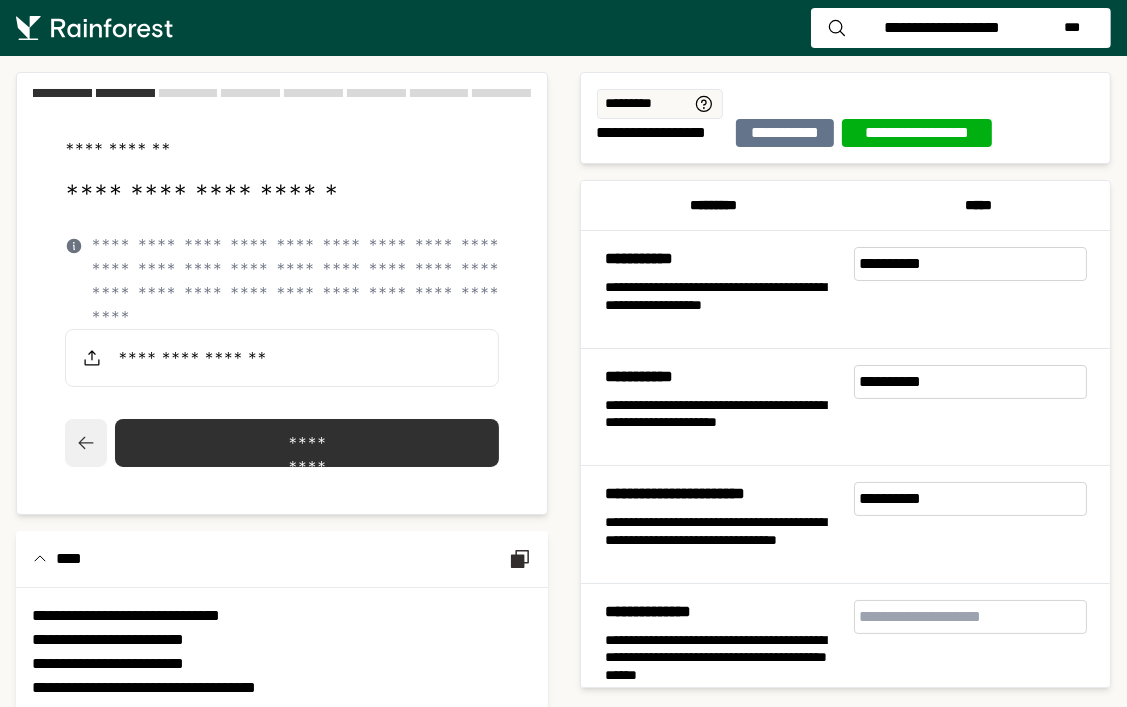 click 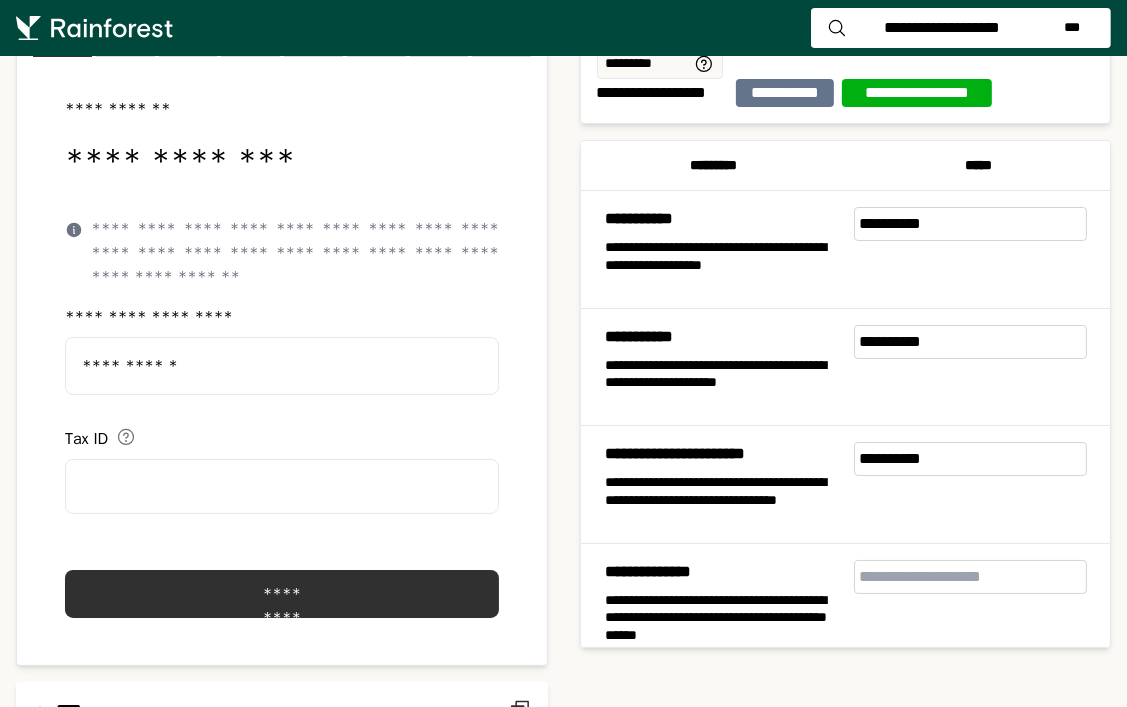 scroll, scrollTop: 42, scrollLeft: 0, axis: vertical 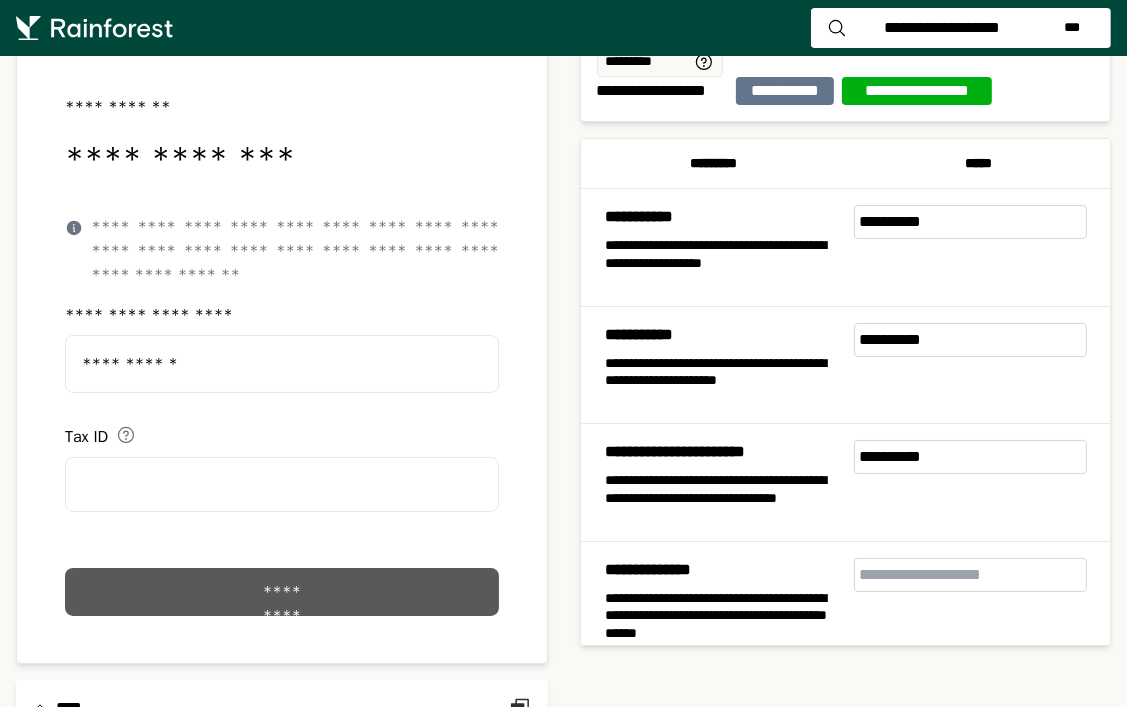 click on "*********" 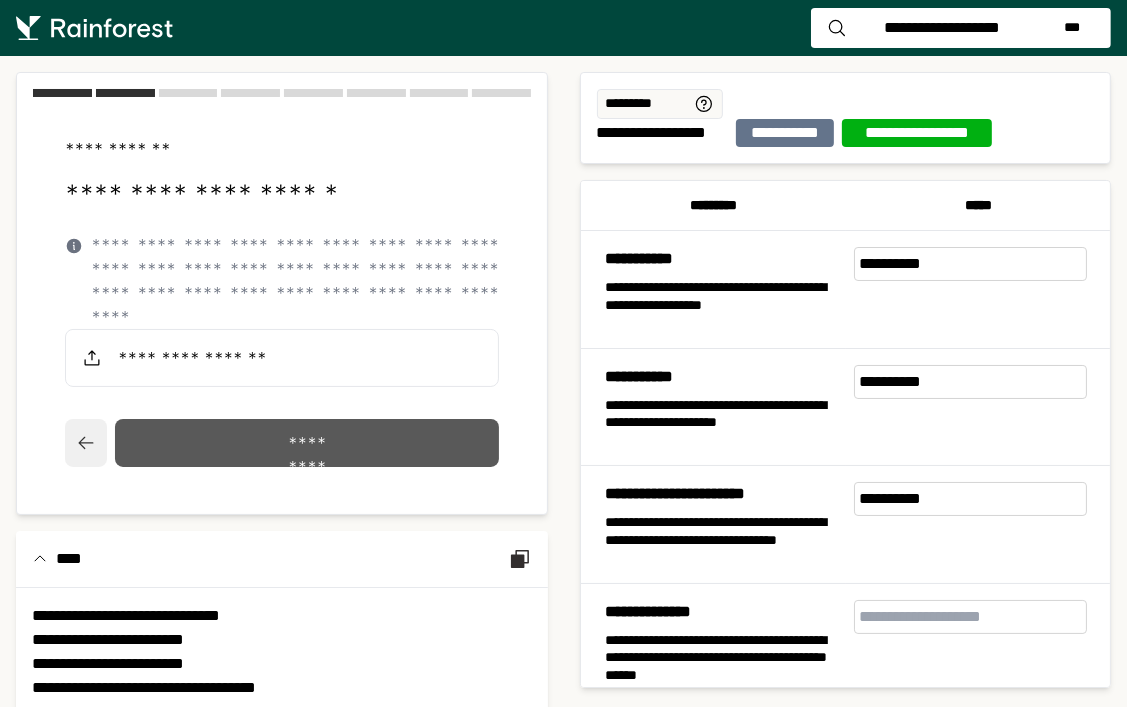 click on "*********" at bounding box center (307, 443) 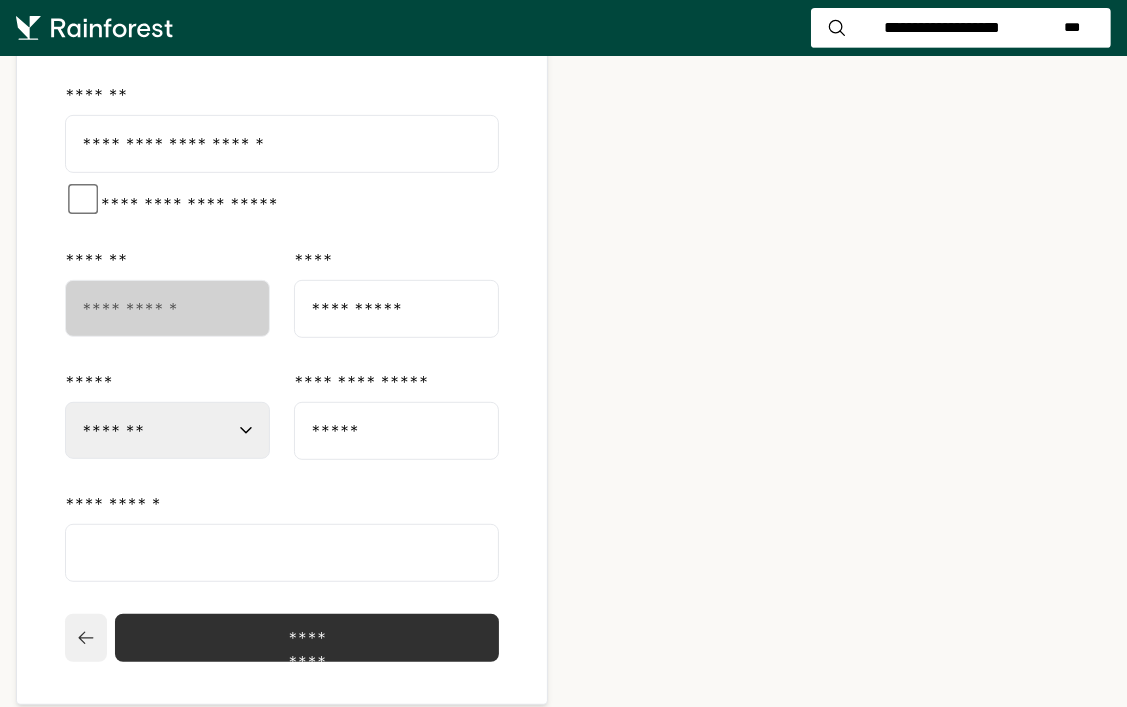 scroll, scrollTop: 664, scrollLeft: 0, axis: vertical 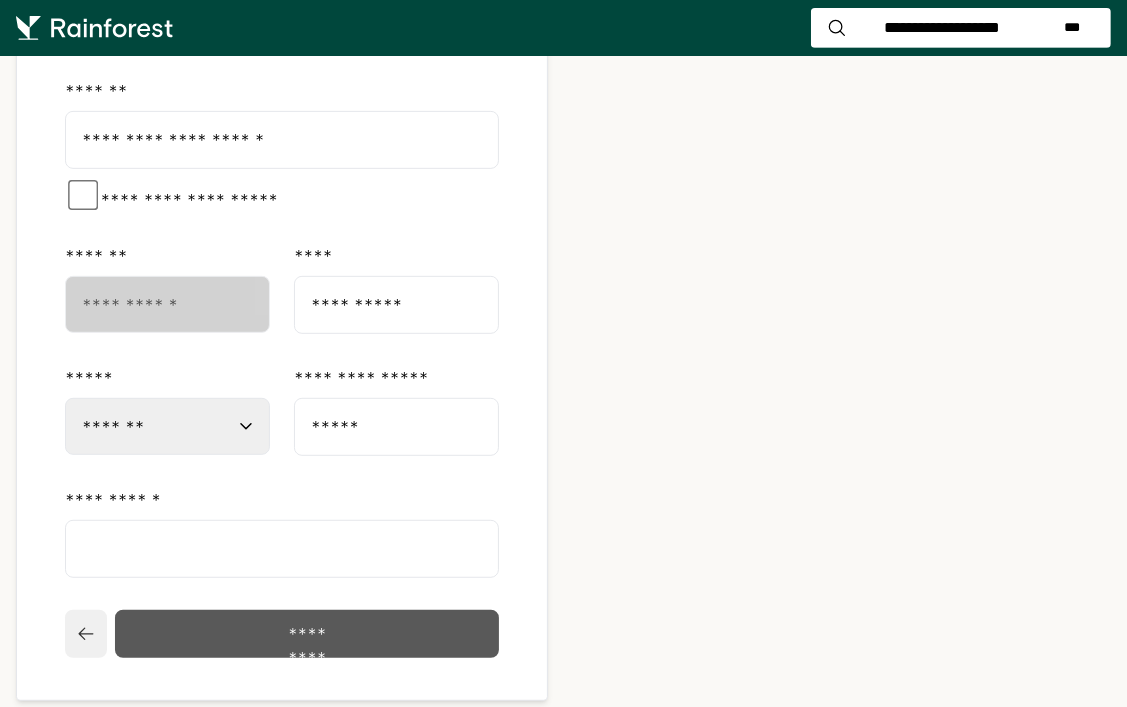 click on "*********" 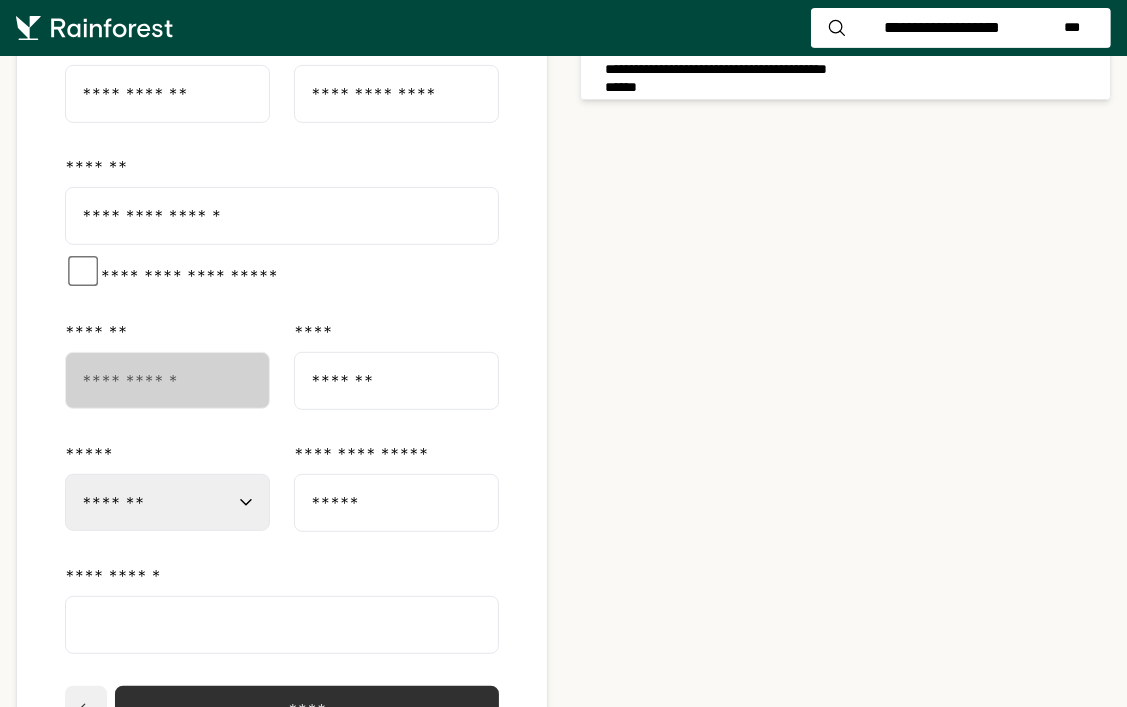 scroll, scrollTop: 633, scrollLeft: 0, axis: vertical 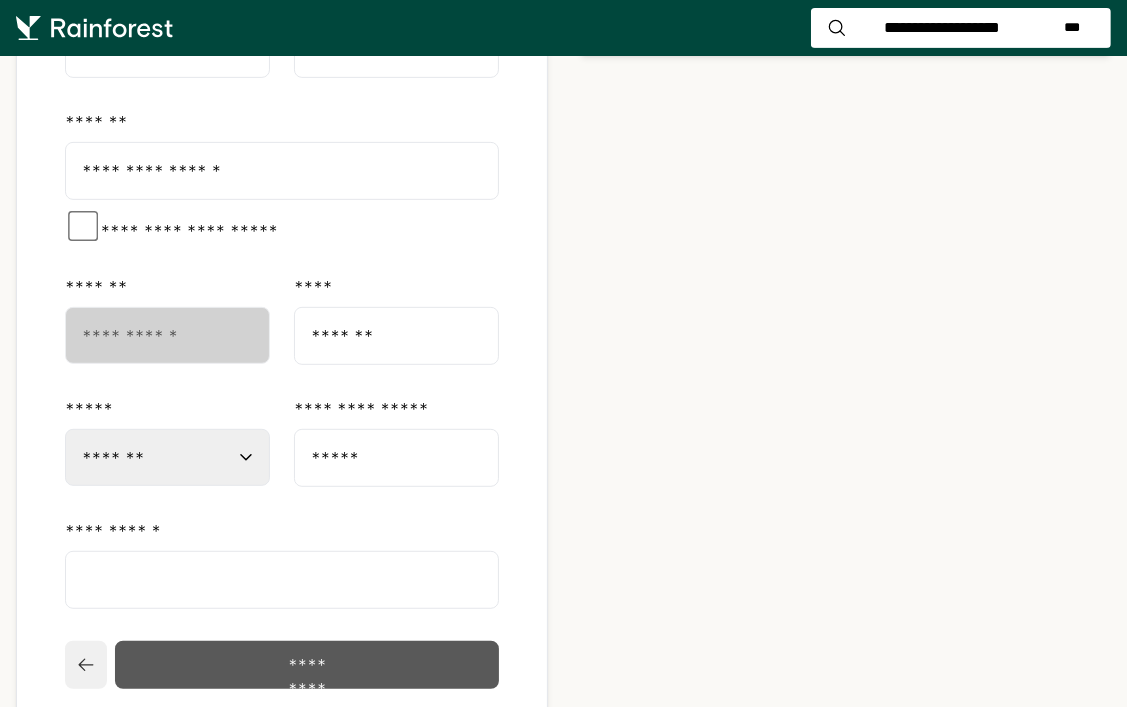 click on "*********" 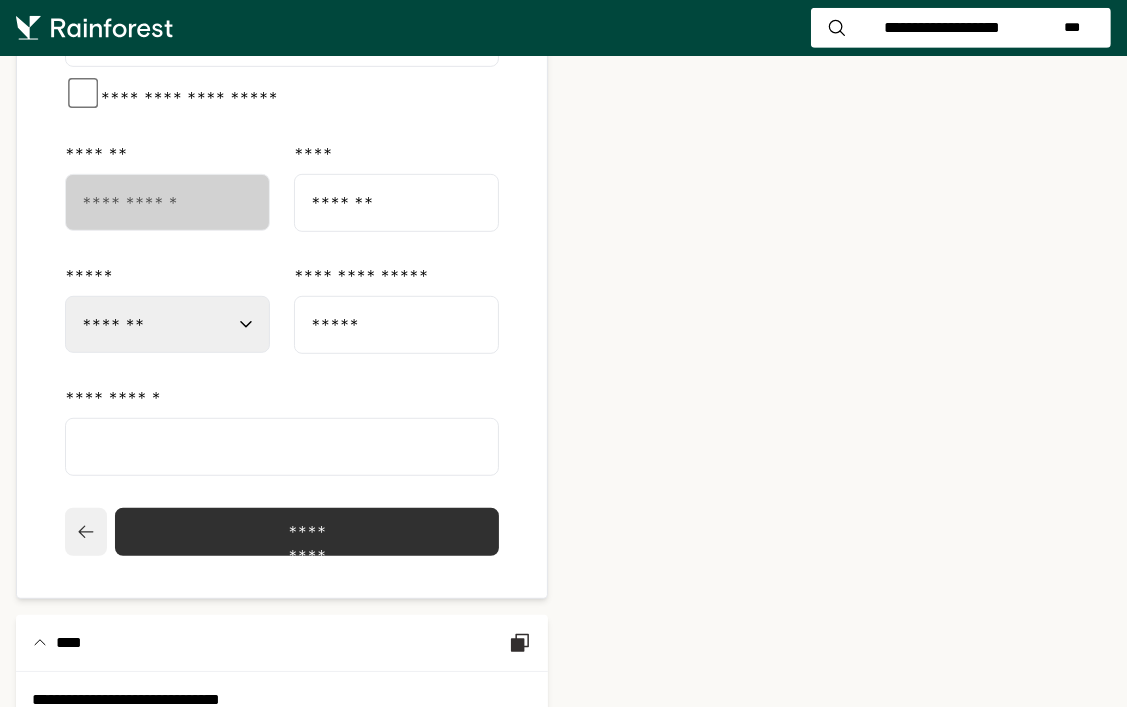 scroll, scrollTop: 795, scrollLeft: 0, axis: vertical 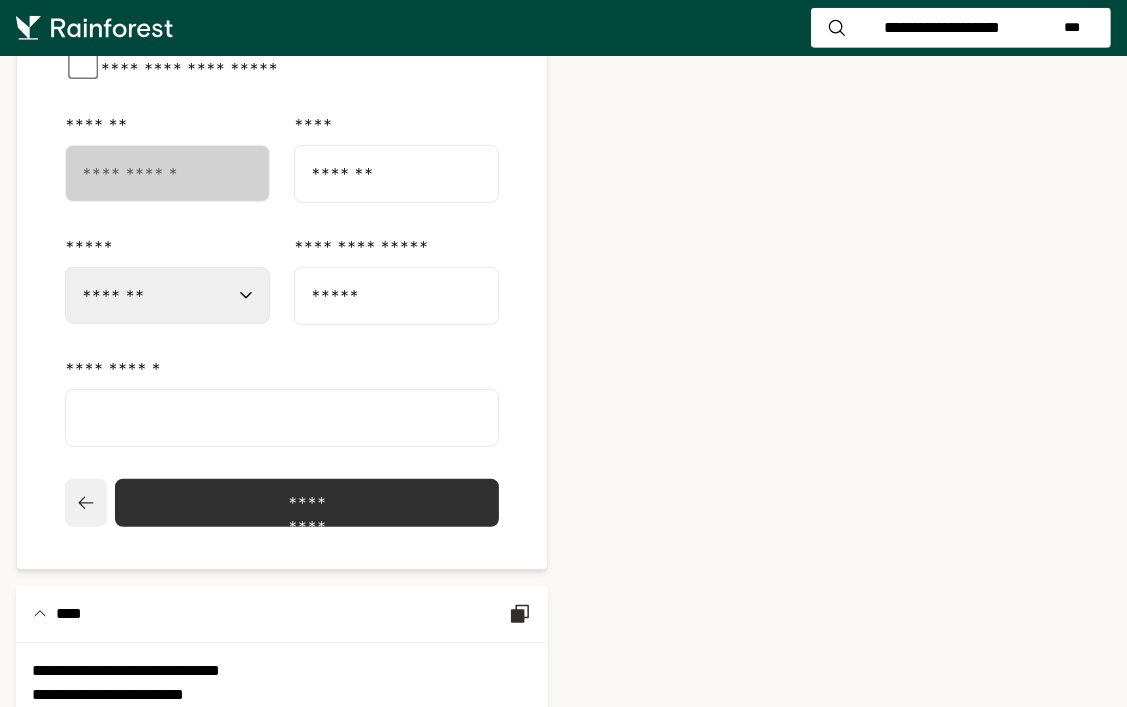 click at bounding box center [86, 503] 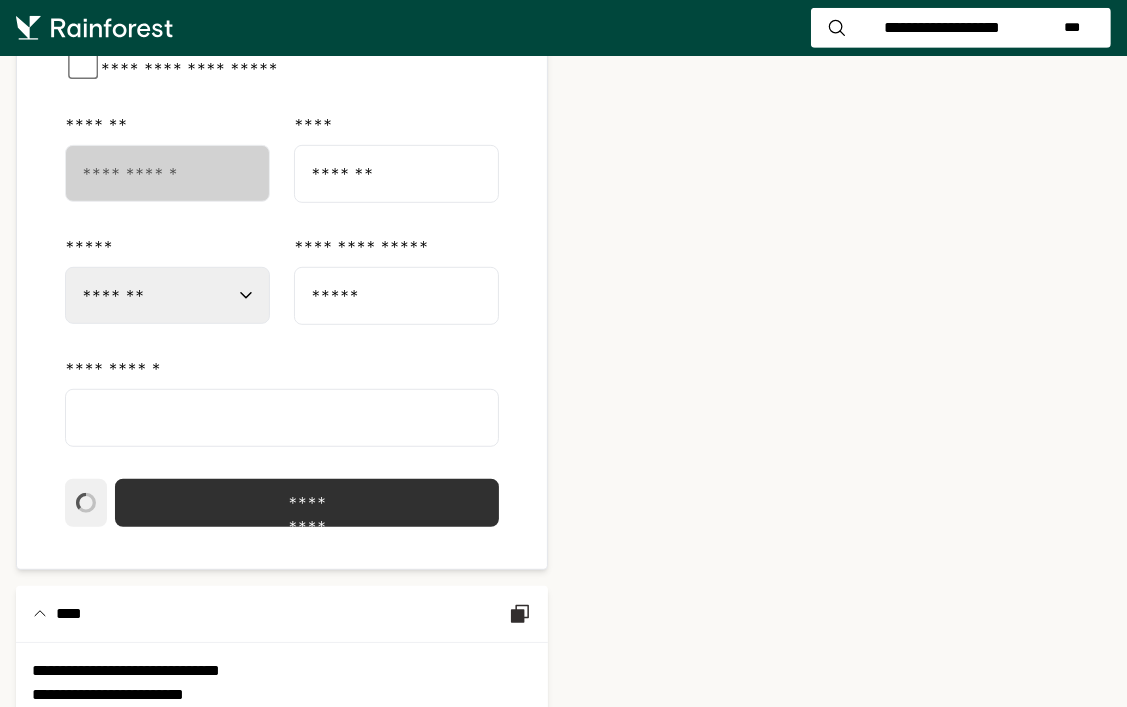 scroll, scrollTop: 0, scrollLeft: 0, axis: both 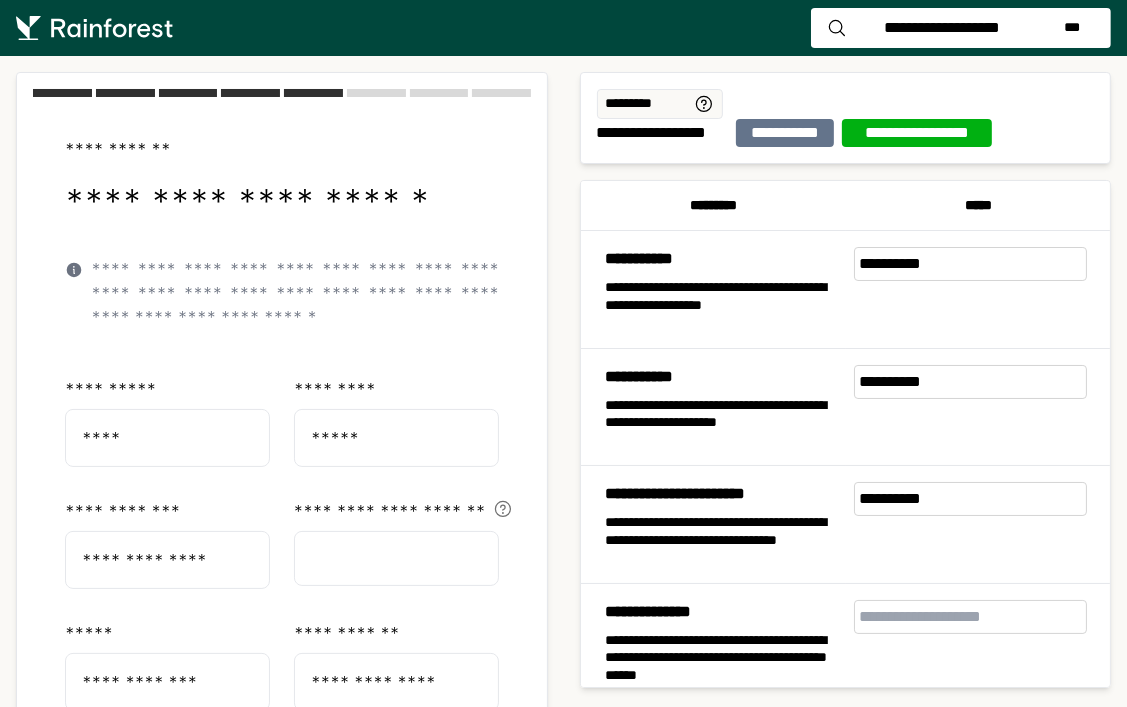 select on "**" 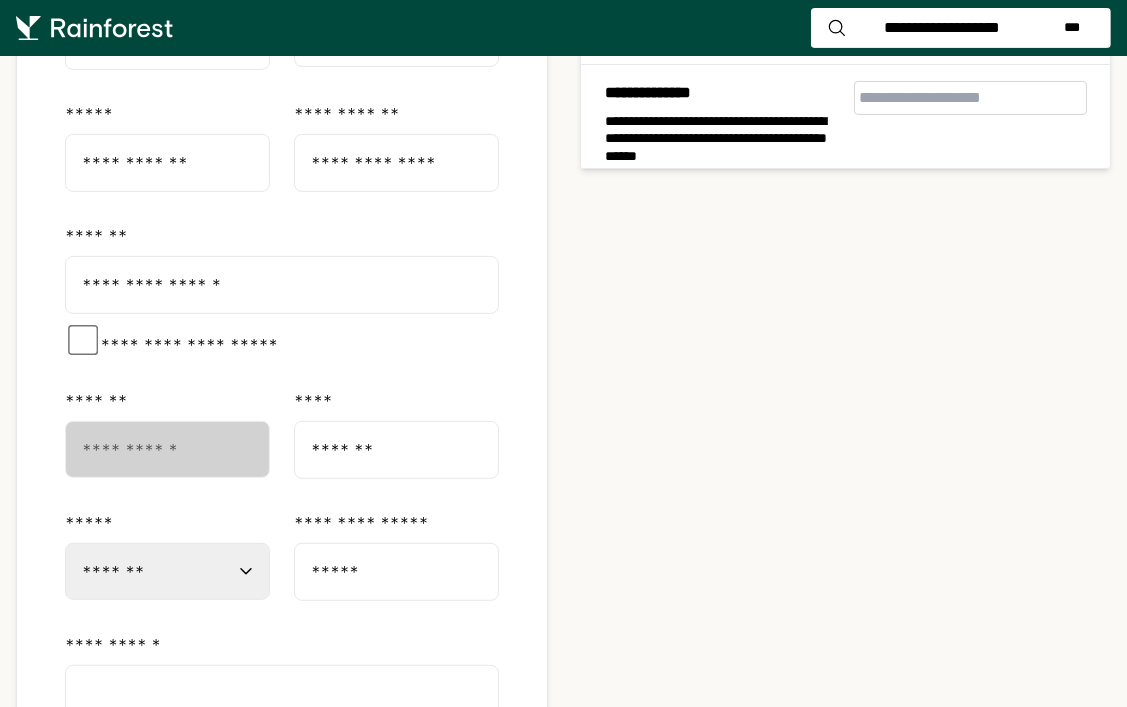 scroll, scrollTop: 580, scrollLeft: 0, axis: vertical 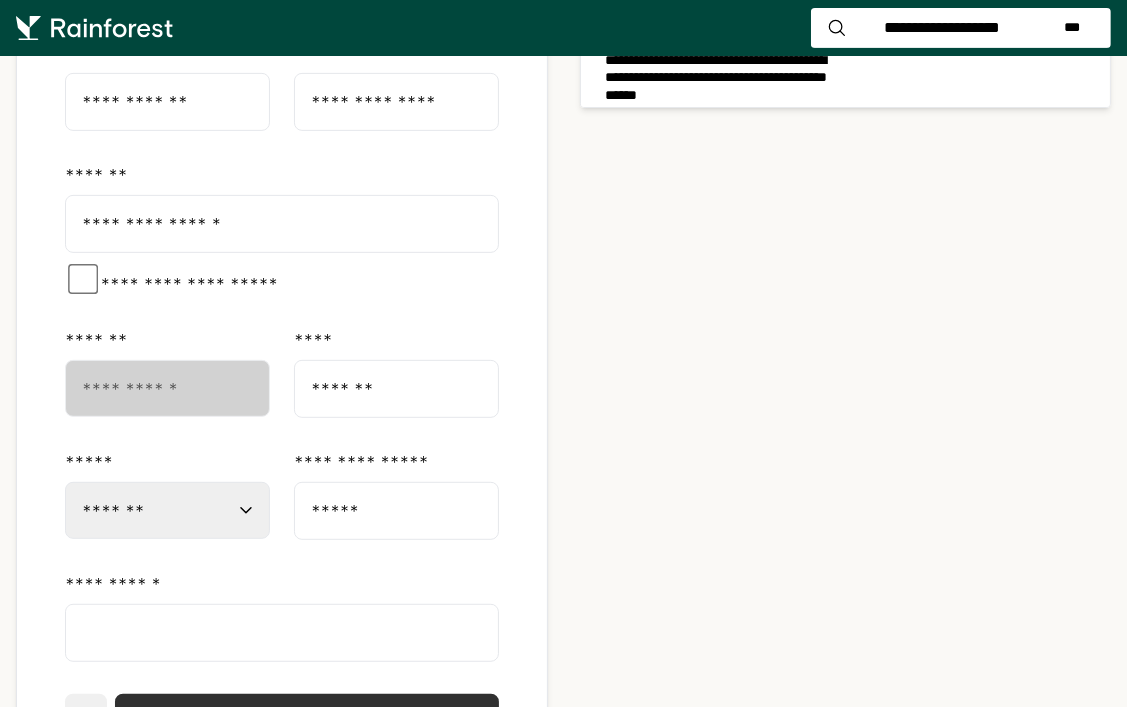 click at bounding box center (86, 718) 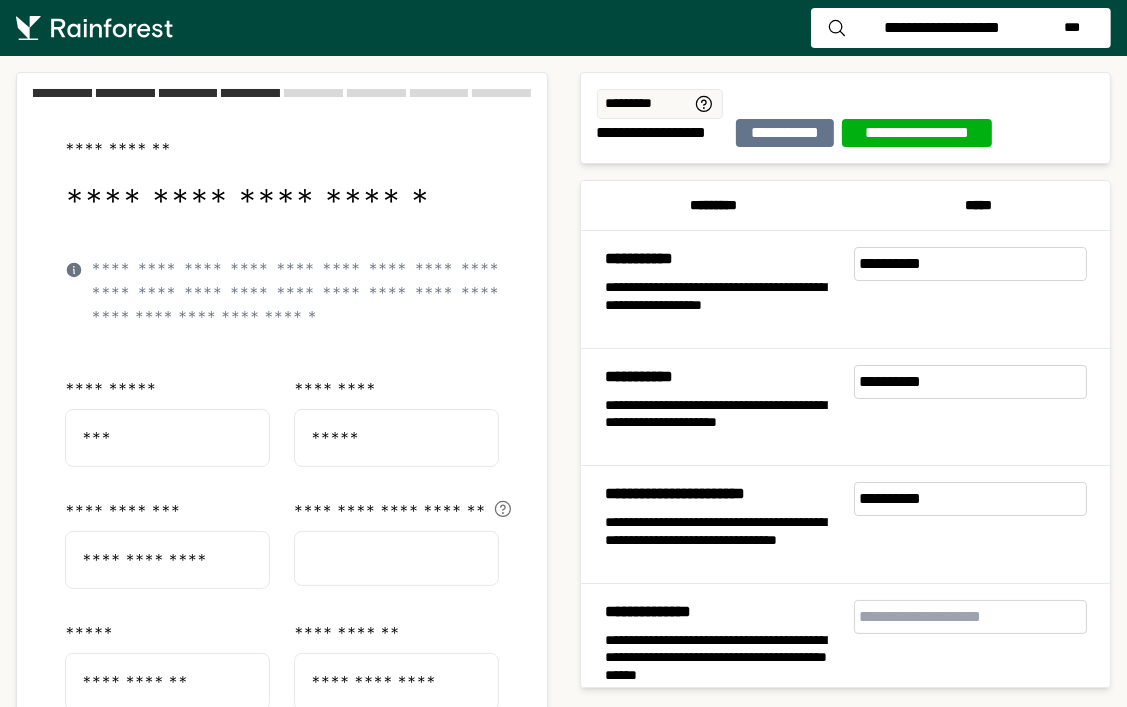 select on "**" 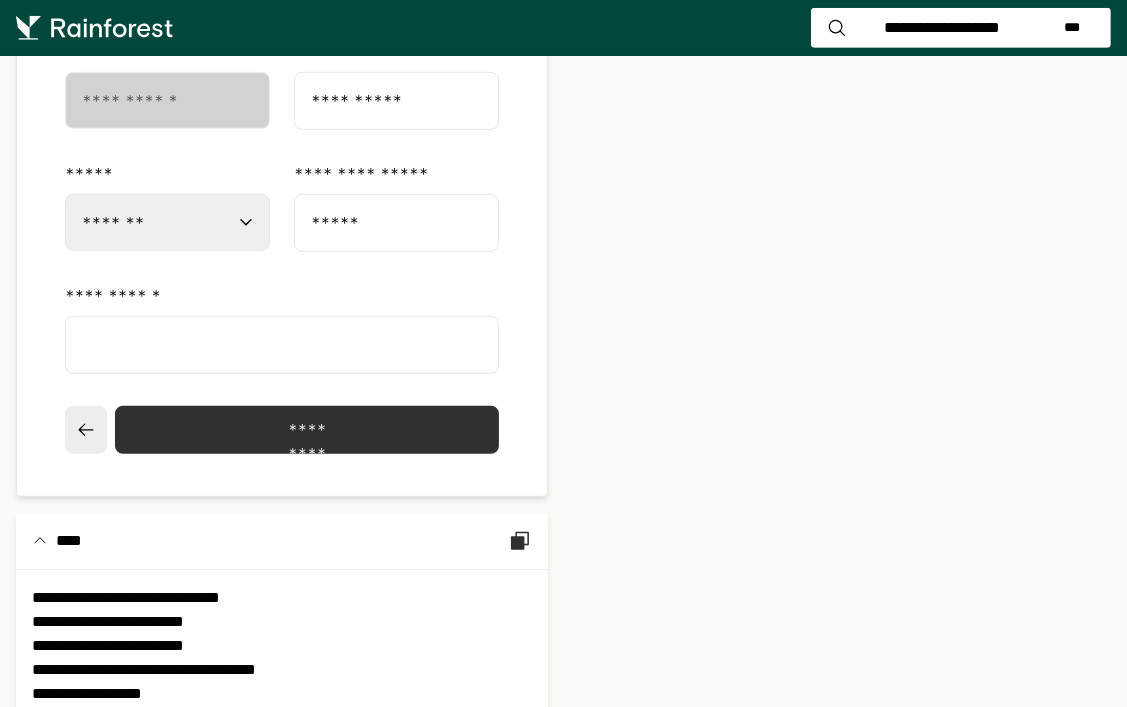 scroll, scrollTop: 946, scrollLeft: 0, axis: vertical 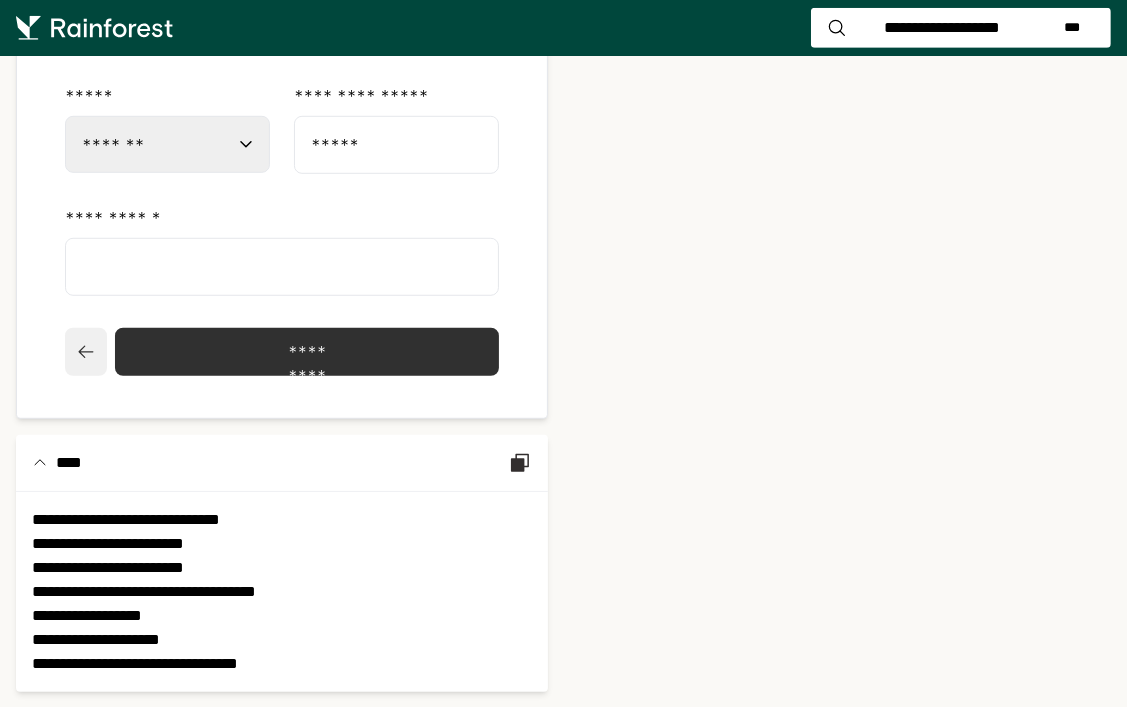 click 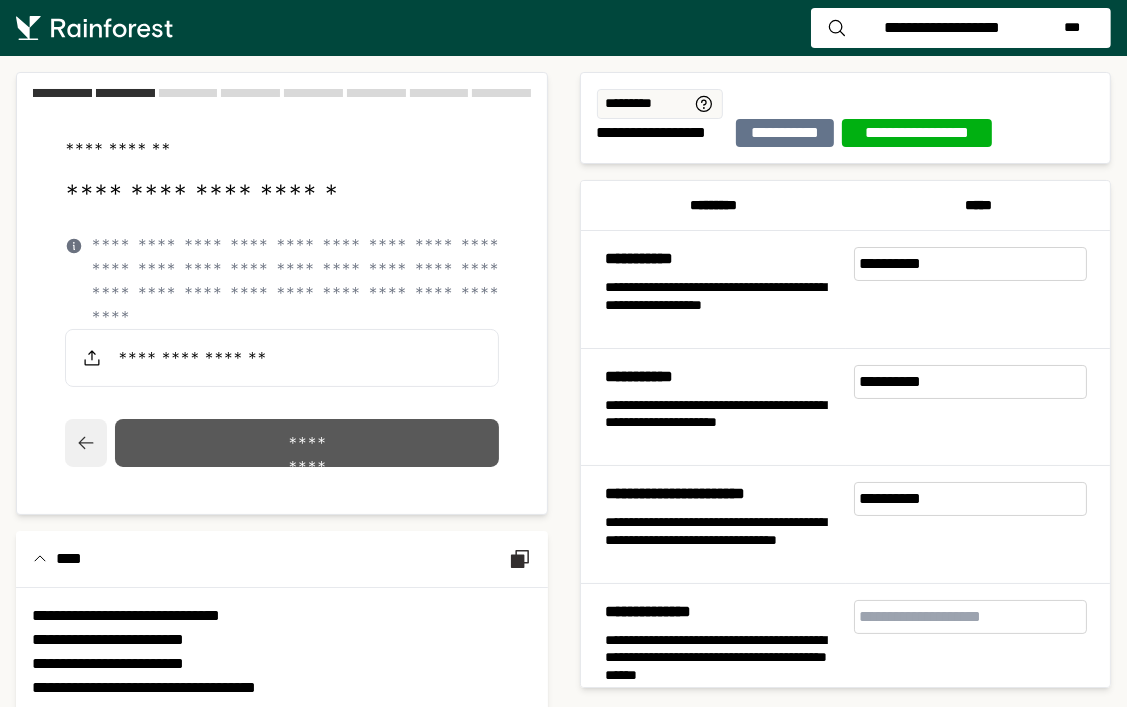 click on "*********" at bounding box center (307, 443) 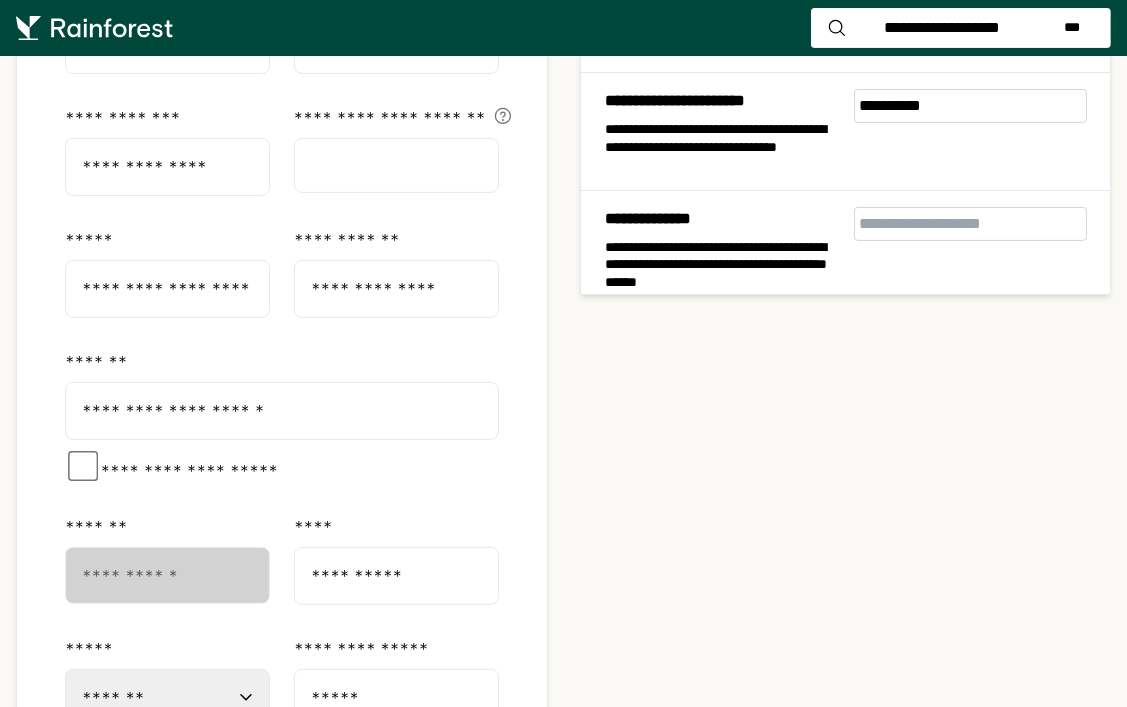 scroll, scrollTop: 804, scrollLeft: 0, axis: vertical 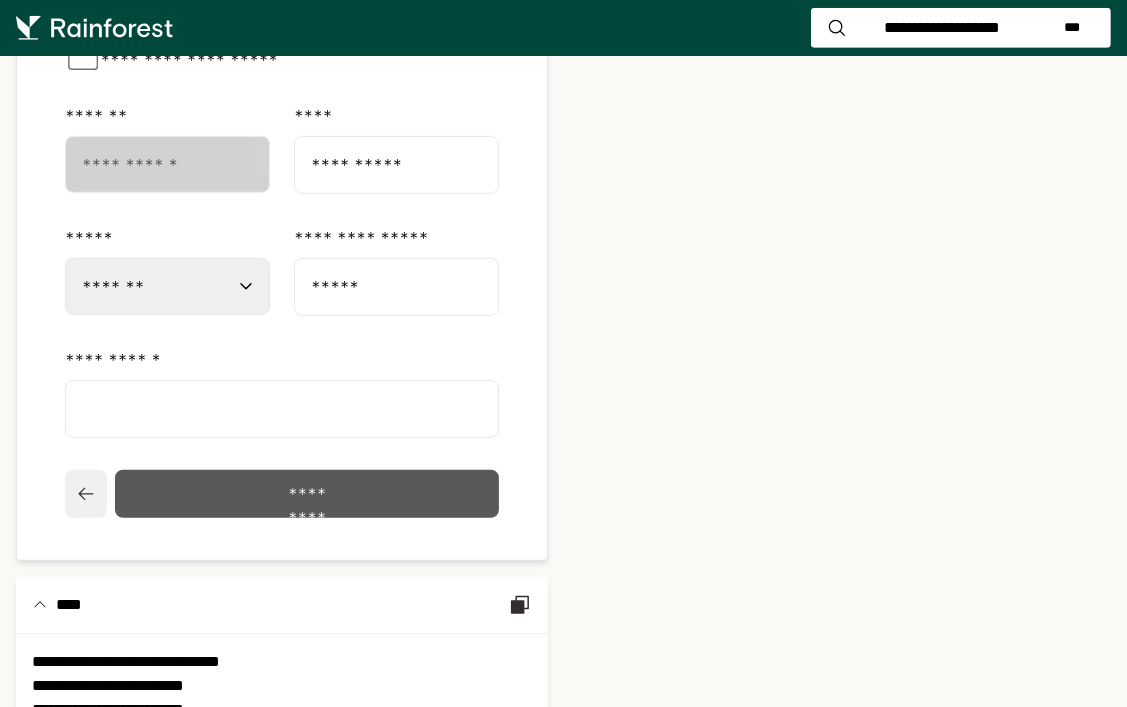 click on "*********" at bounding box center [307, 494] 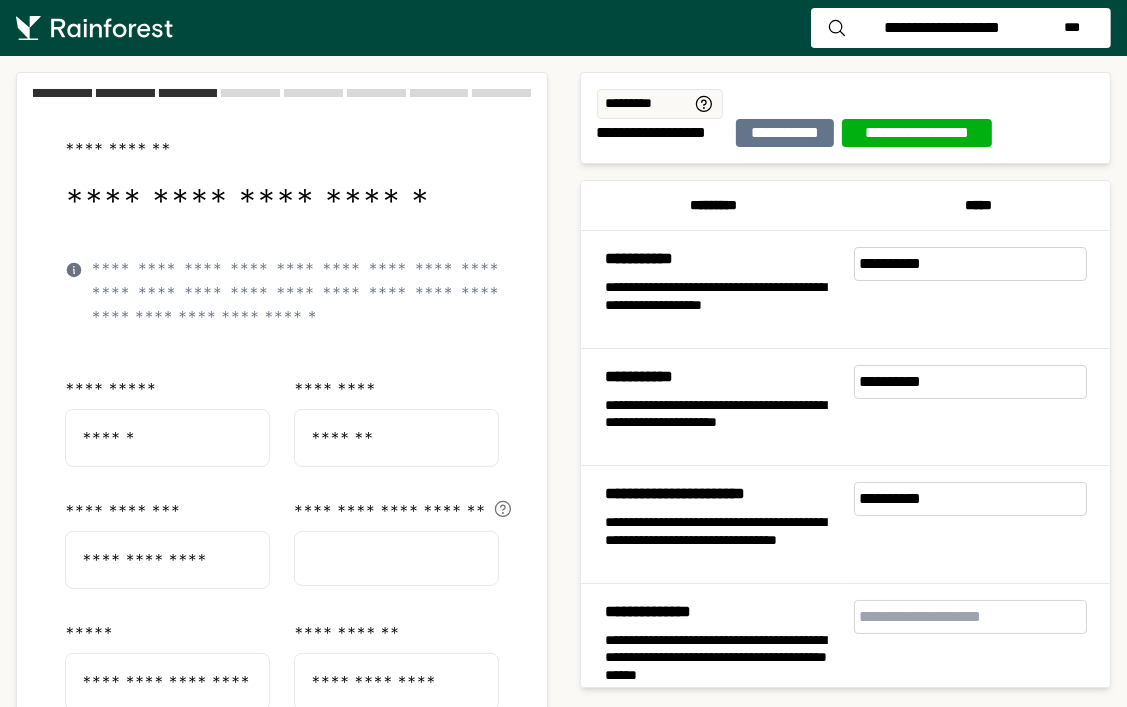 select on "**" 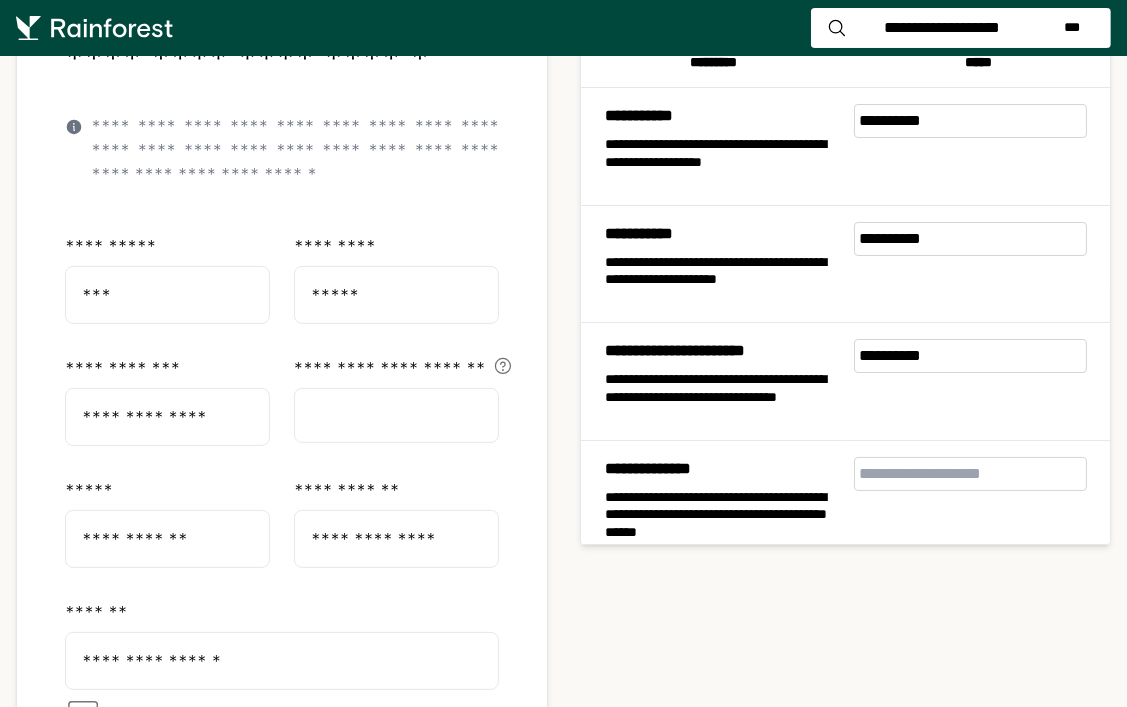 scroll, scrollTop: 0, scrollLeft: 0, axis: both 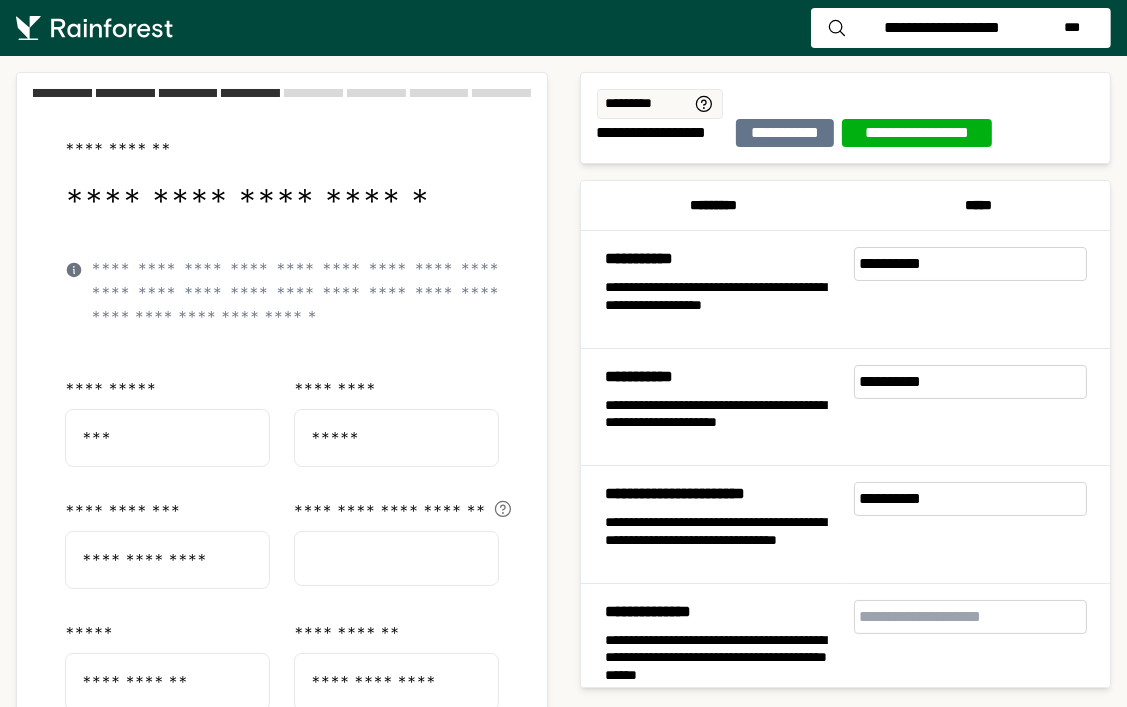 click on "**********" at bounding box center [785, 133] 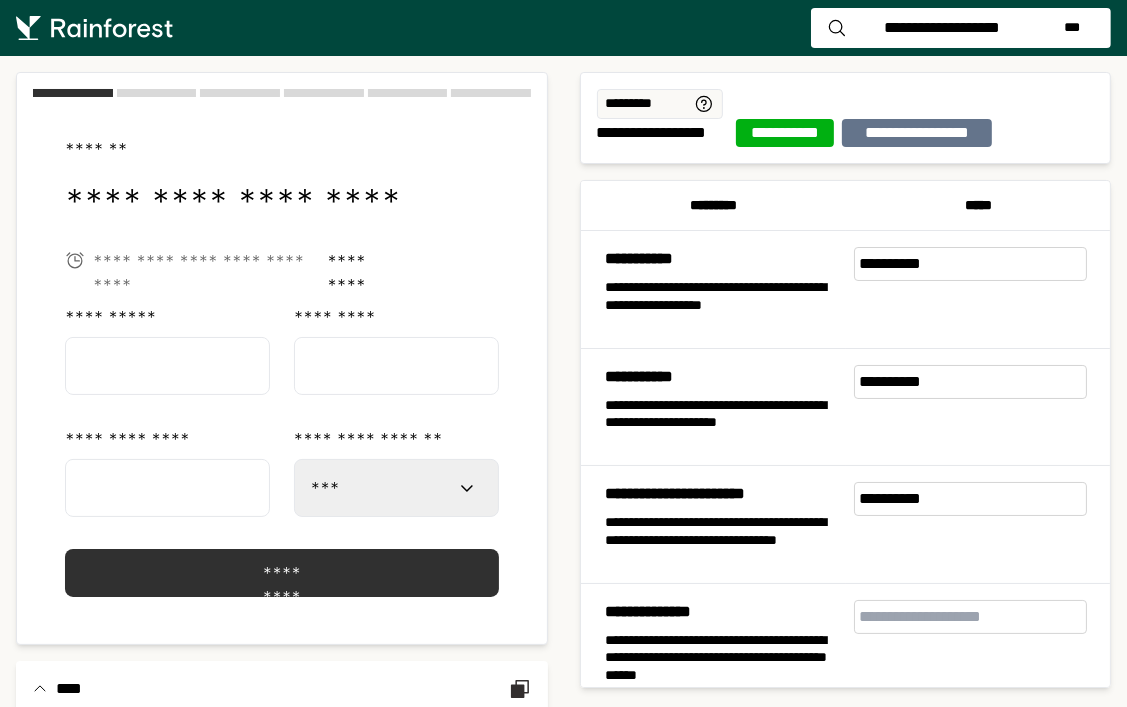 scroll, scrollTop: 27, scrollLeft: 0, axis: vertical 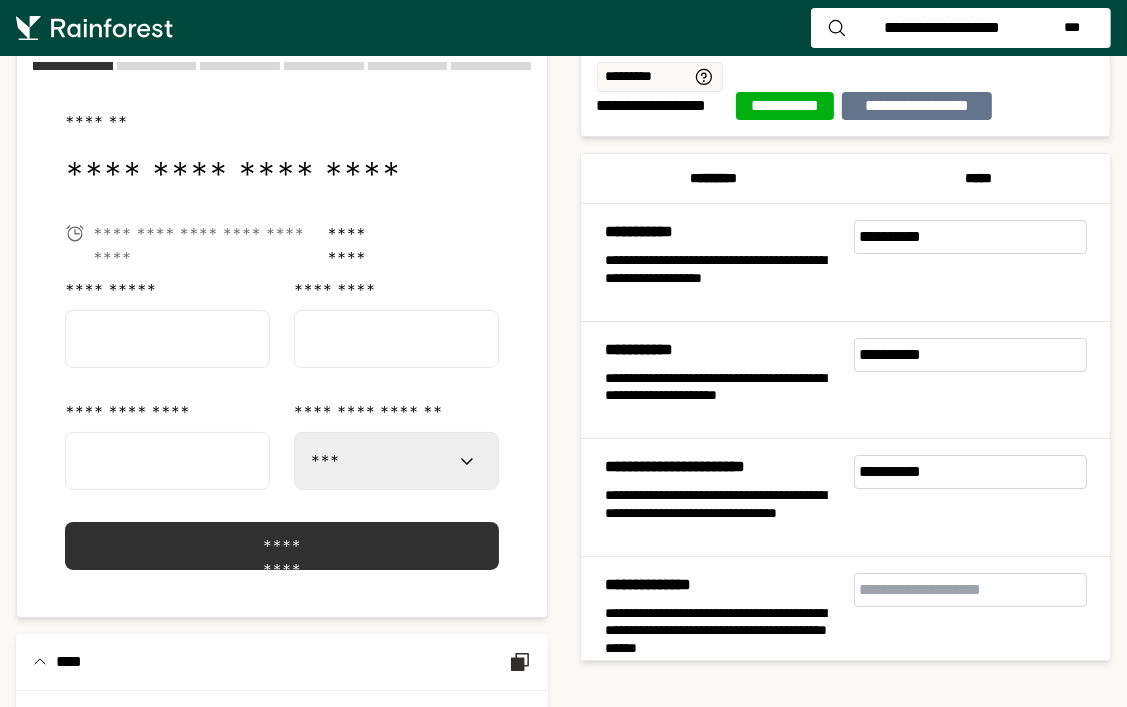 click on "*********" at bounding box center (282, 530) 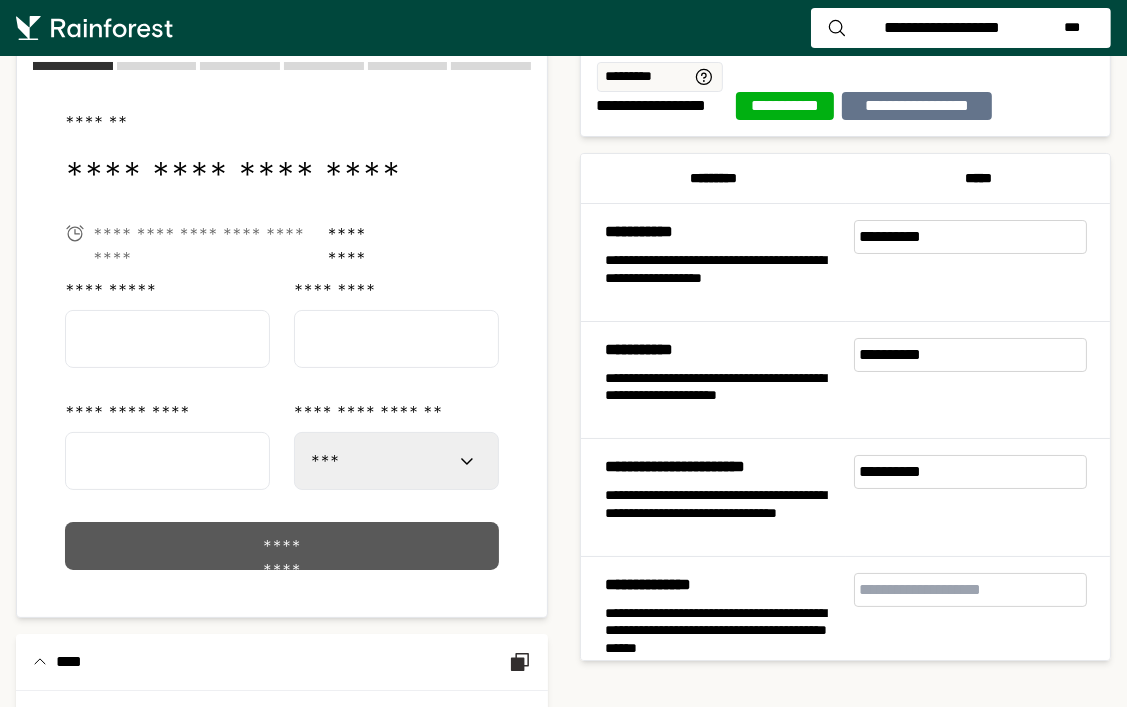 click on "*********" at bounding box center [281, 546] 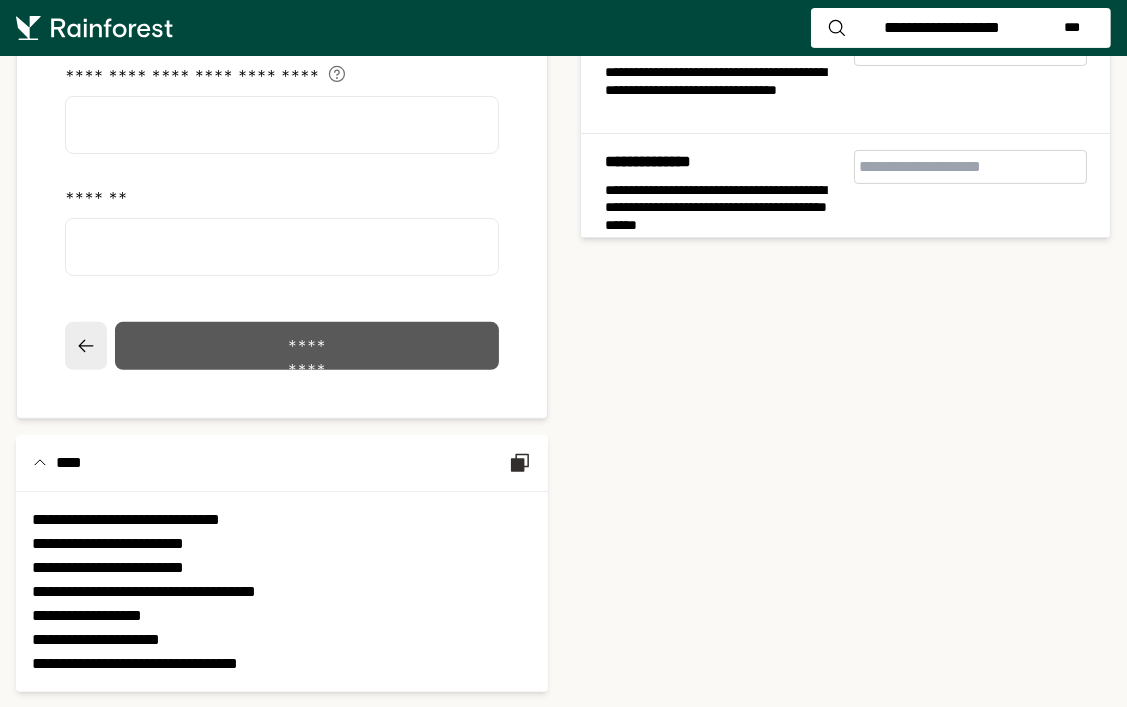 click on "*********" at bounding box center (307, 346) 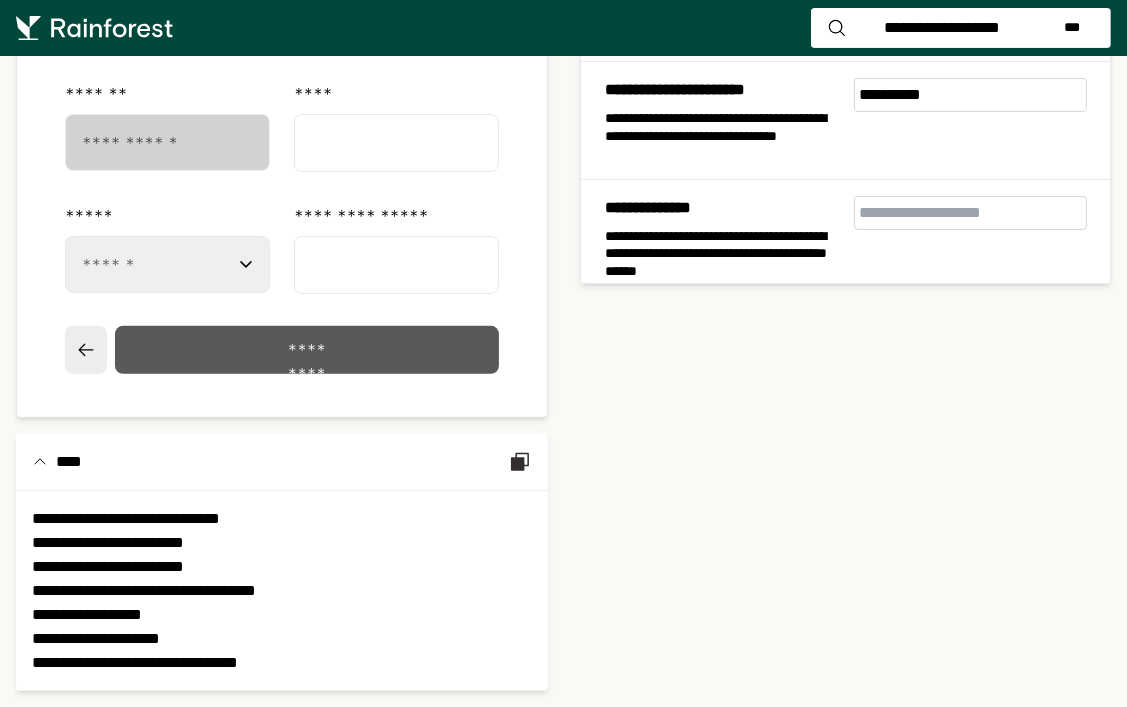 click on "*********" at bounding box center (307, 350) 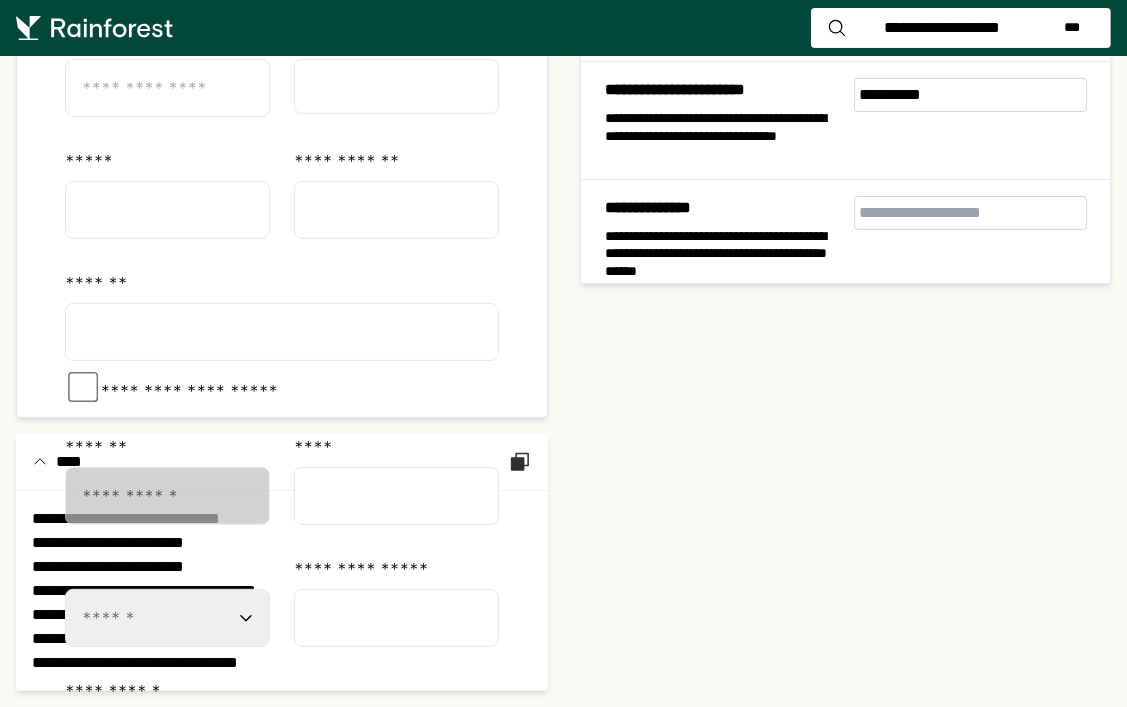 click on "*********" at bounding box center [307, 859] 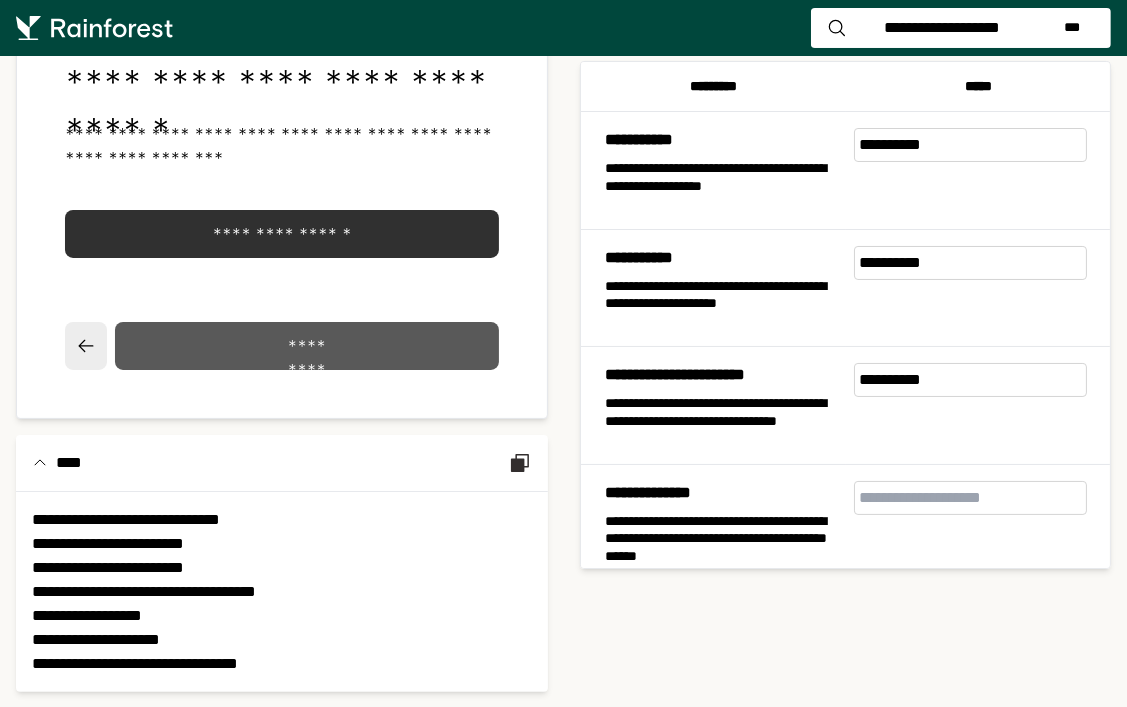 click on "*********" at bounding box center [307, 346] 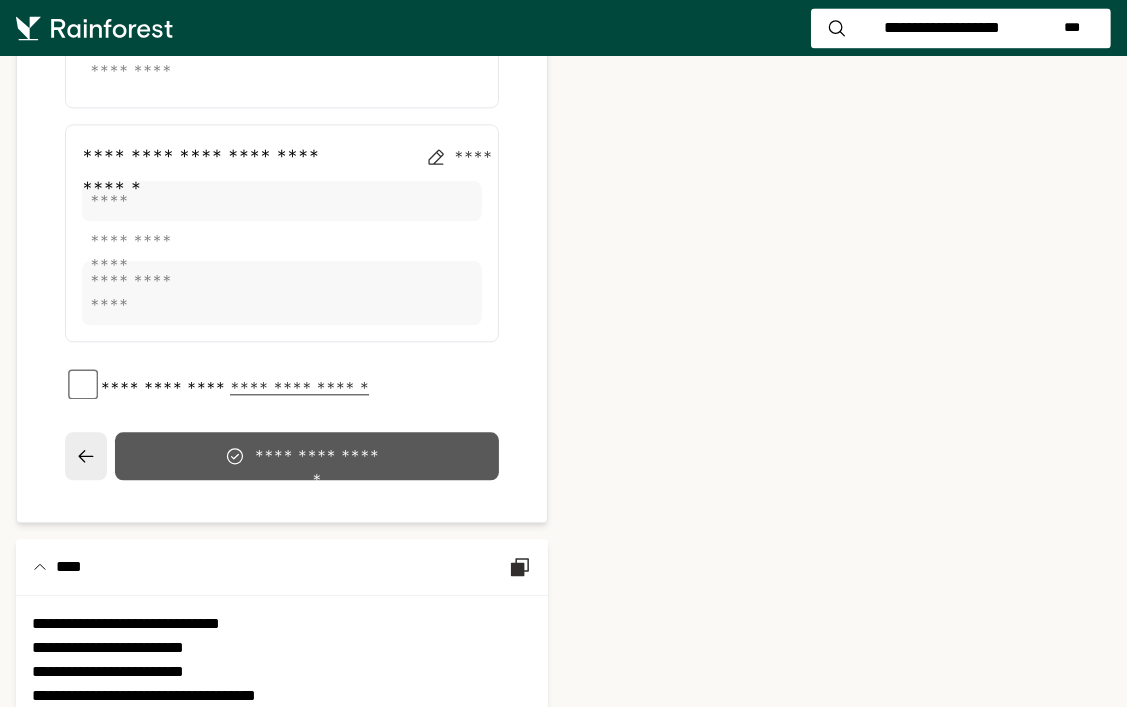 scroll, scrollTop: 3516, scrollLeft: 0, axis: vertical 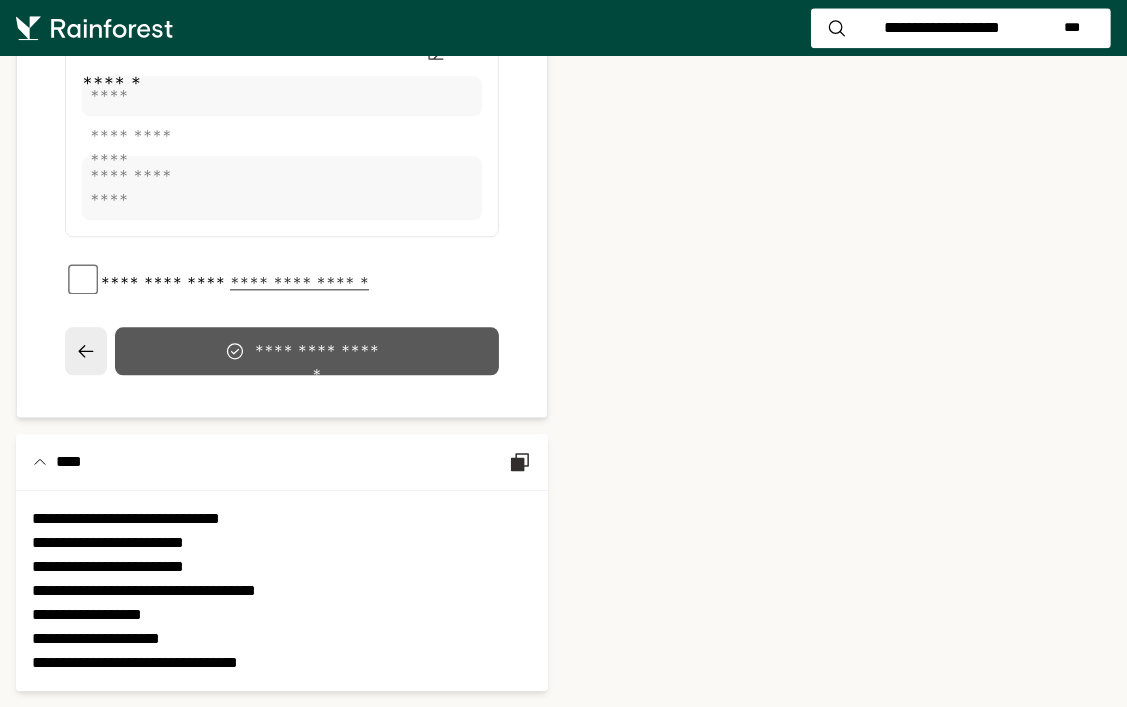click on "**********" at bounding box center (299, 283) 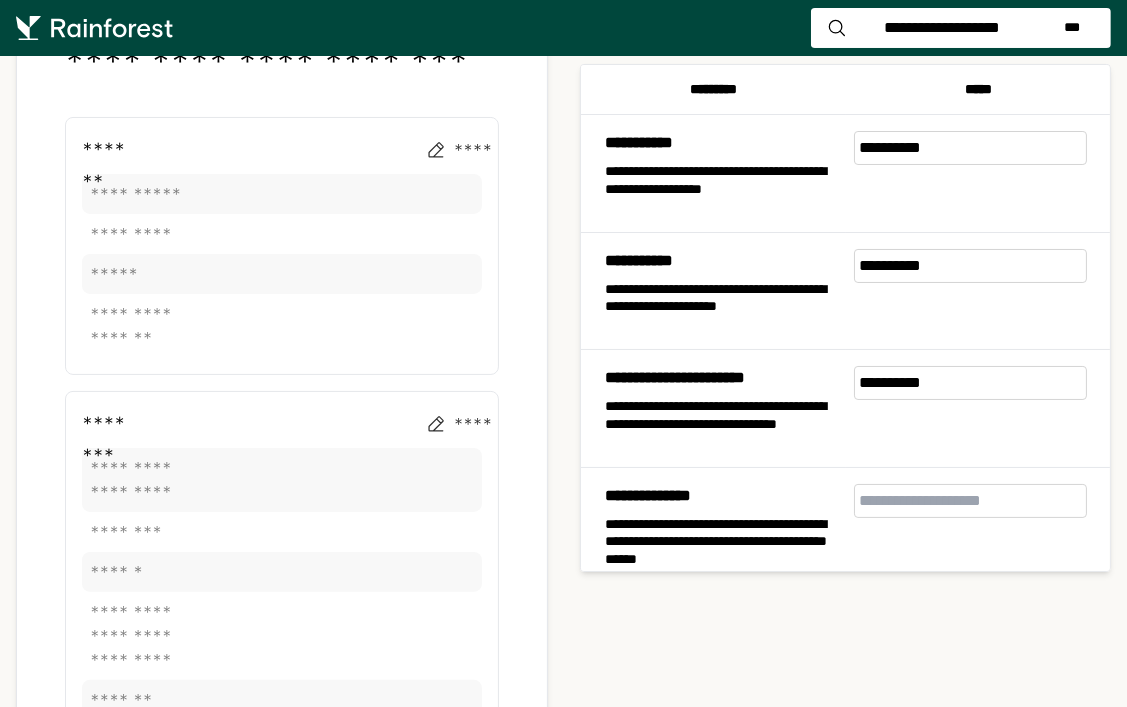 scroll, scrollTop: 0, scrollLeft: 0, axis: both 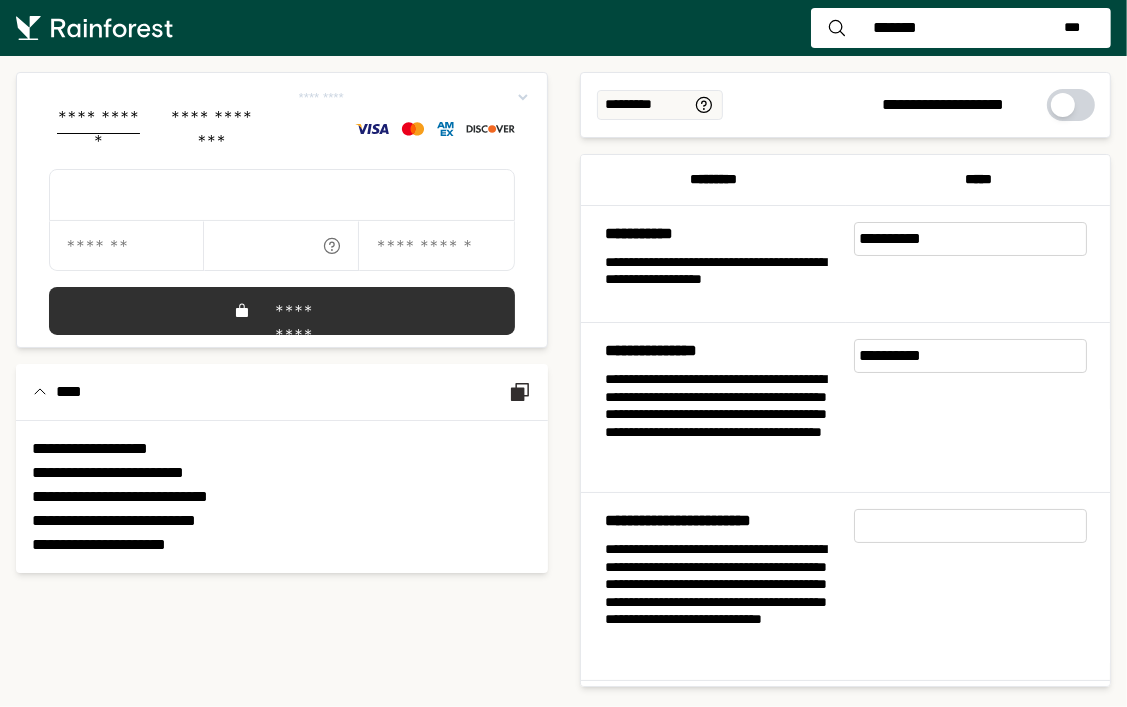 click on "**********" 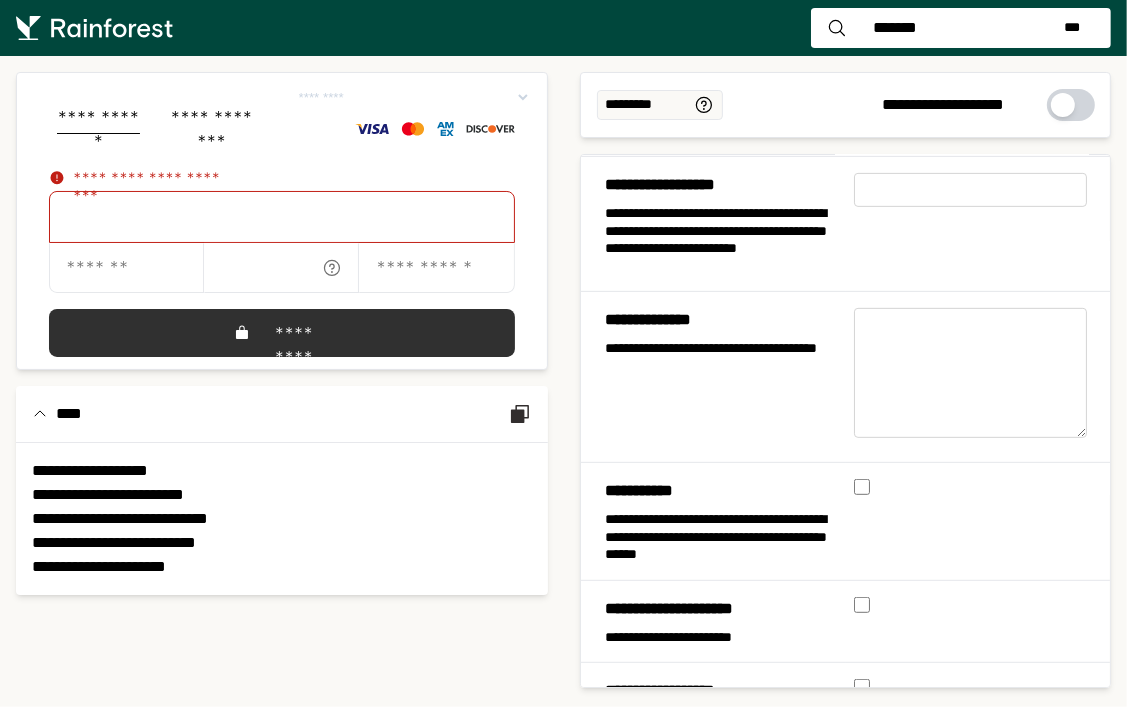 scroll, scrollTop: 680, scrollLeft: 0, axis: vertical 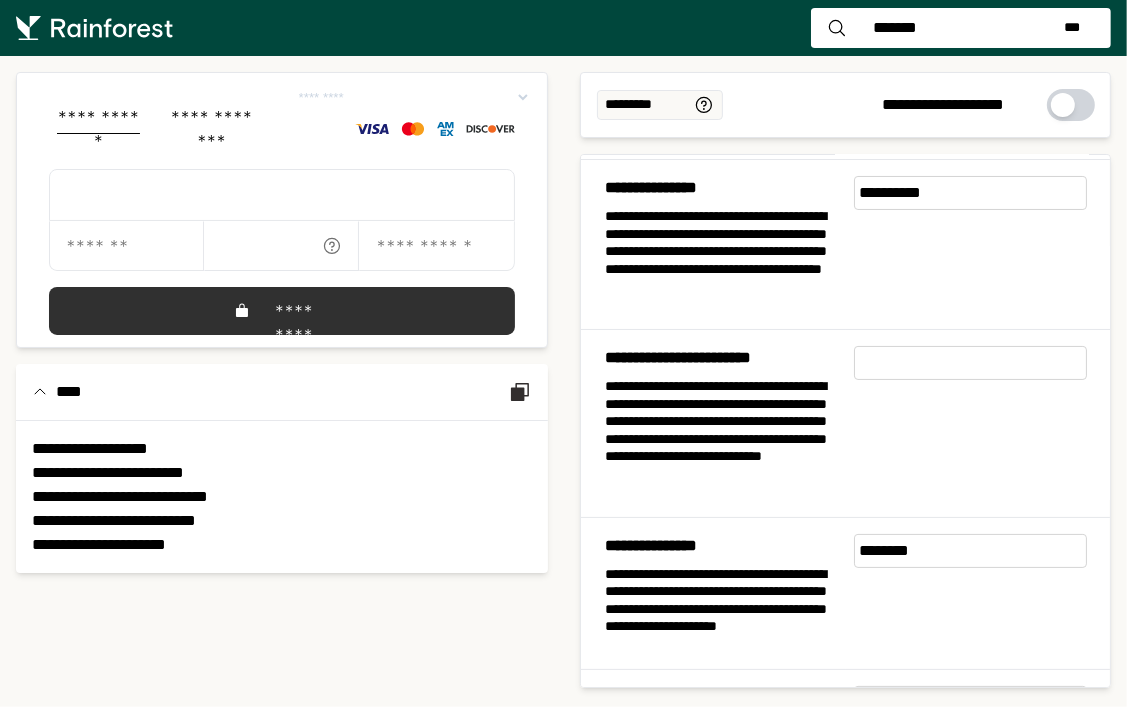 click on "********" at bounding box center (970, 551) 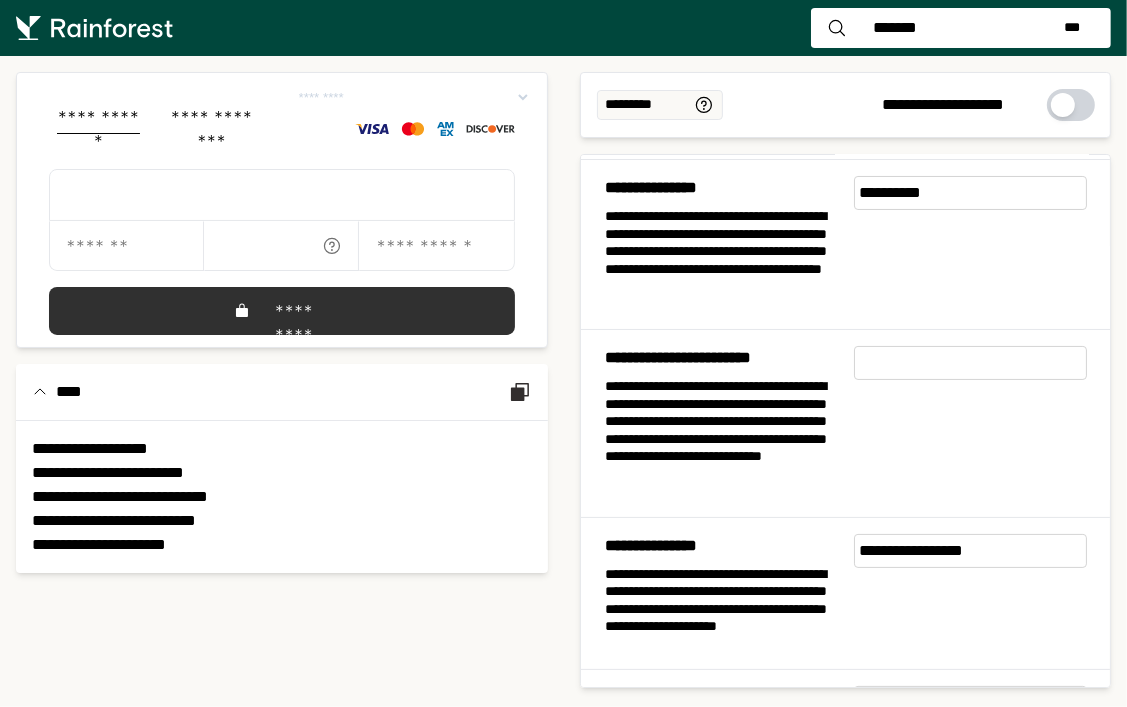 click on "**********" at bounding box center (970, 551) 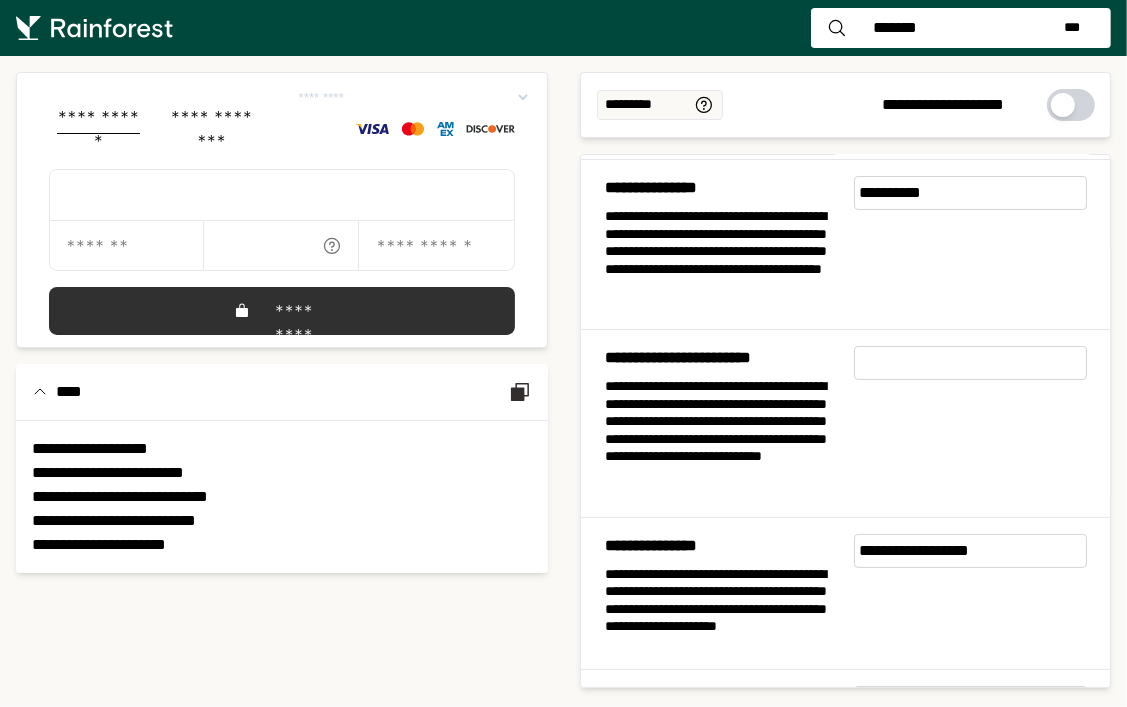 click on "**********" at bounding box center [970, 551] 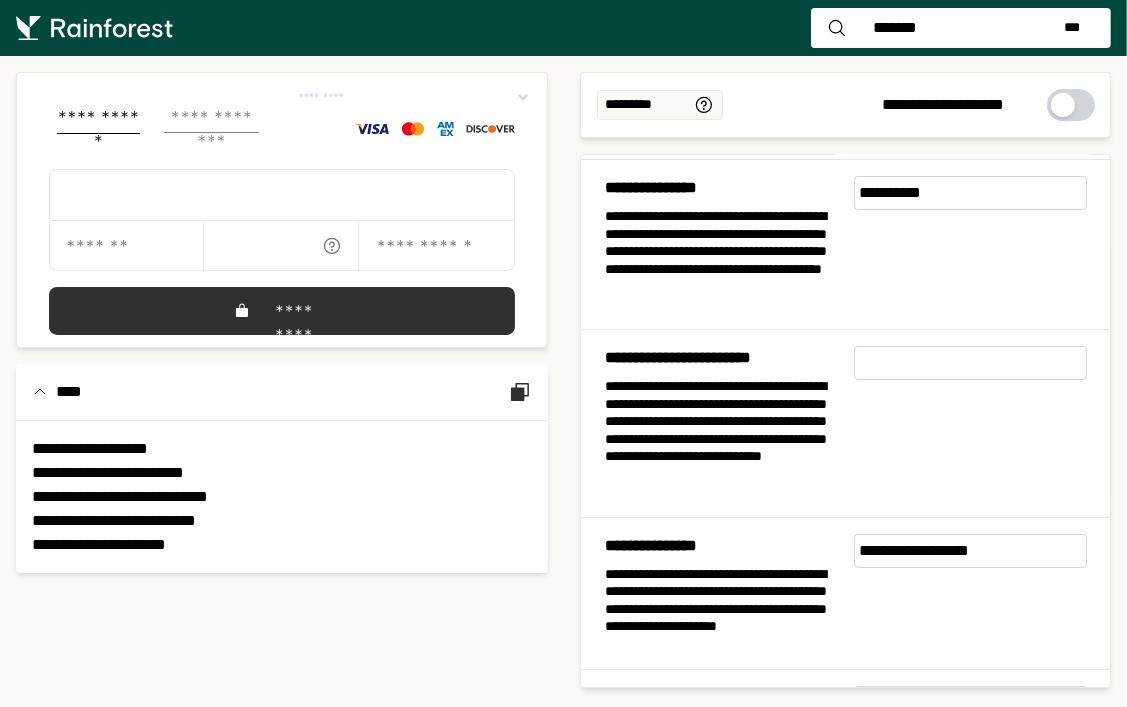 type on "**********" 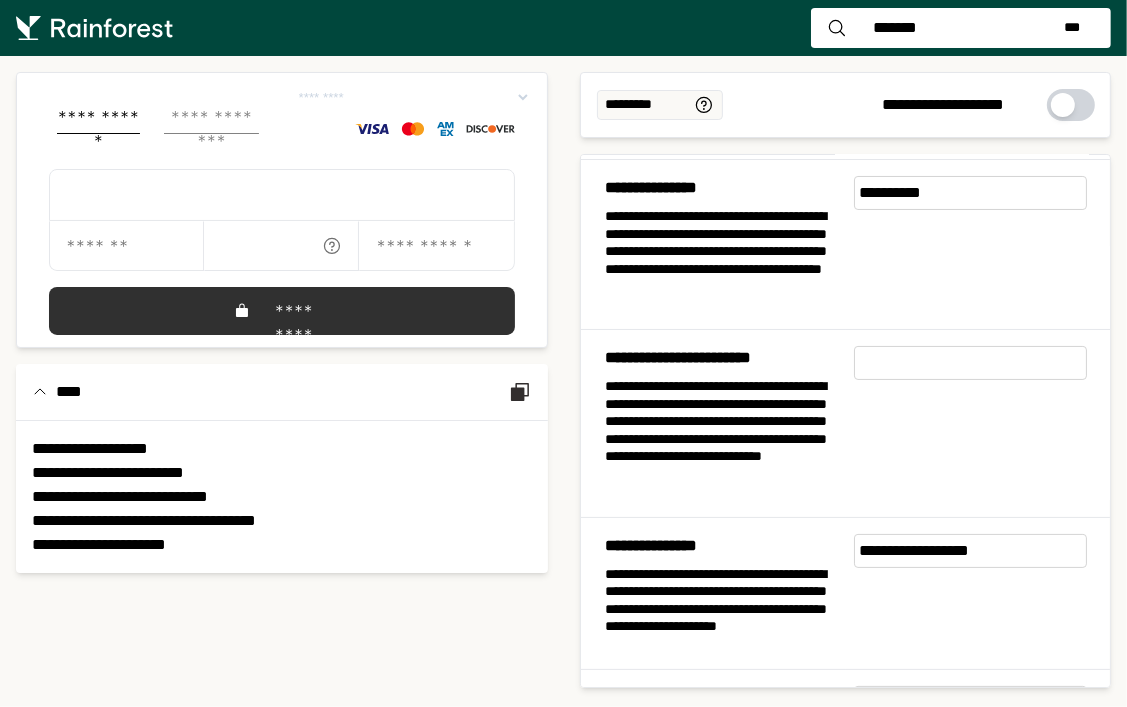 click on "**********" at bounding box center [212, 119] 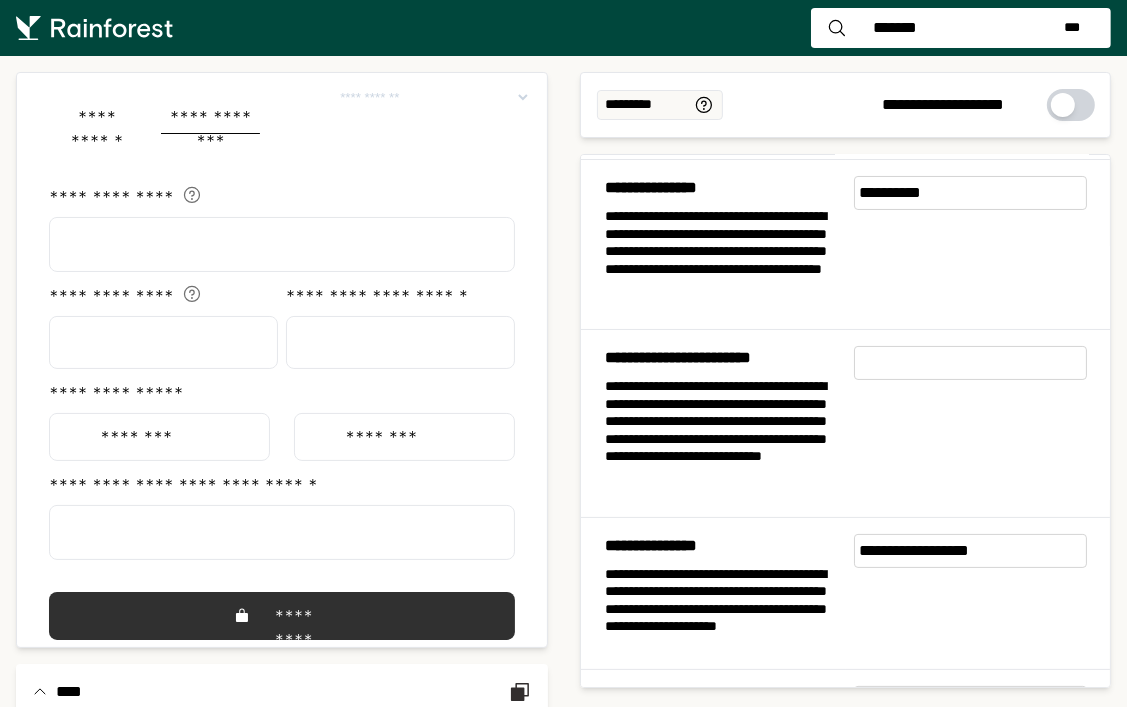 click at bounding box center (282, 244) 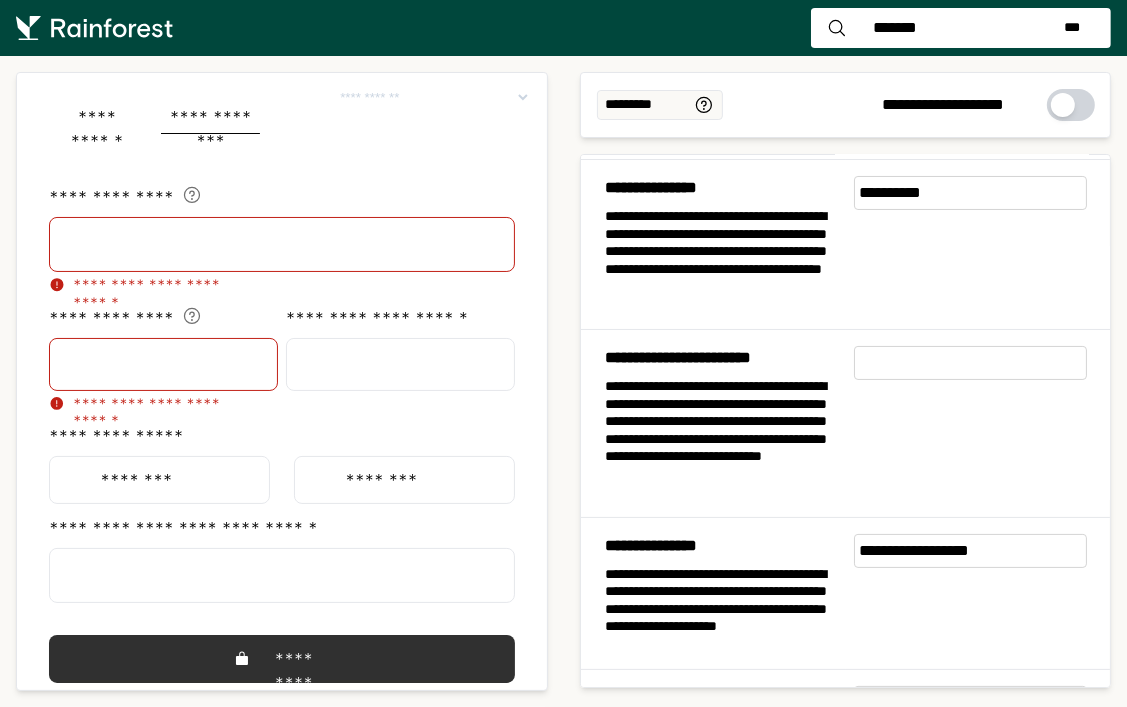 click on "**********" at bounding box center (846, 379) 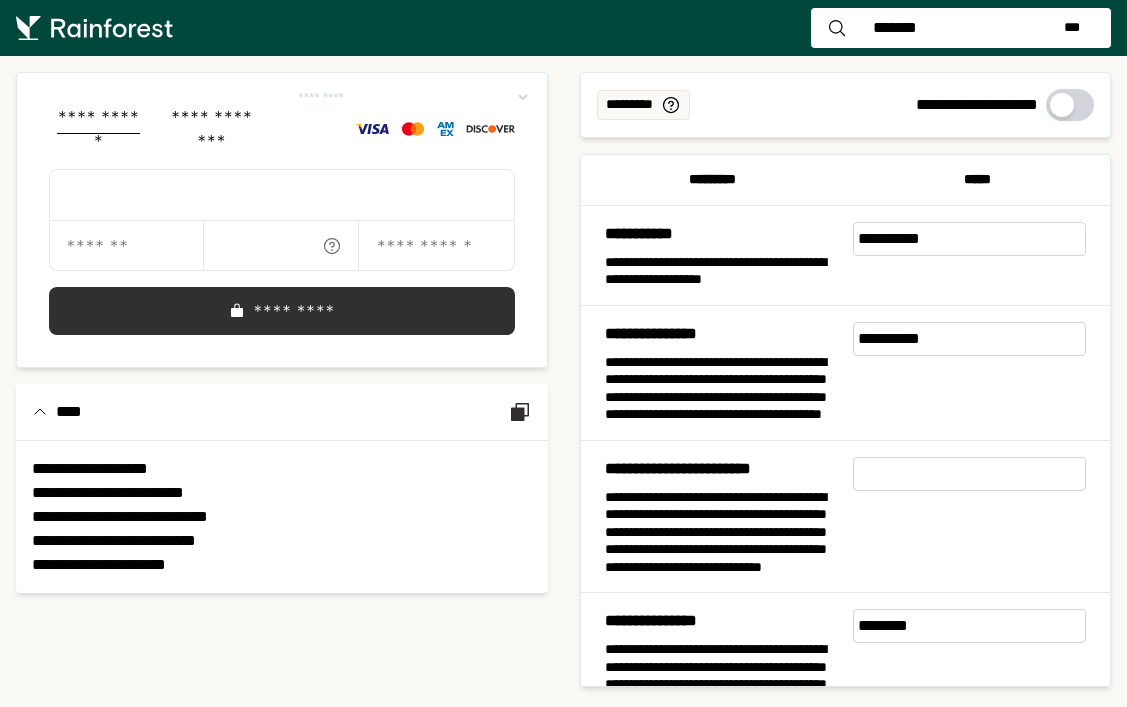 scroll, scrollTop: 0, scrollLeft: 0, axis: both 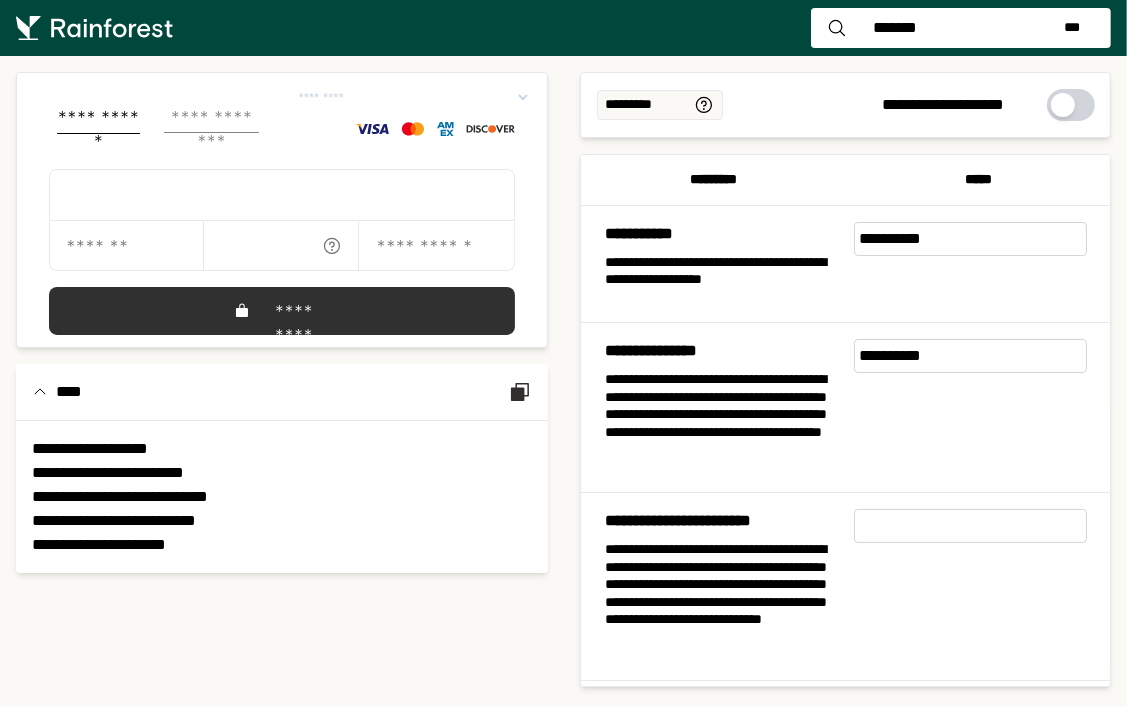 click on "**********" at bounding box center [212, 119] 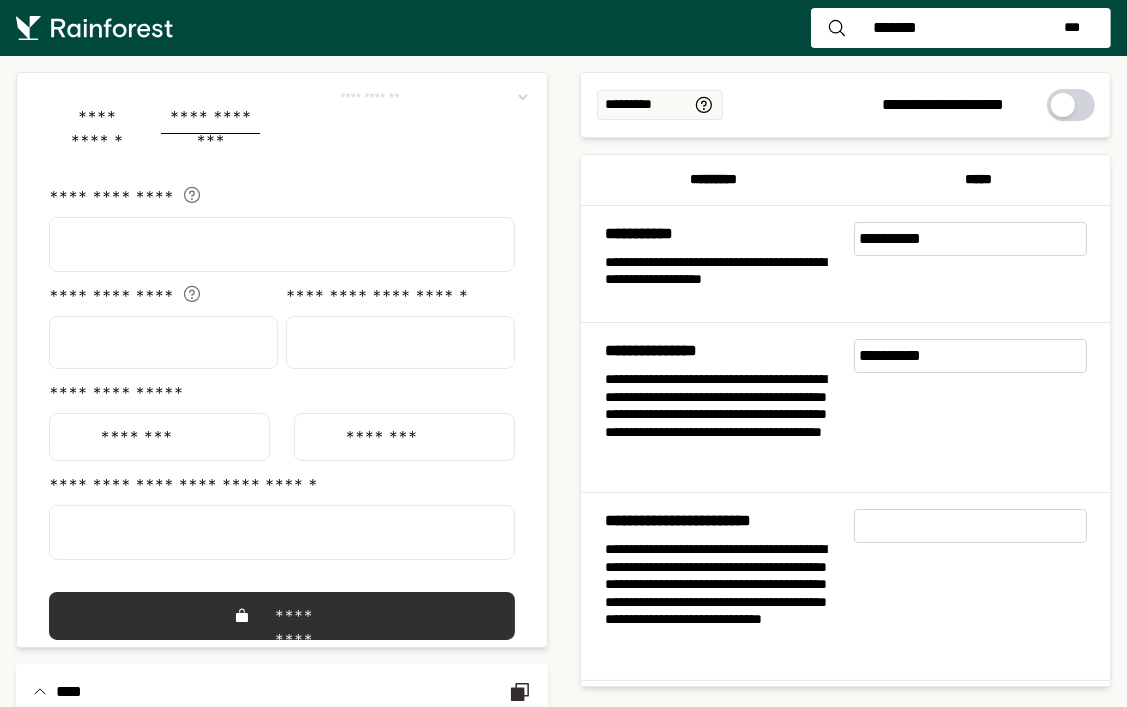 click on "*******" at bounding box center [894, 28] 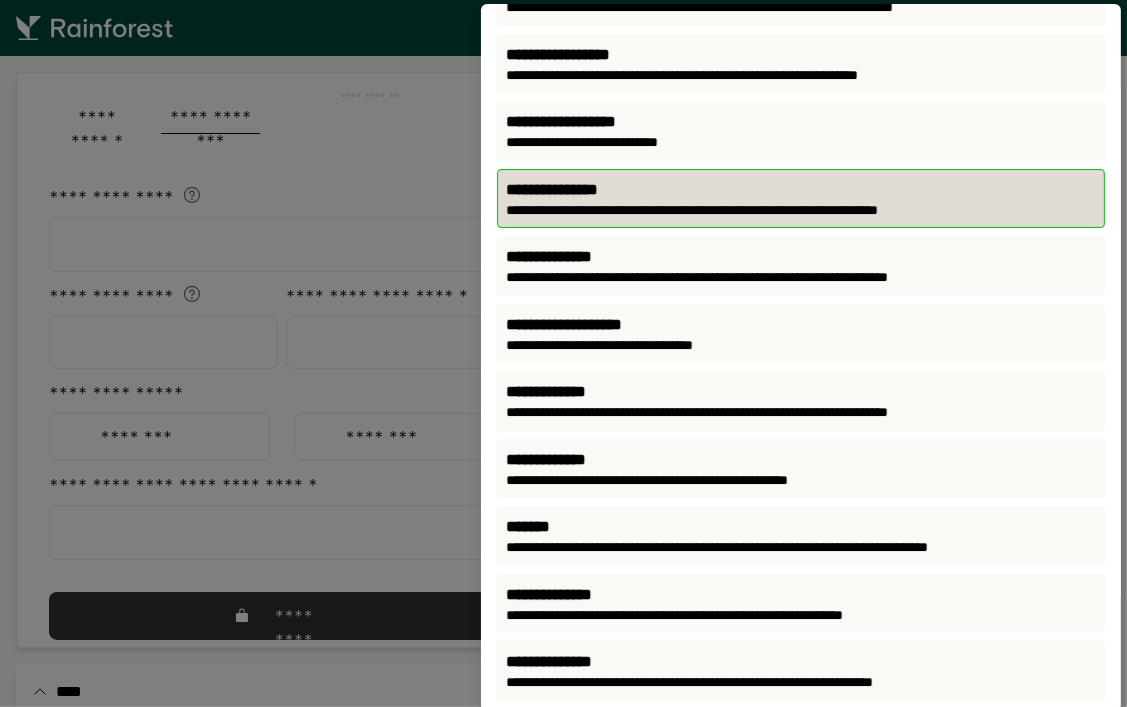 scroll, scrollTop: 170, scrollLeft: 0, axis: vertical 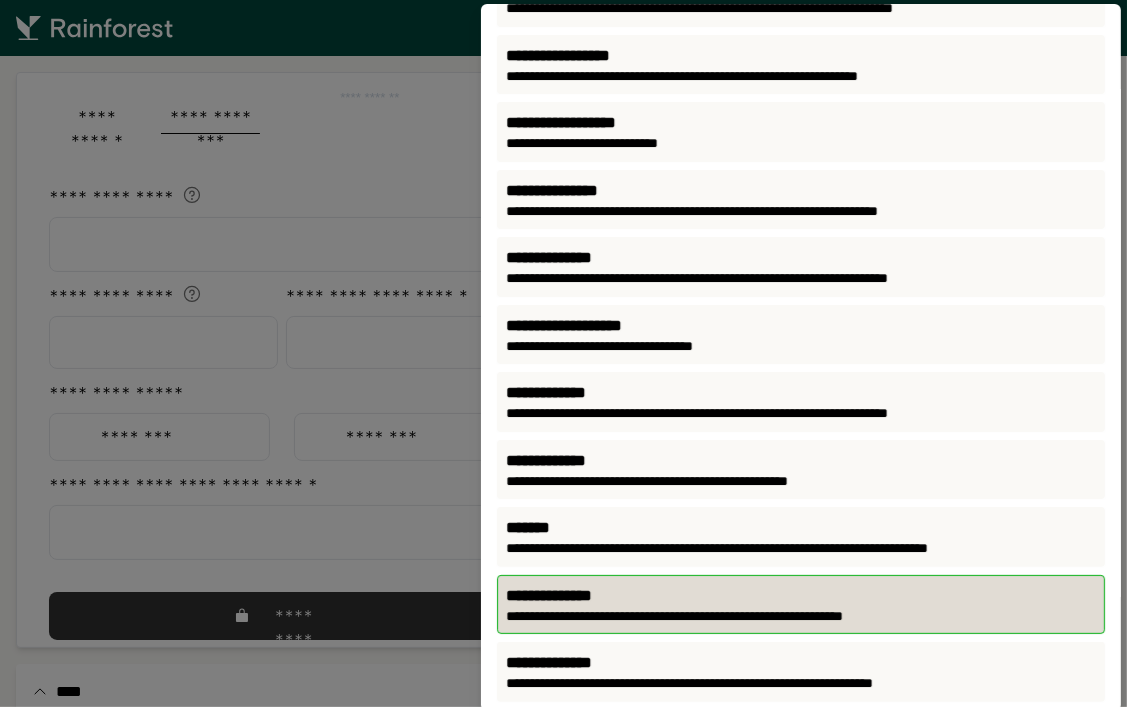 click on "**********" at bounding box center (801, 617) 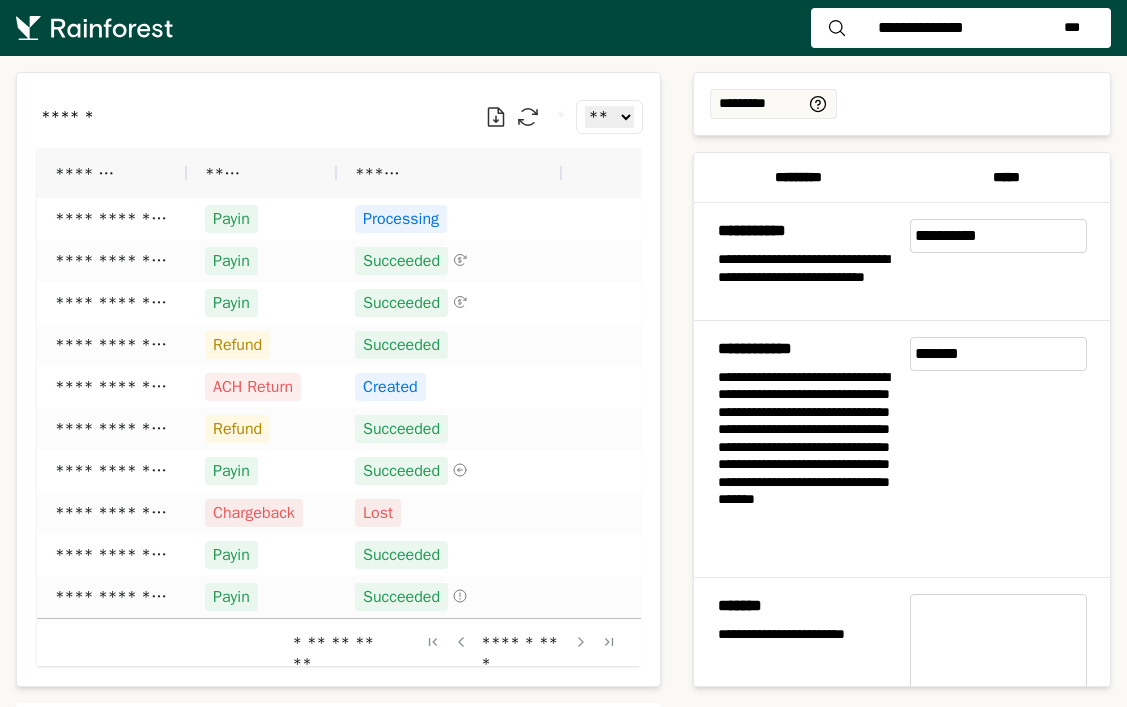 scroll, scrollTop: 0, scrollLeft: 0, axis: both 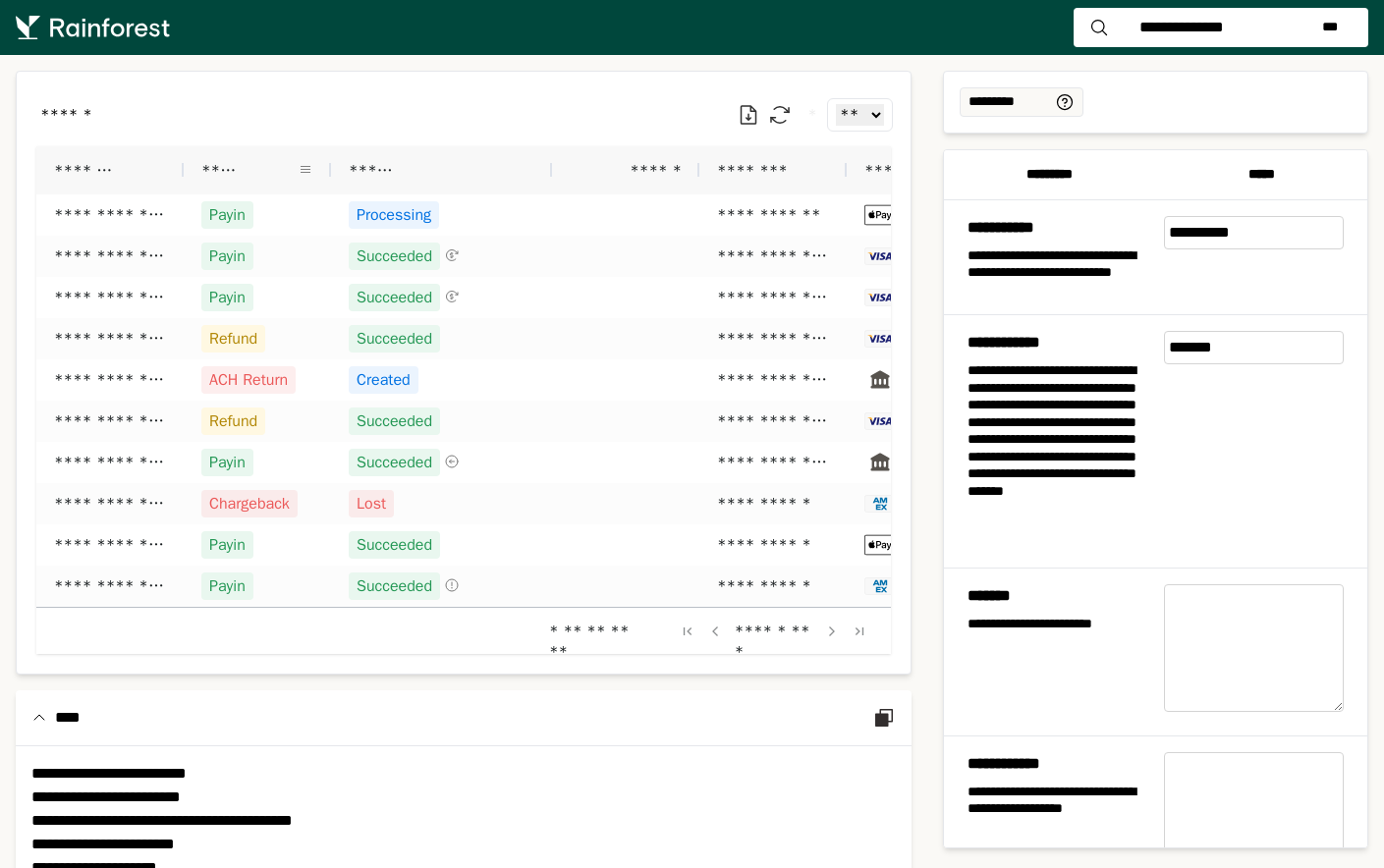 click at bounding box center (305, 170) 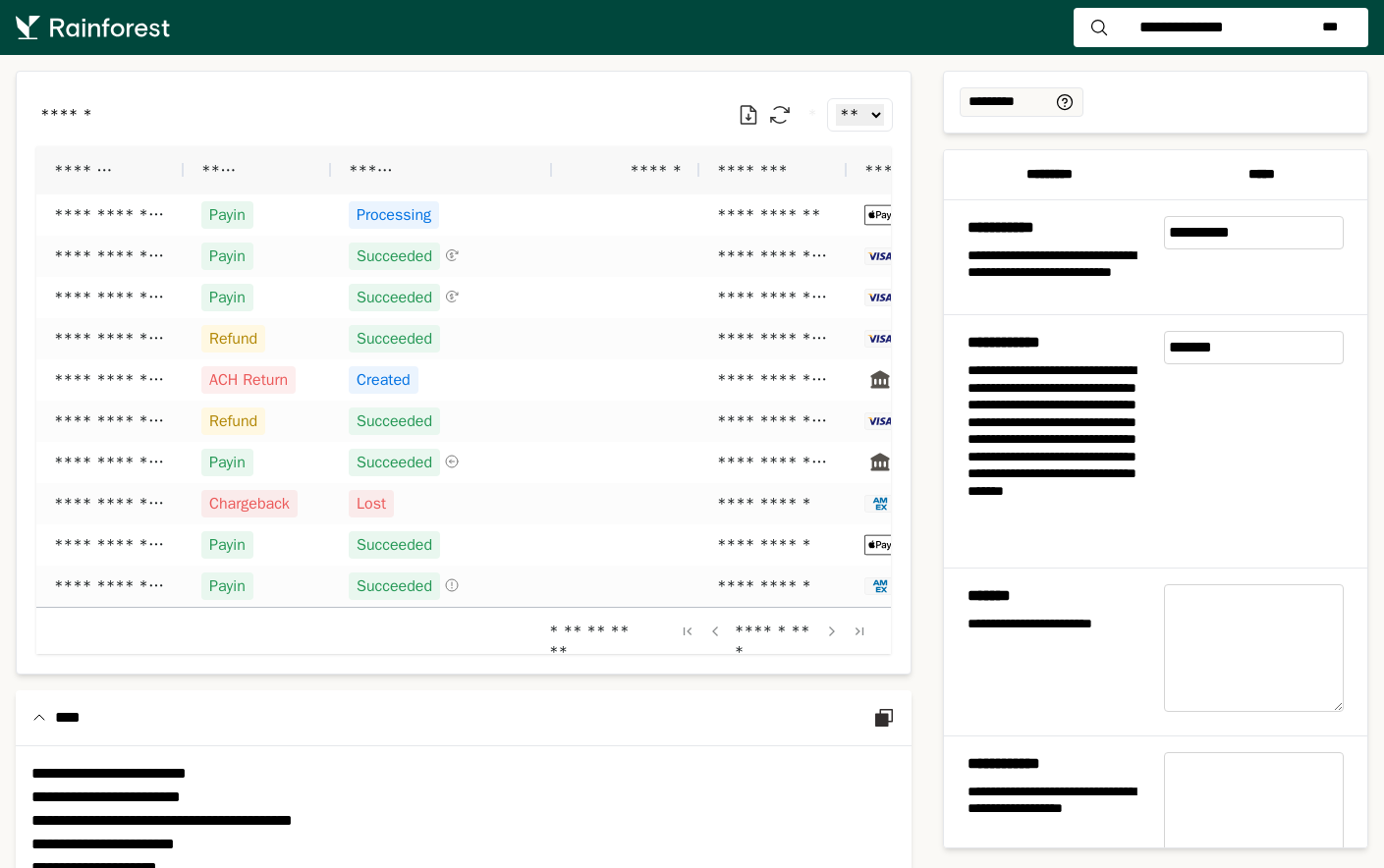 click on "****** * ** ** ** ***" at bounding box center [464, 115] 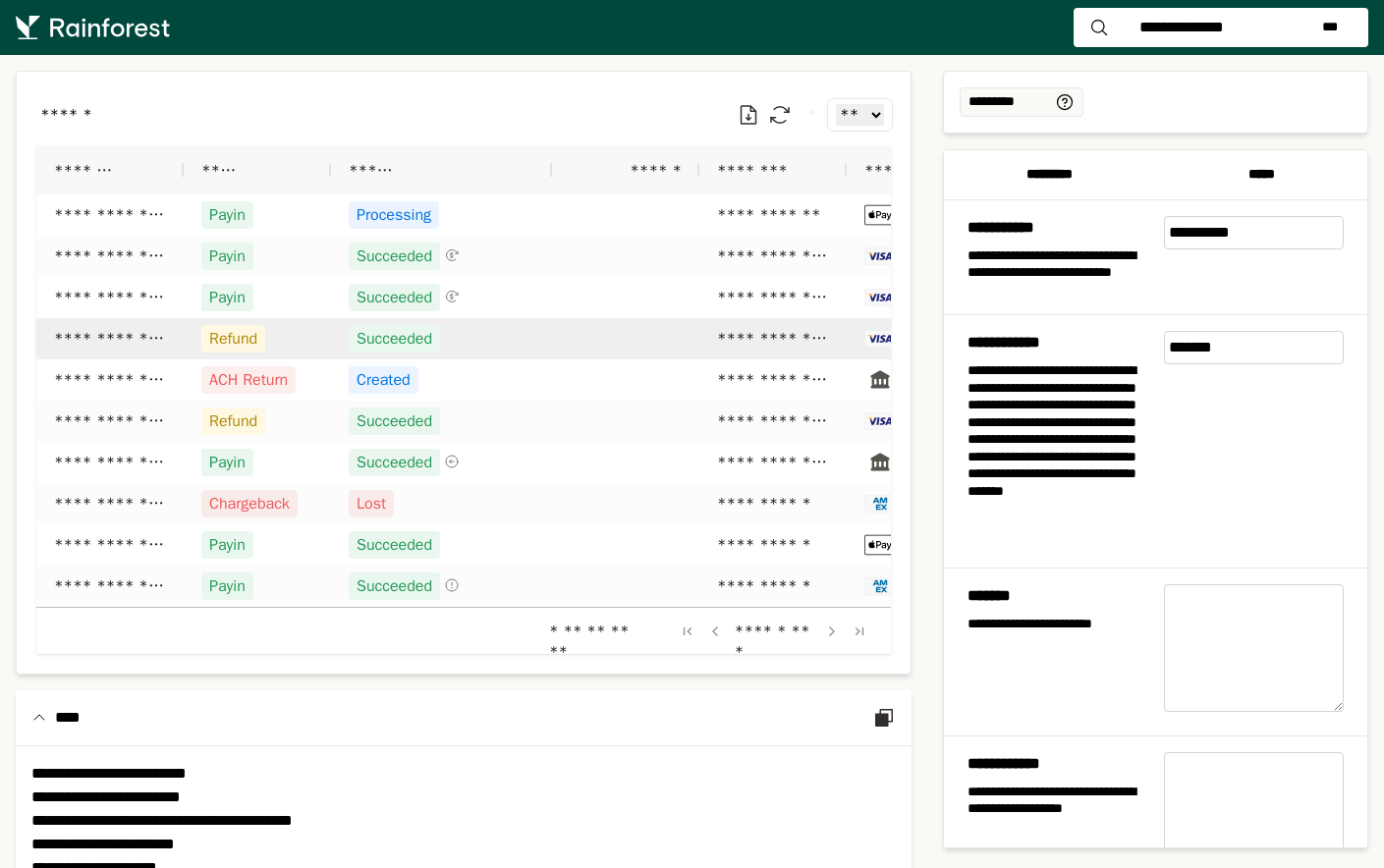 scroll, scrollTop: 0, scrollLeft: 103, axis: horizontal 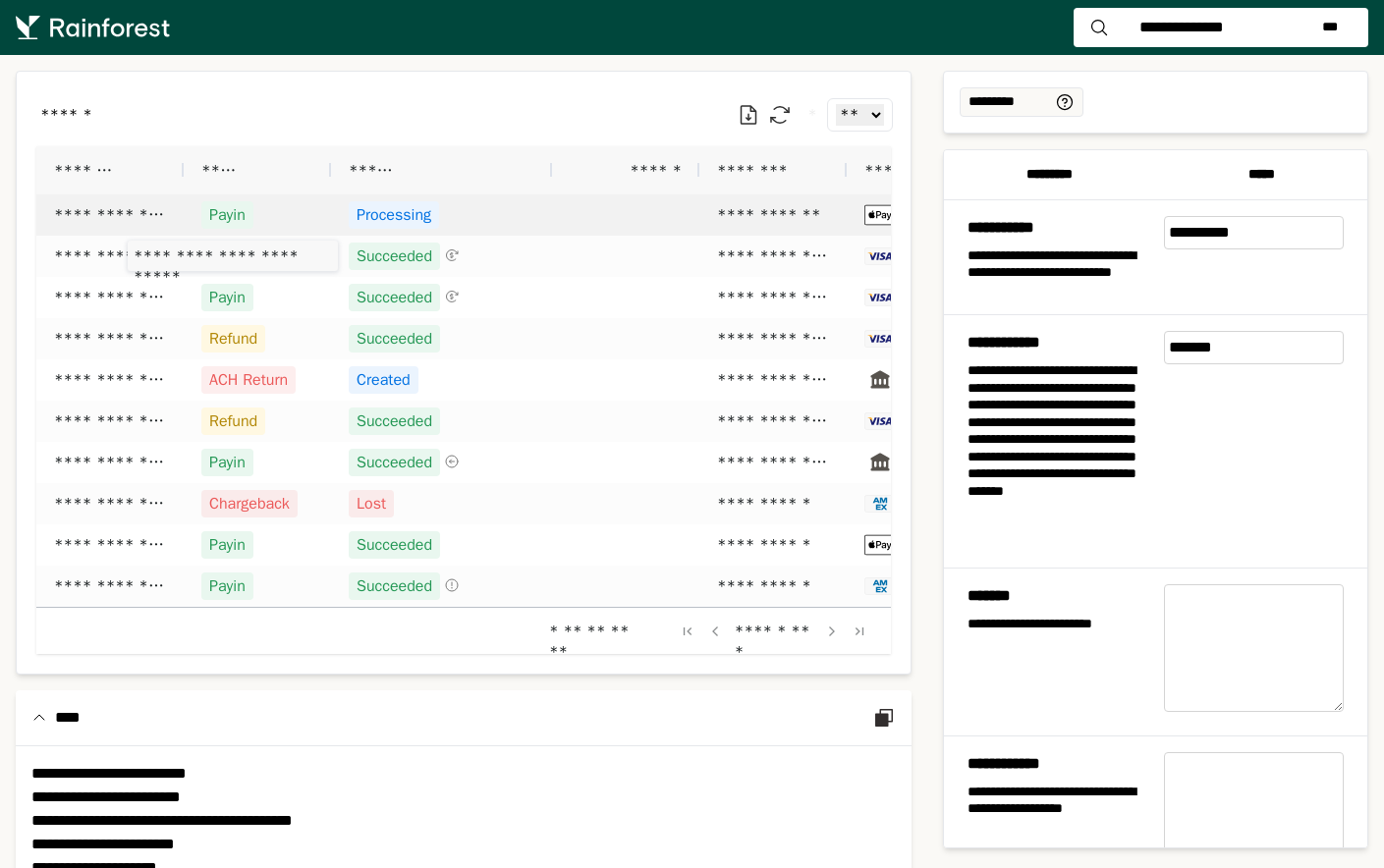 click on "**********" at bounding box center [110, 215] 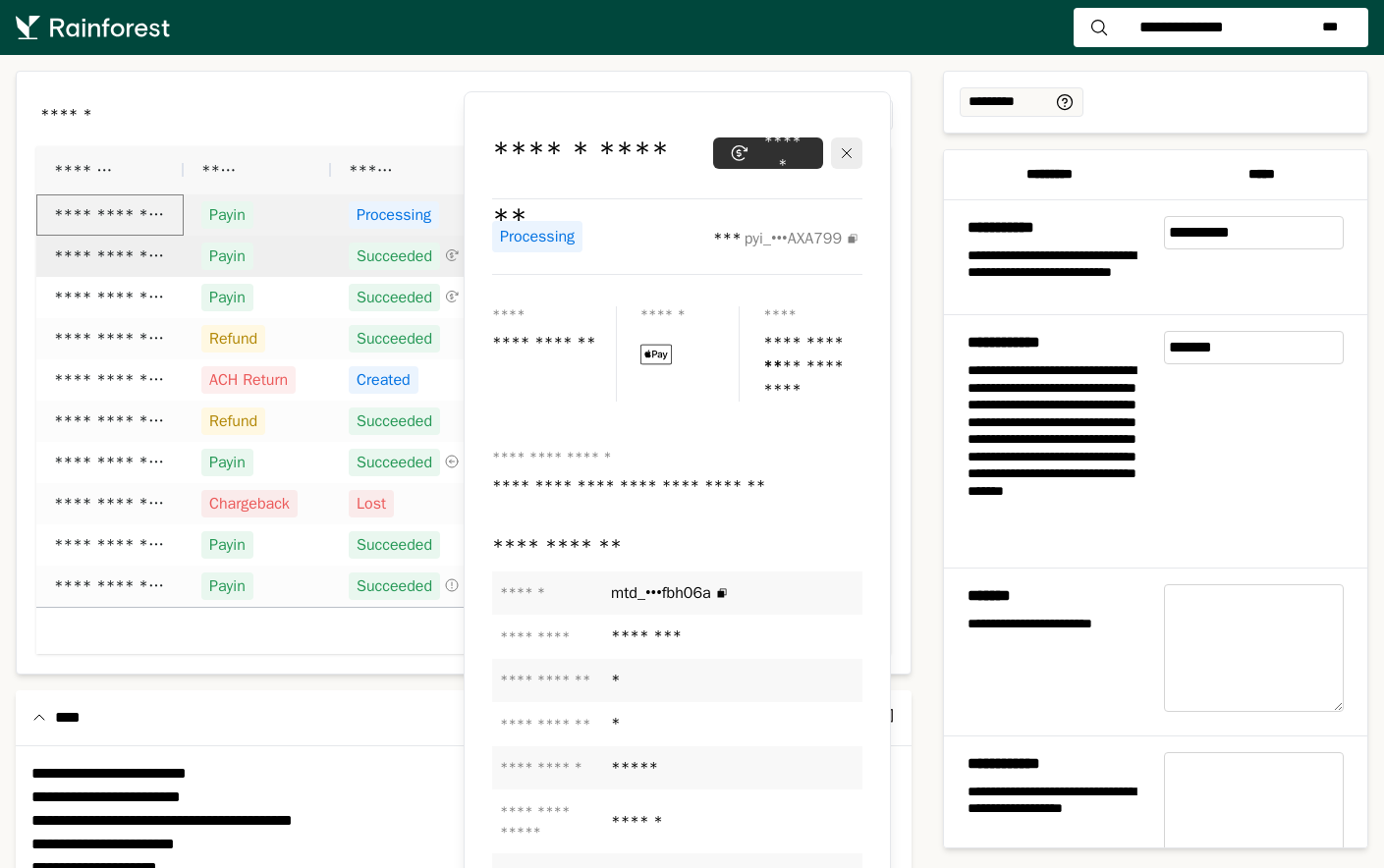 click on "**********" at bounding box center [110, 256] 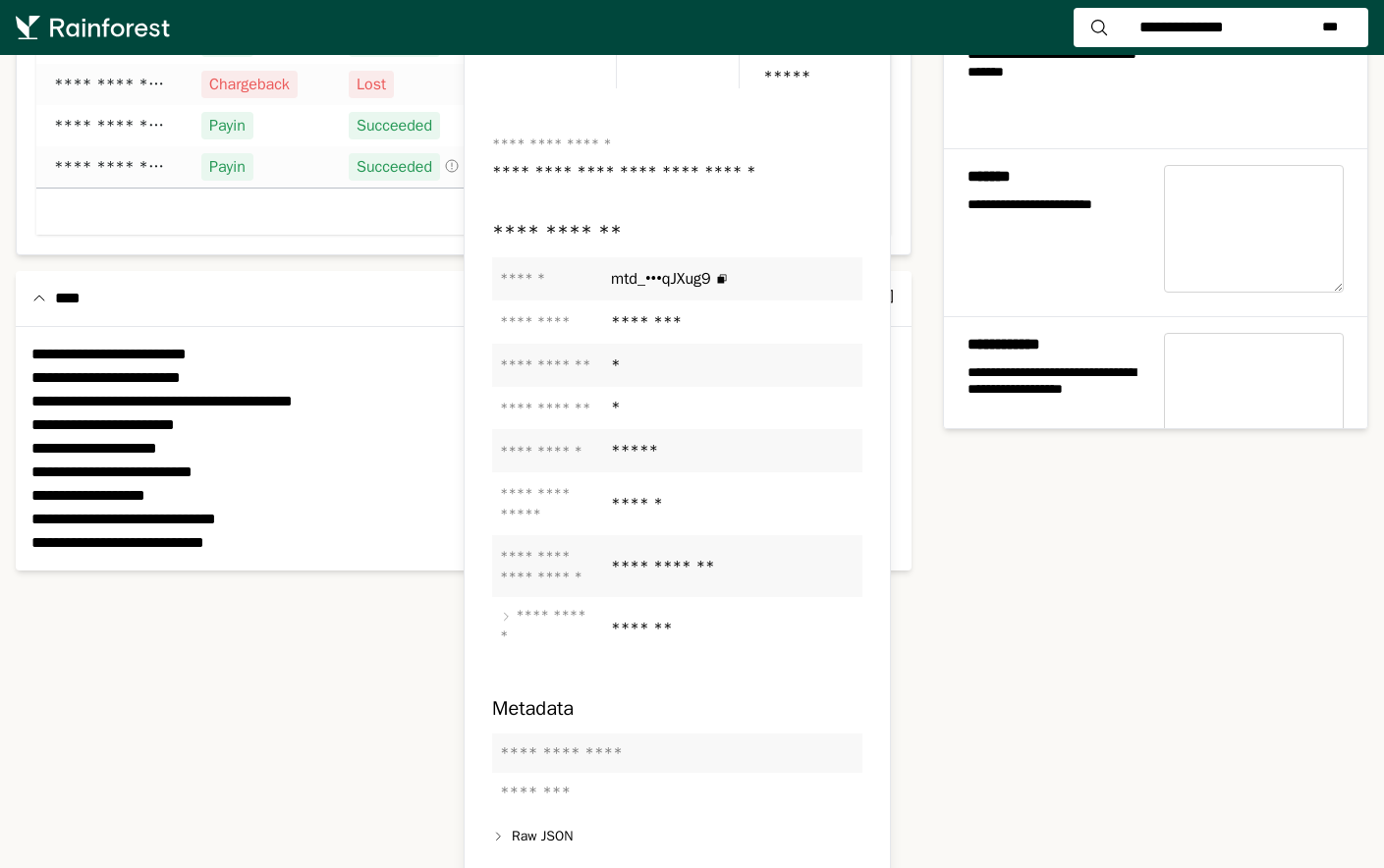 scroll, scrollTop: 465, scrollLeft: 0, axis: vertical 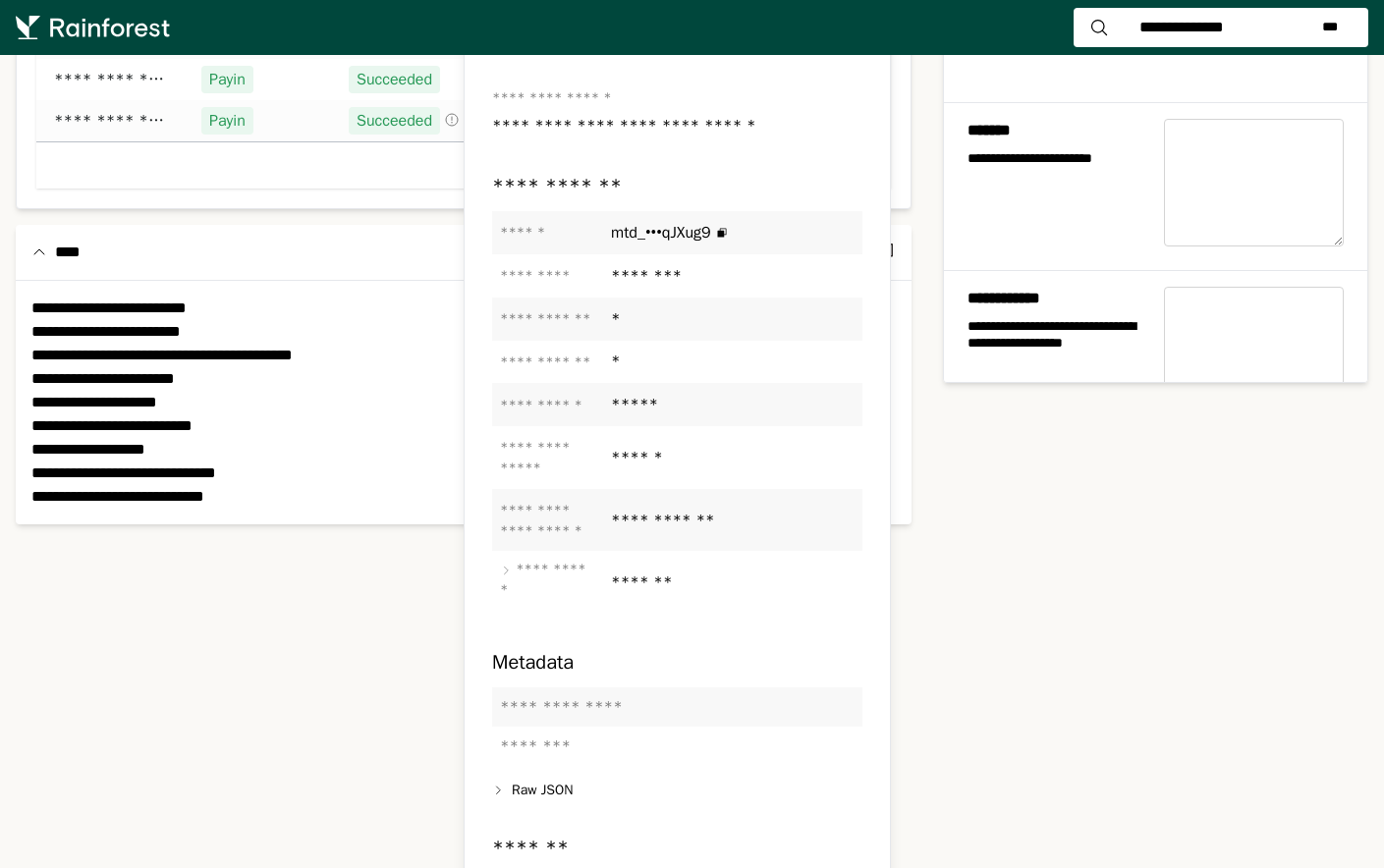 click on "**********" at bounding box center (677, 385) 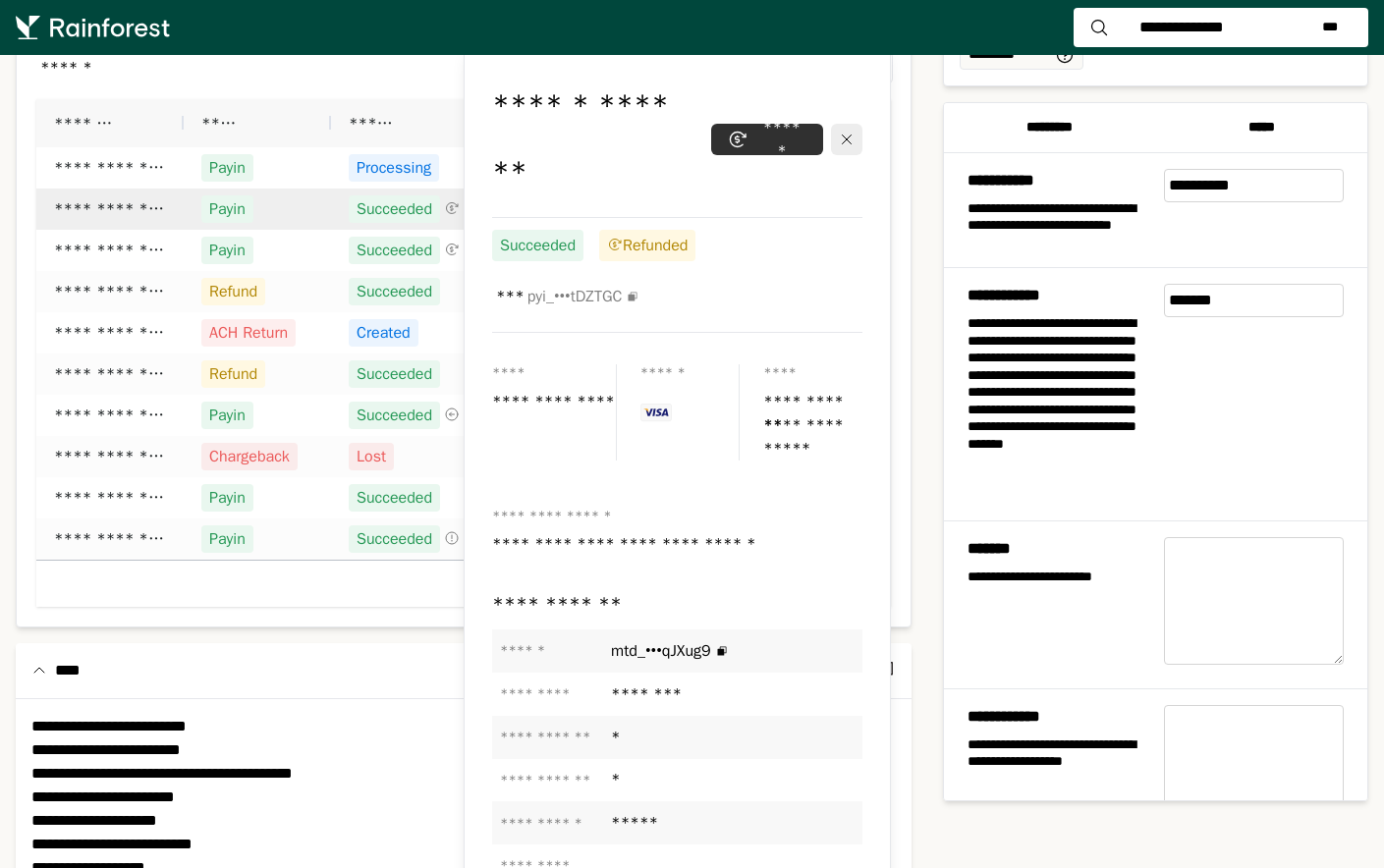 scroll, scrollTop: 13, scrollLeft: 0, axis: vertical 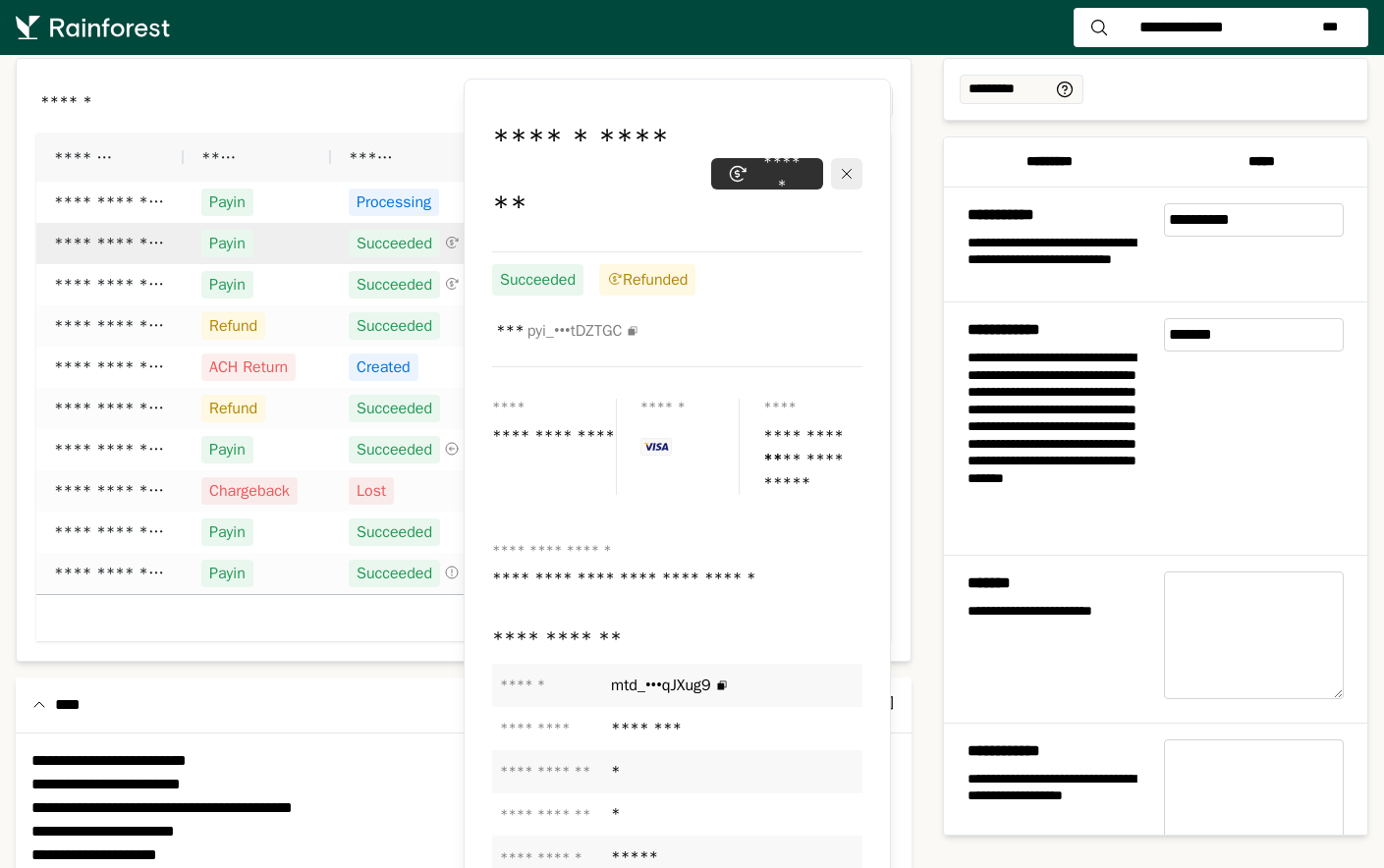 click on "****** * ** ** ** ***" at bounding box center [464, 102] 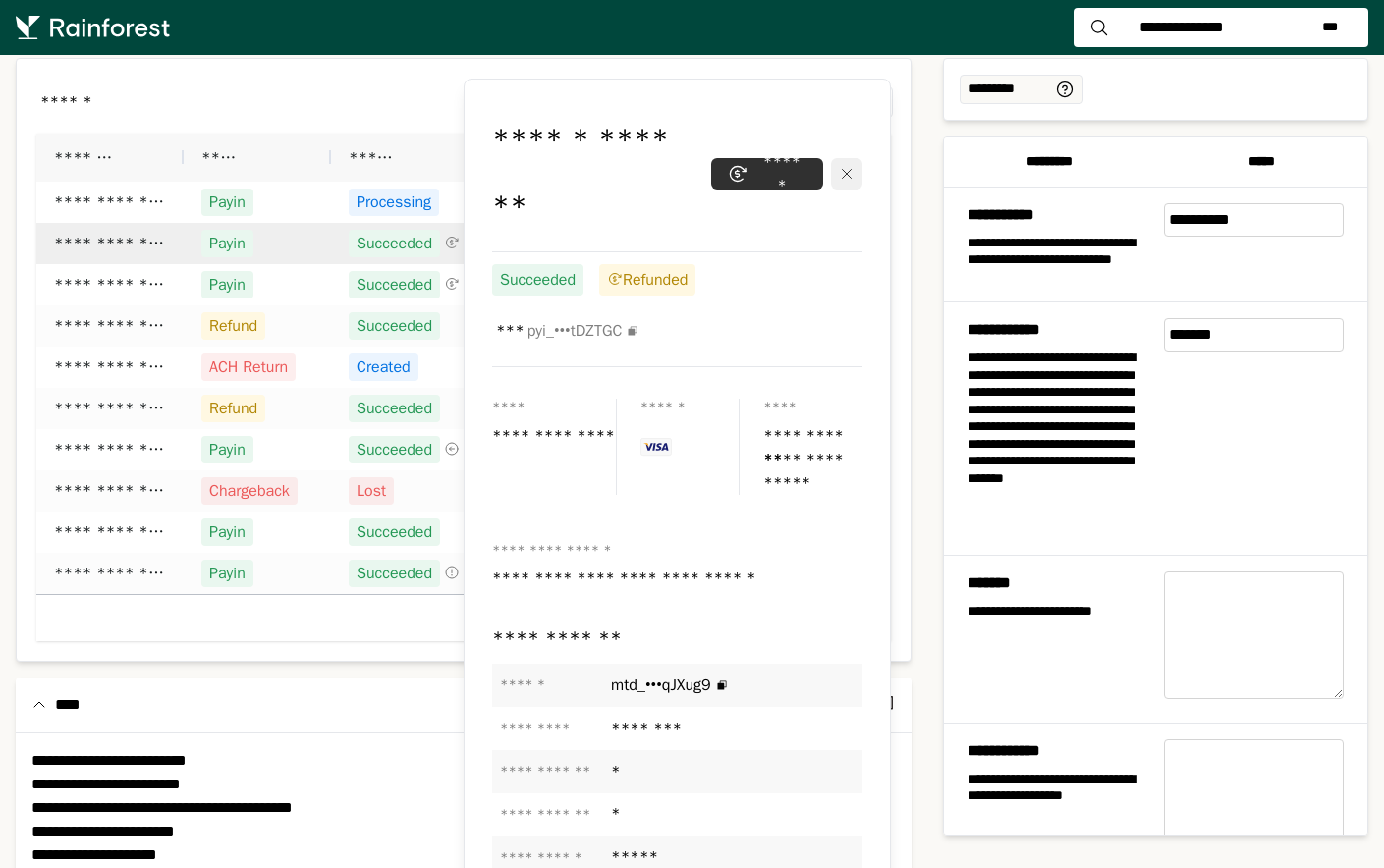 click 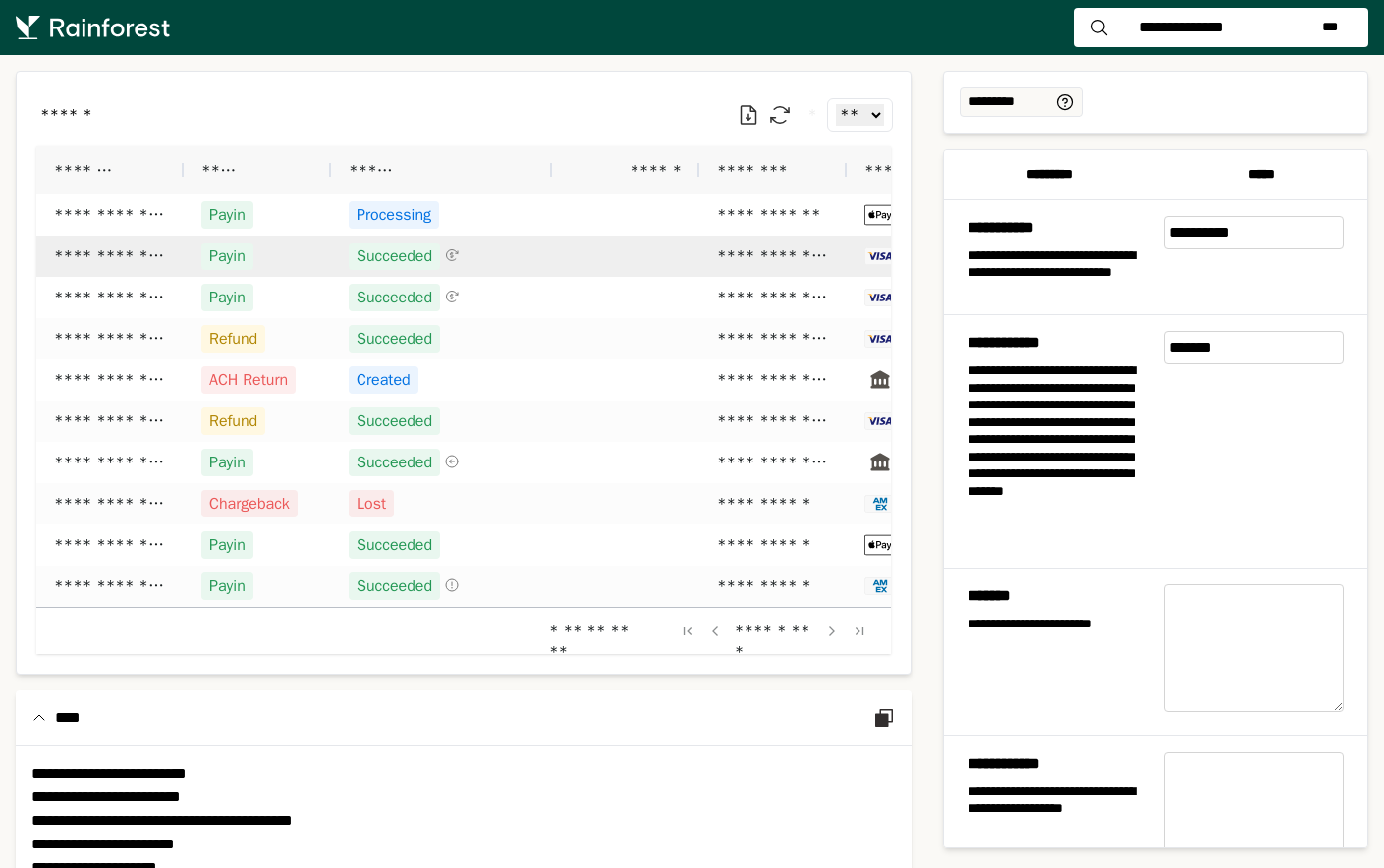 scroll 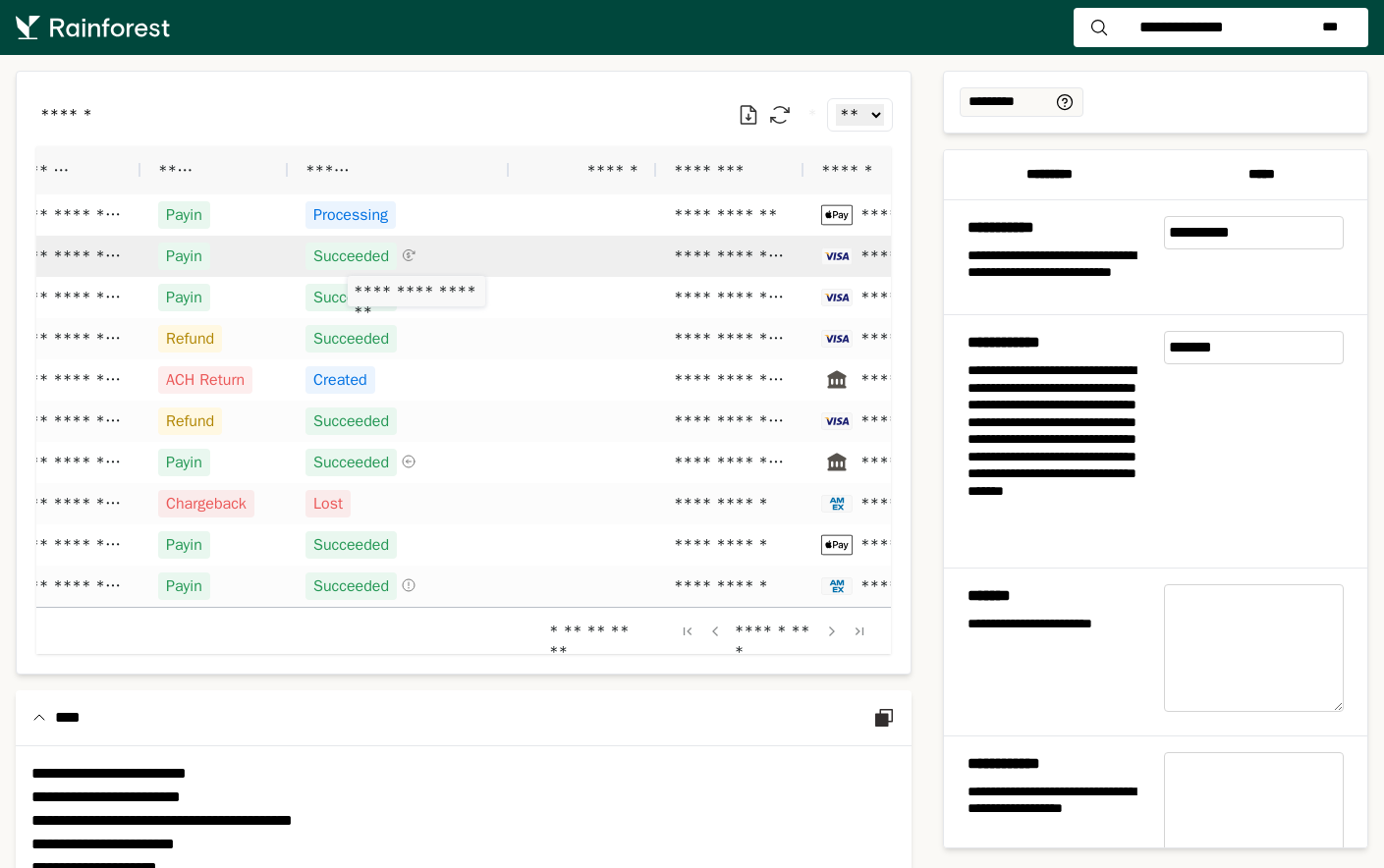 click on "Succeeded" at bounding box center (351, 256) 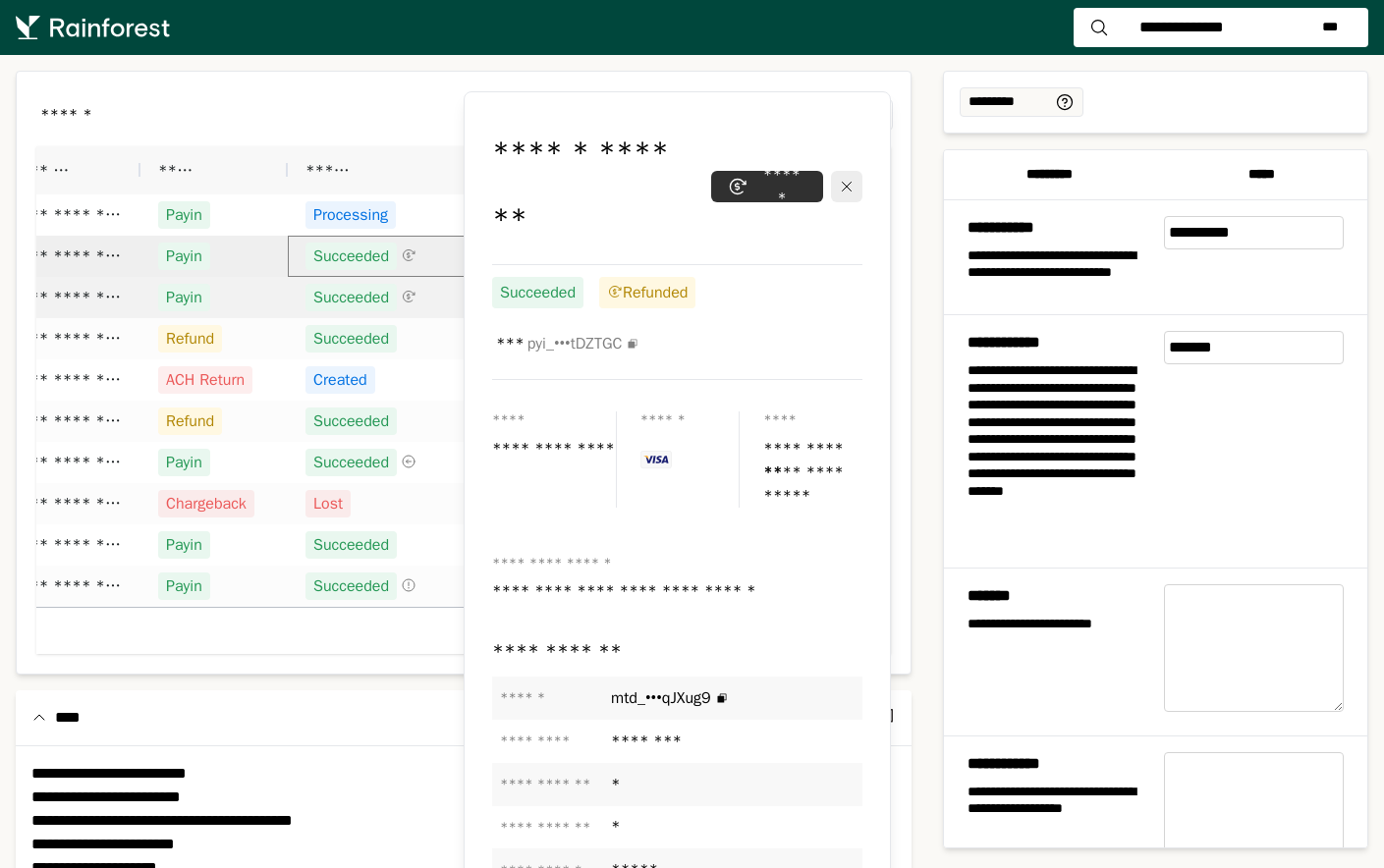 click on "Succeeded" at bounding box center (351, 298) 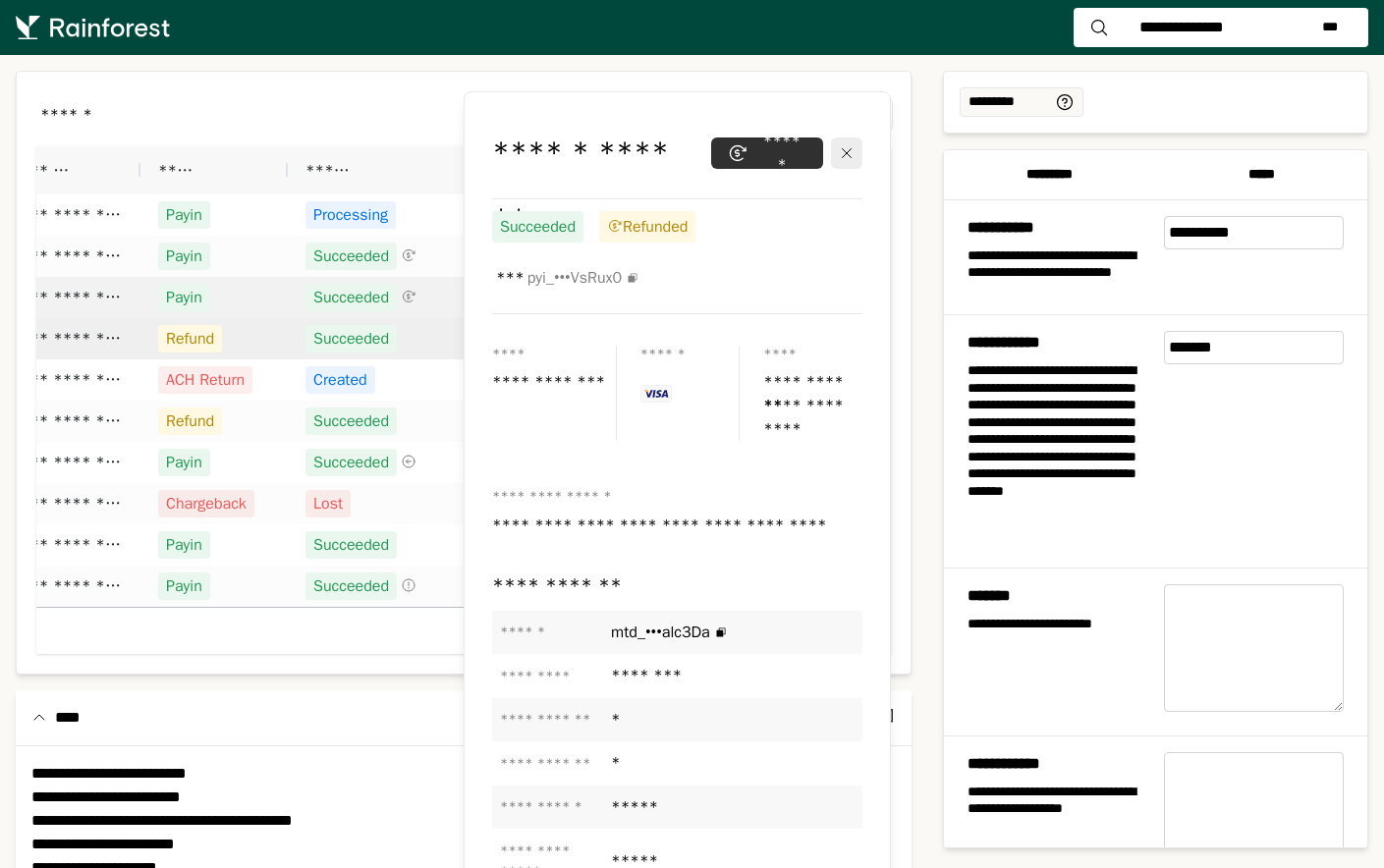 click on "Succeeded" at bounding box center [351, 339] 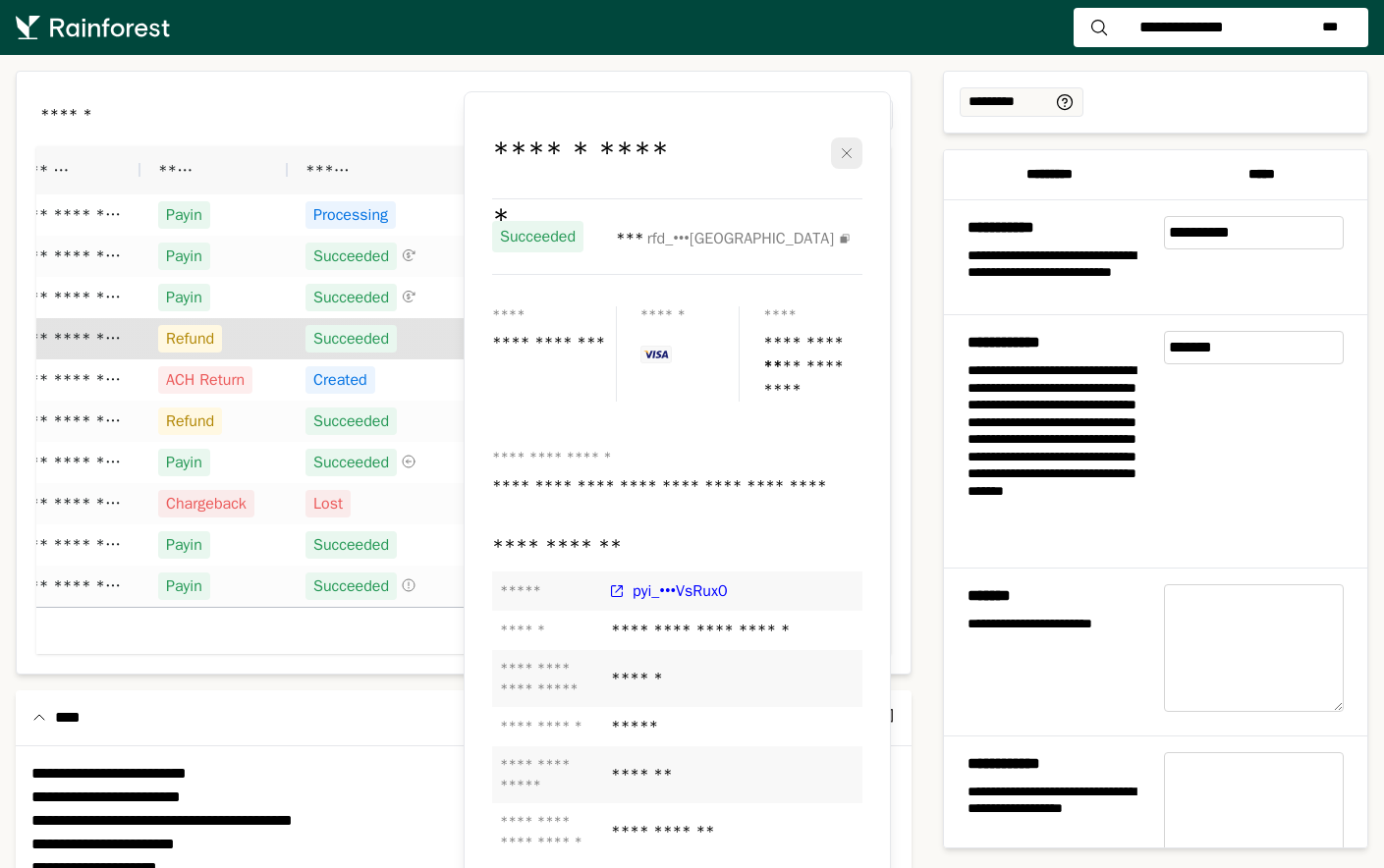 click on "Succeeded" at bounding box center (351, 339) 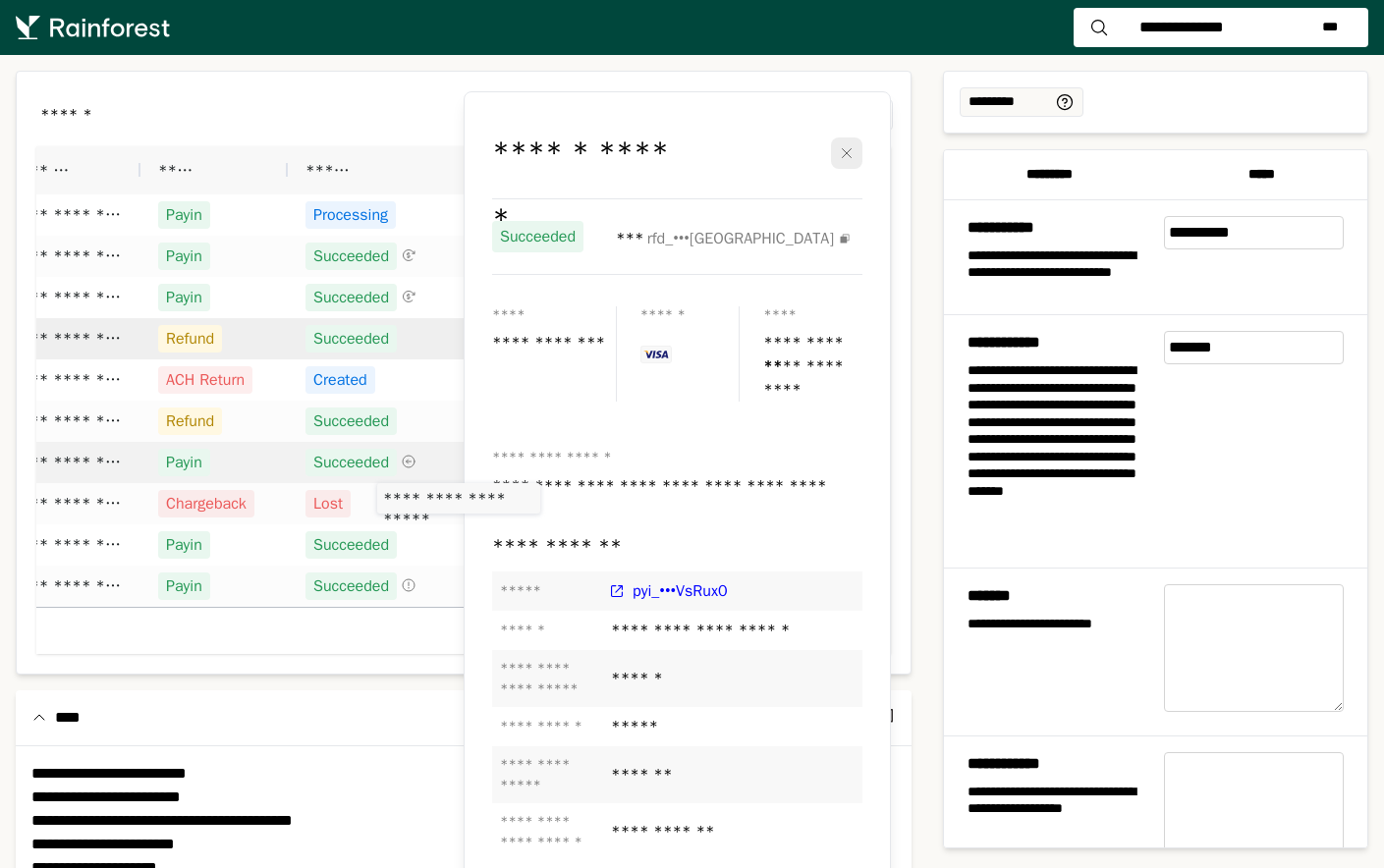 click on "Succeeded" at bounding box center (351, 462) 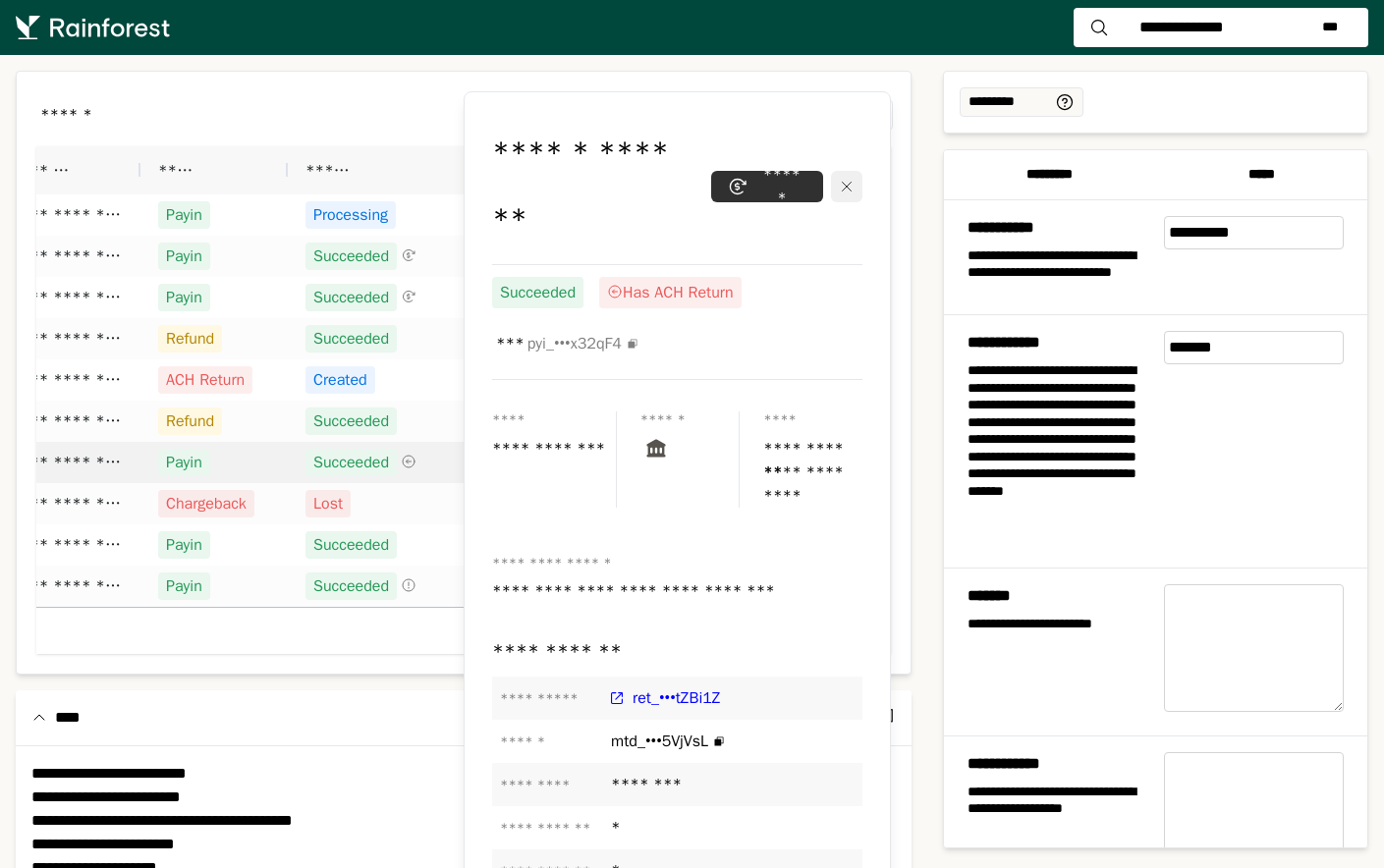 click at bounding box center (847, 187) 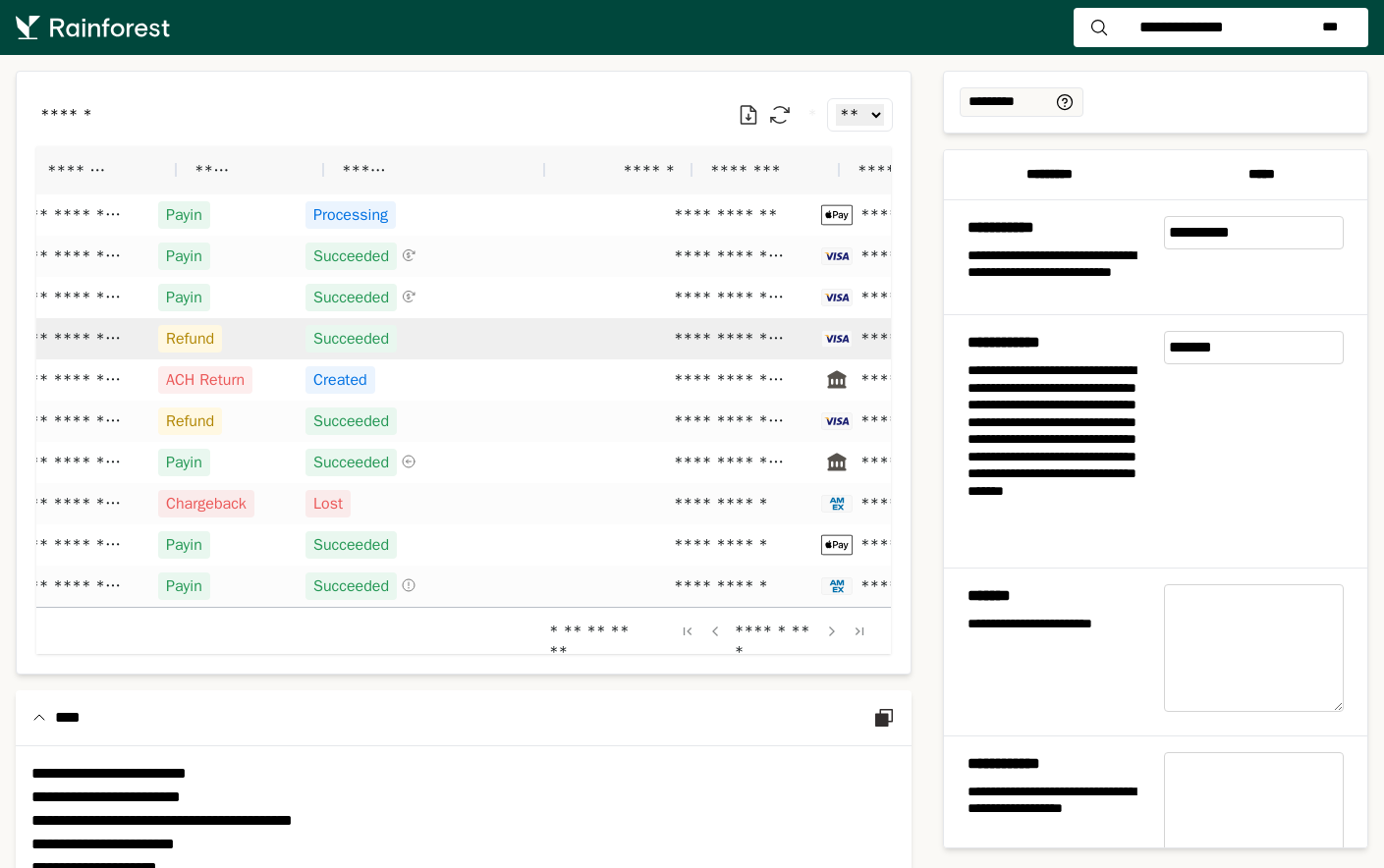 scroll, scrollTop: 0, scrollLeft: 0, axis: both 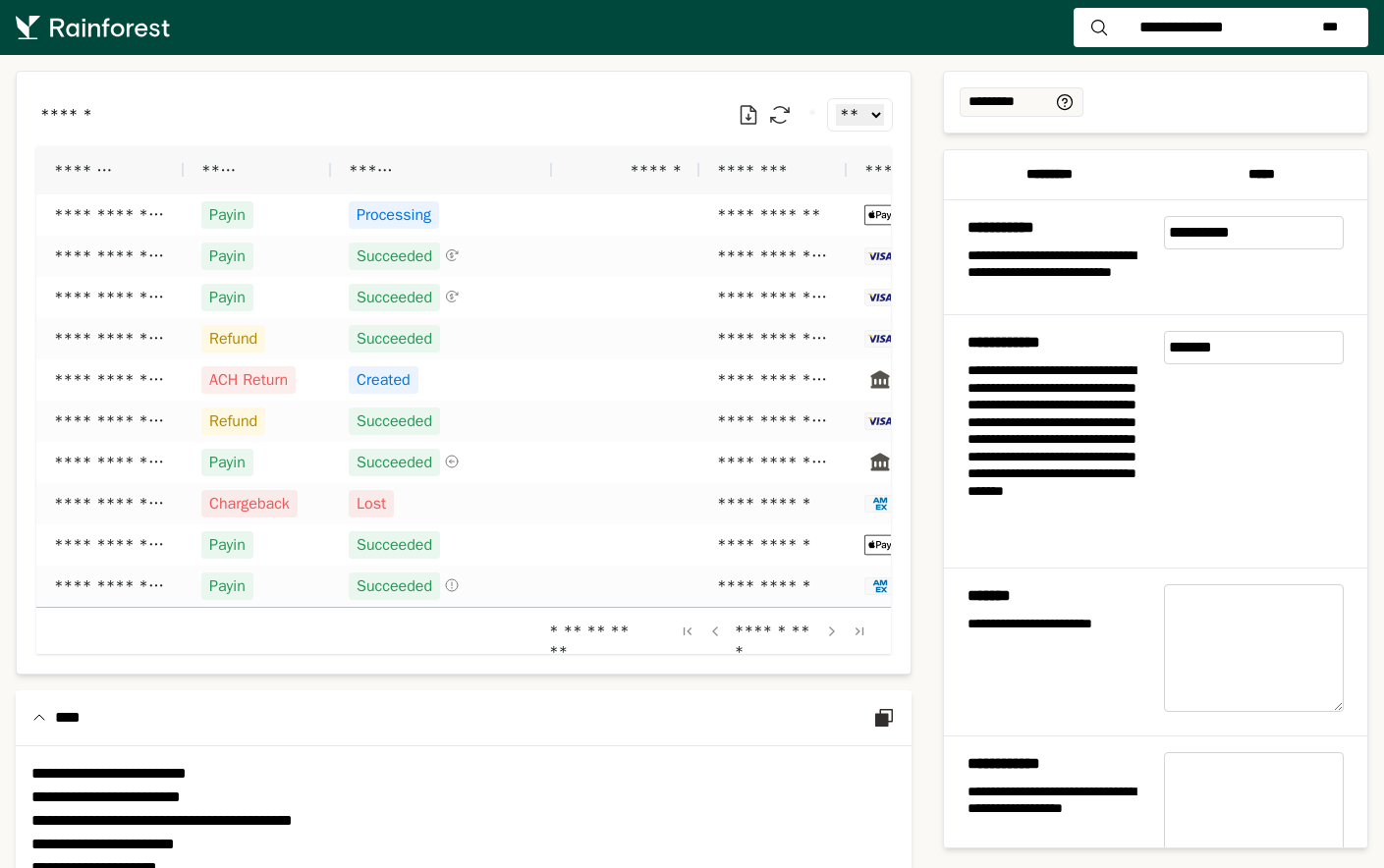 drag, startPoint x: 215, startPoint y: 91, endPoint x: 437, endPoint y: 136, distance: 226.5149 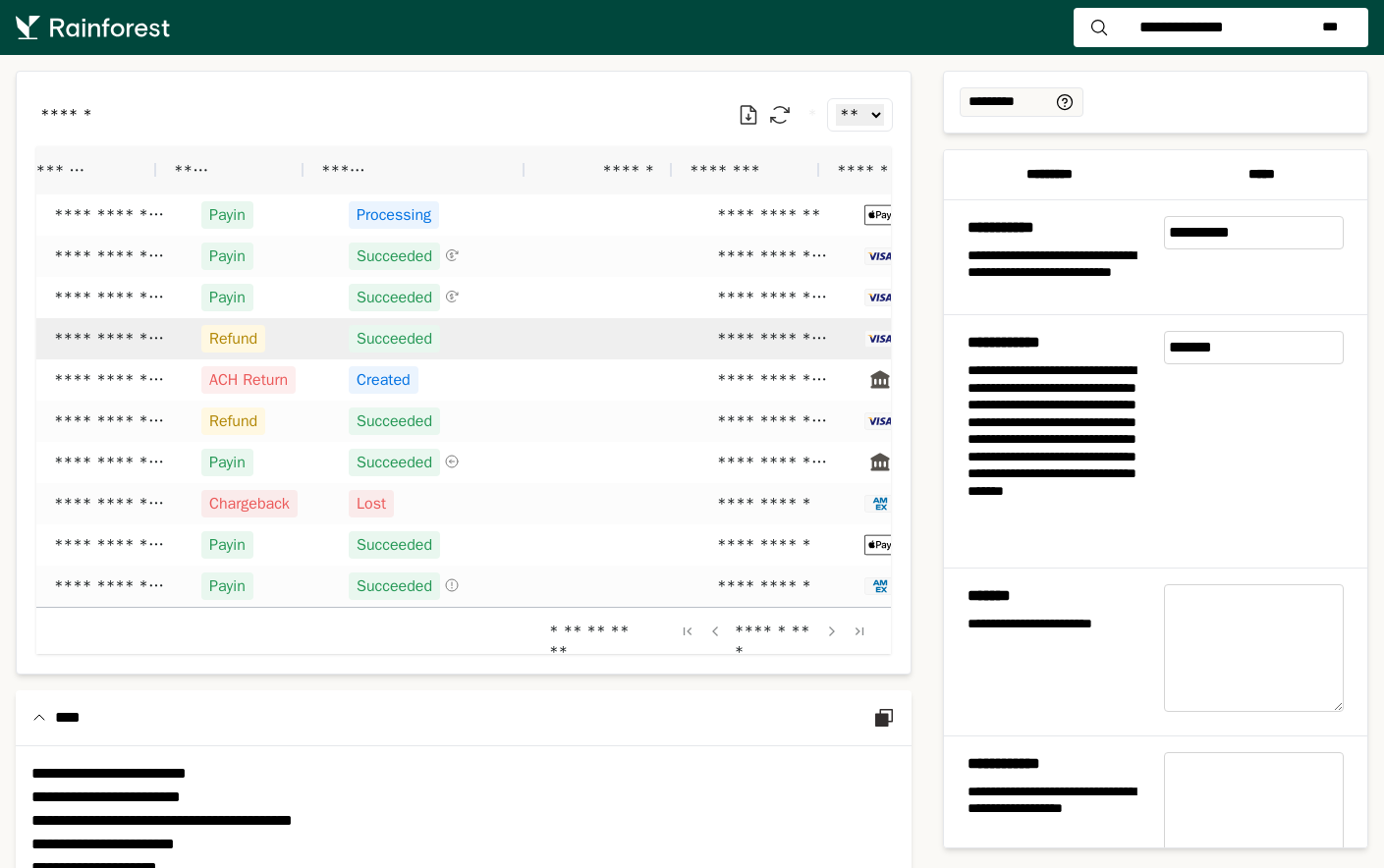 scroll, scrollTop: 0, scrollLeft: 65, axis: horizontal 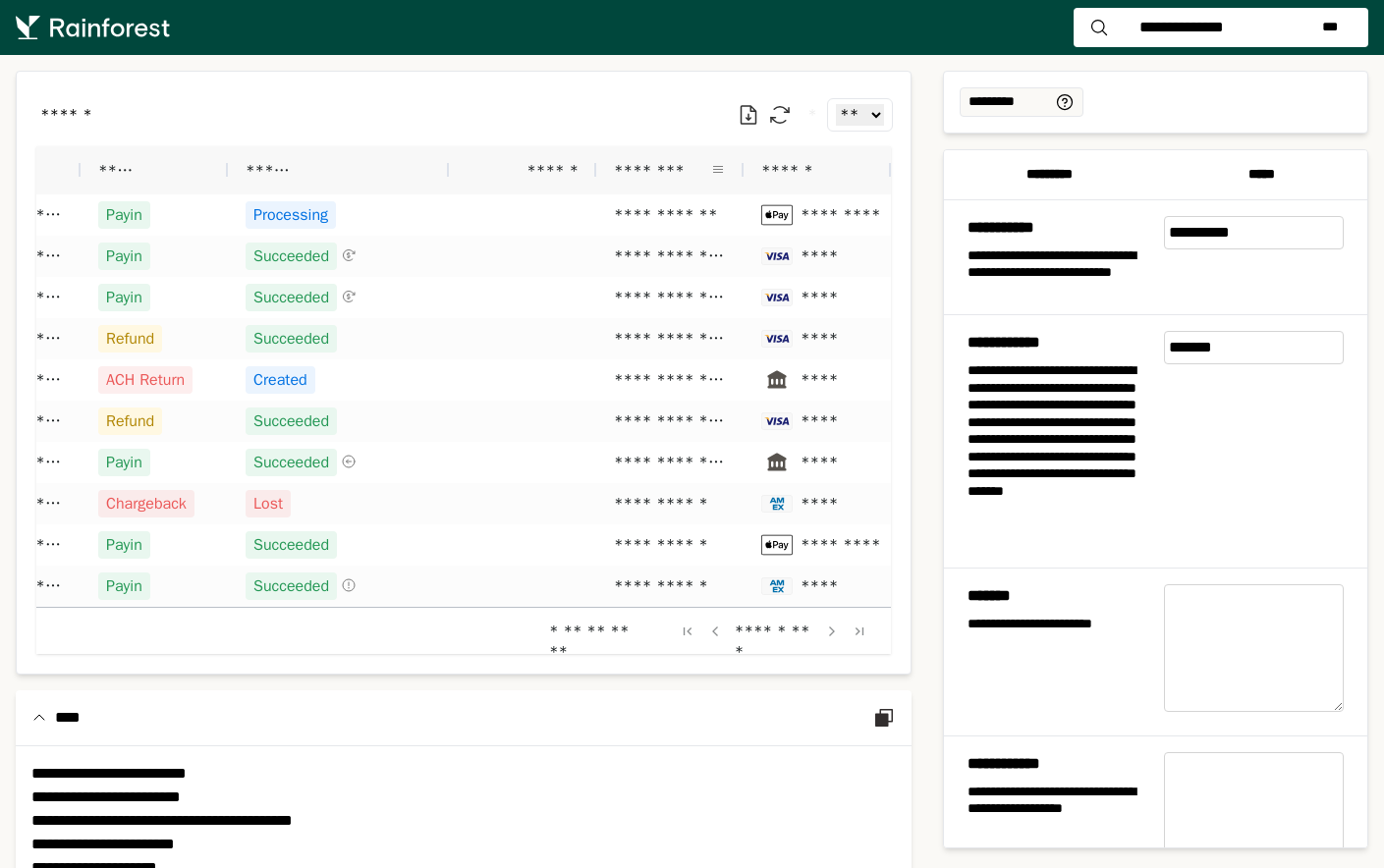 click at bounding box center (718, 170) 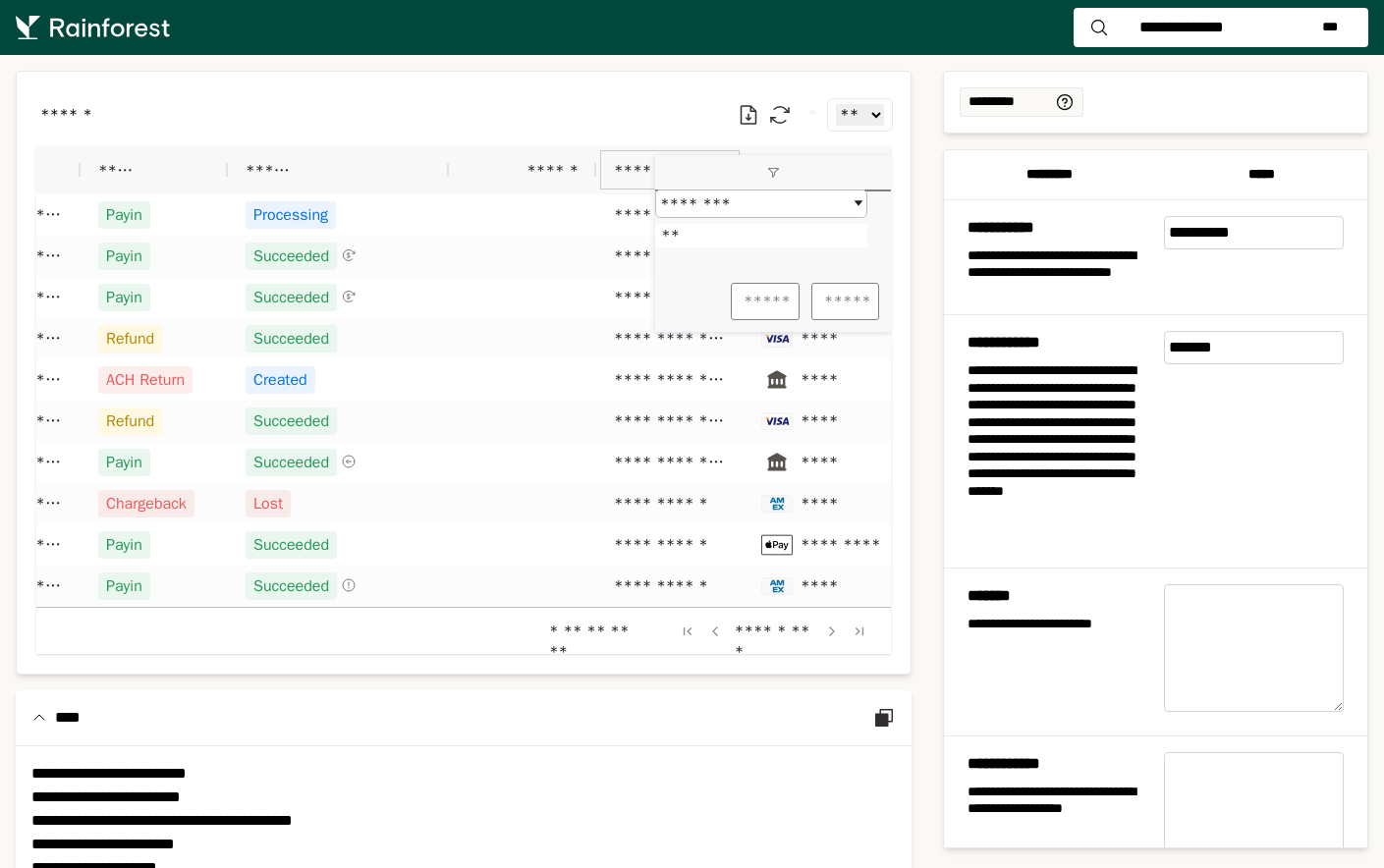 type on "*" 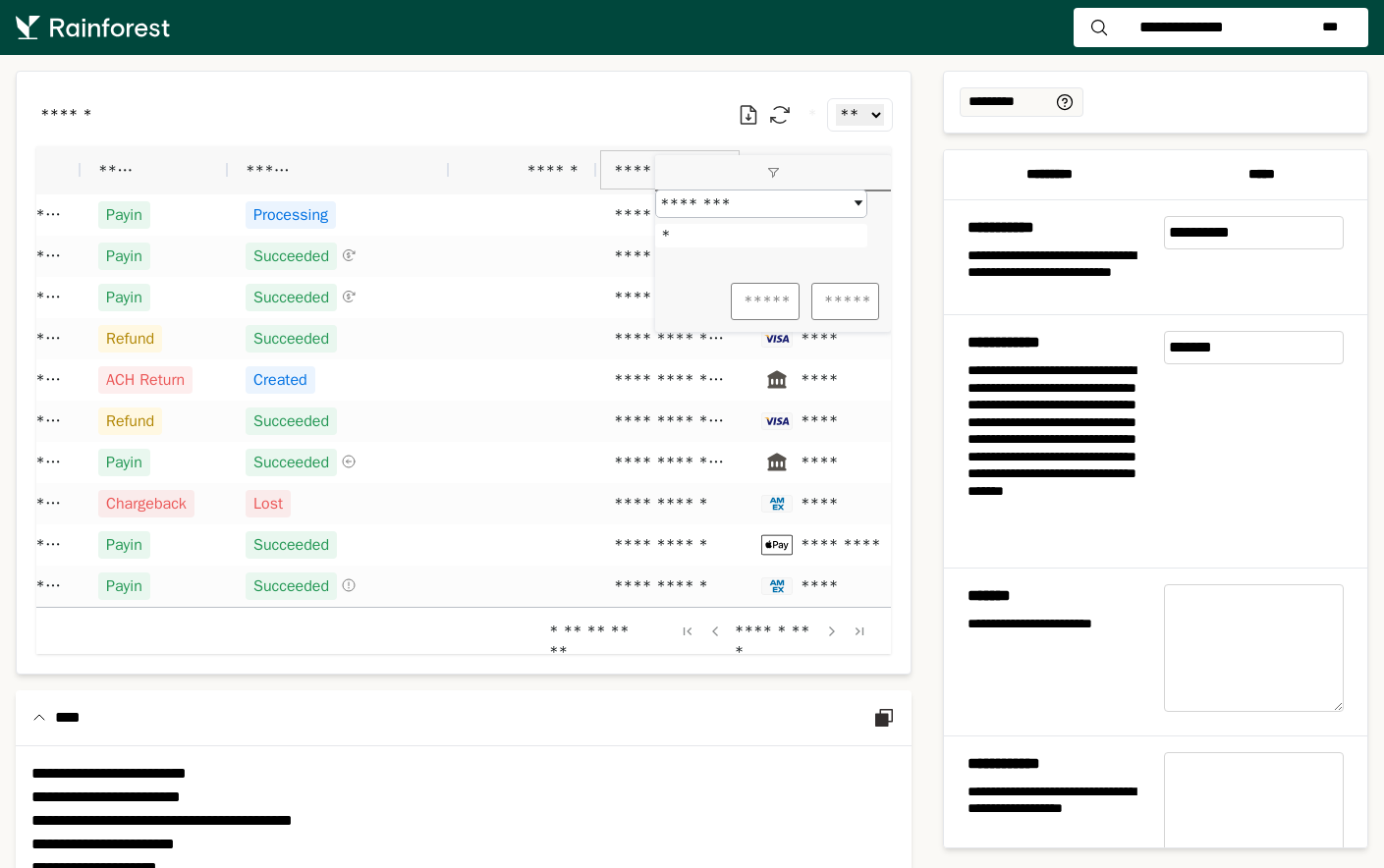 type 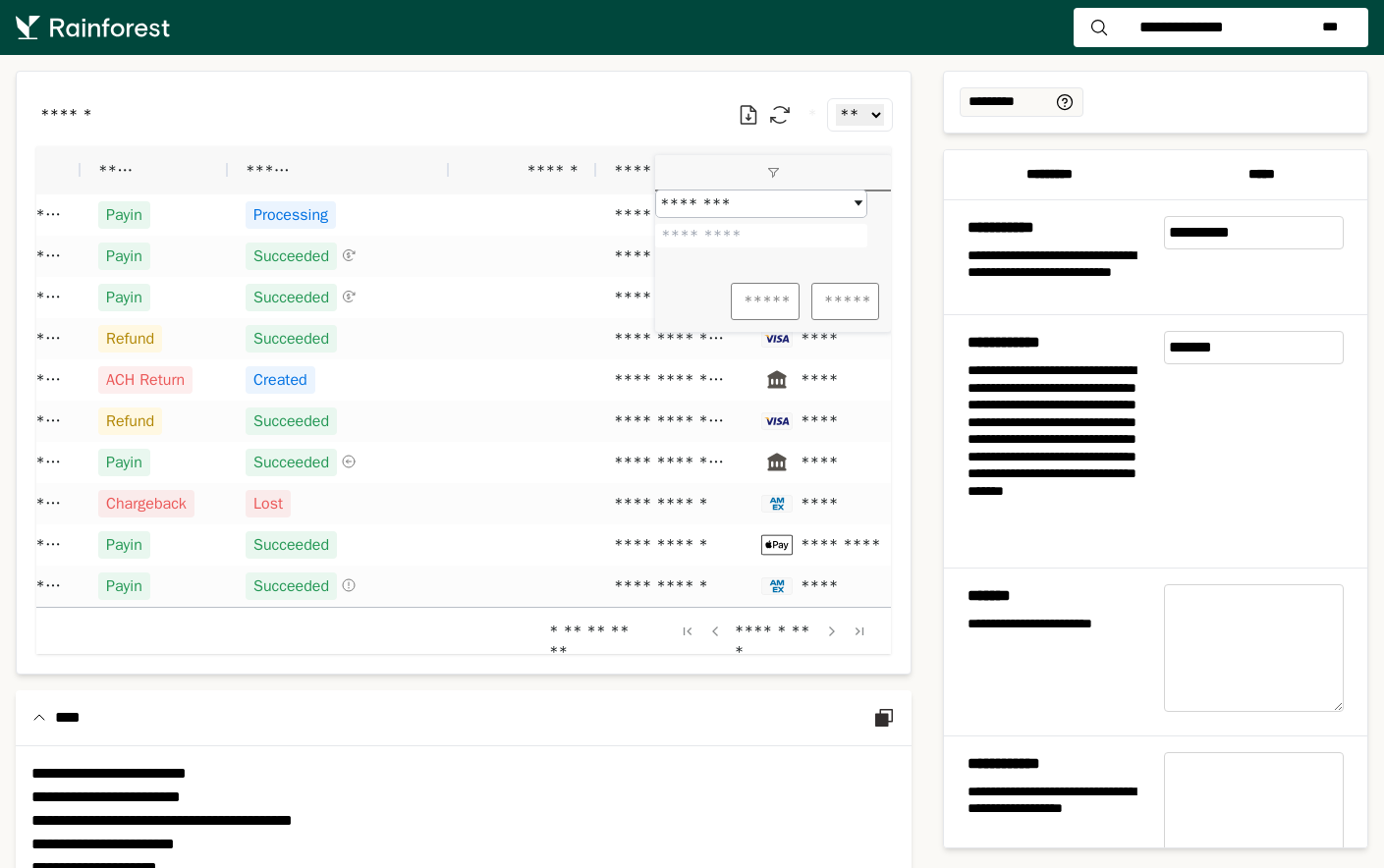 click on "****** * ** ** ** ***" at bounding box center (464, 115) 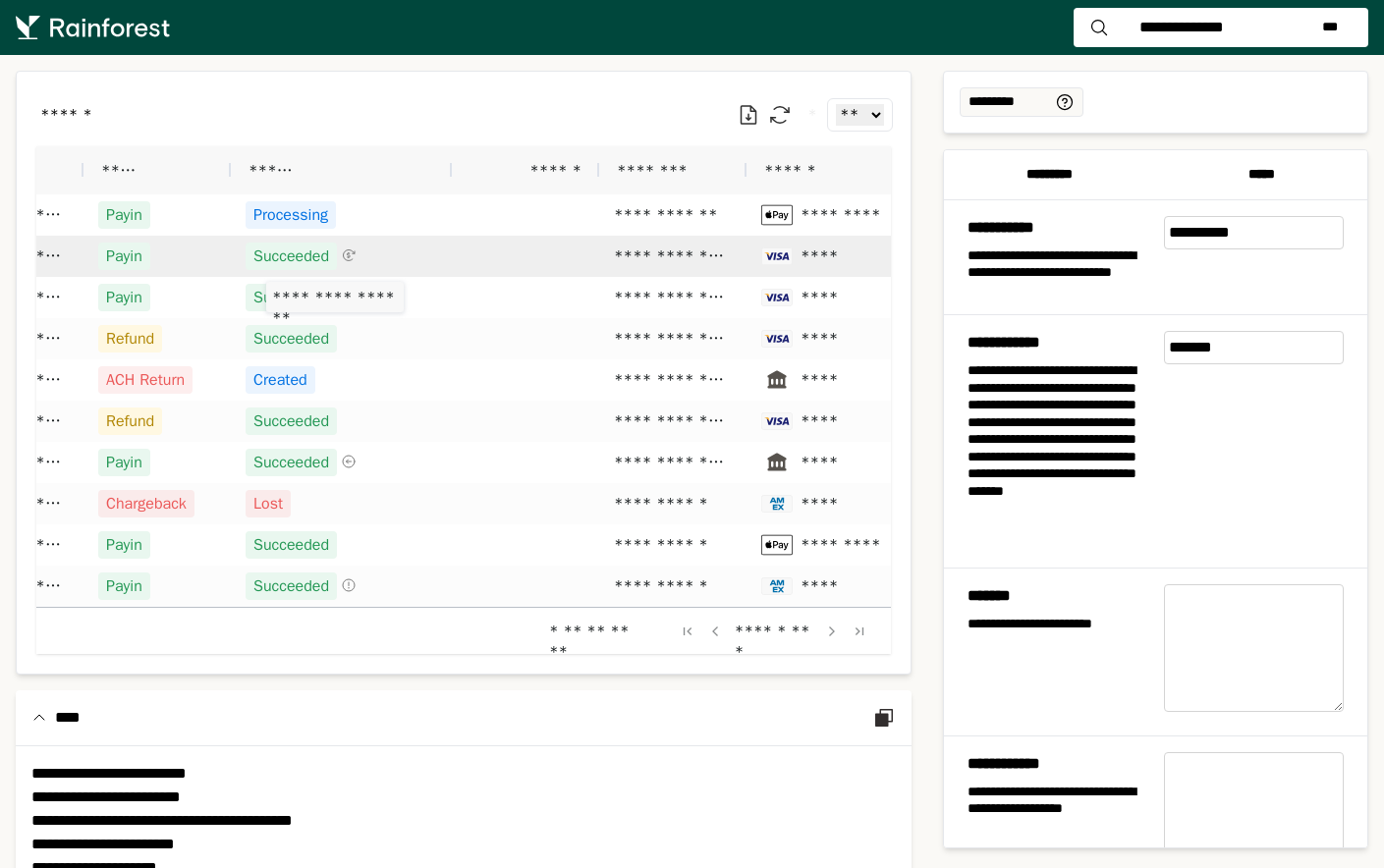 scroll, scrollTop: 0, scrollLeft: 71, axis: horizontal 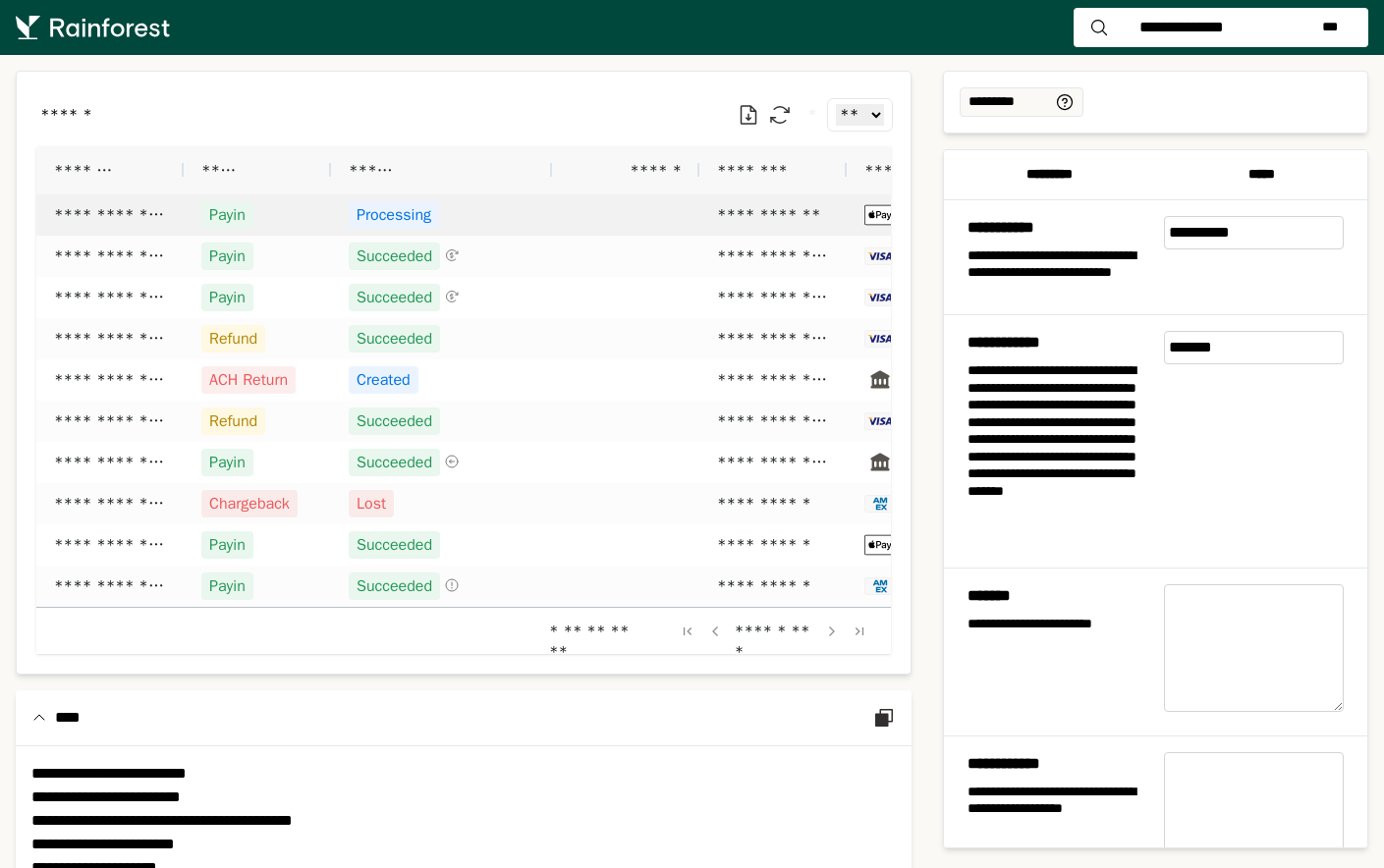 click on "Processing" at bounding box center [441, 215] 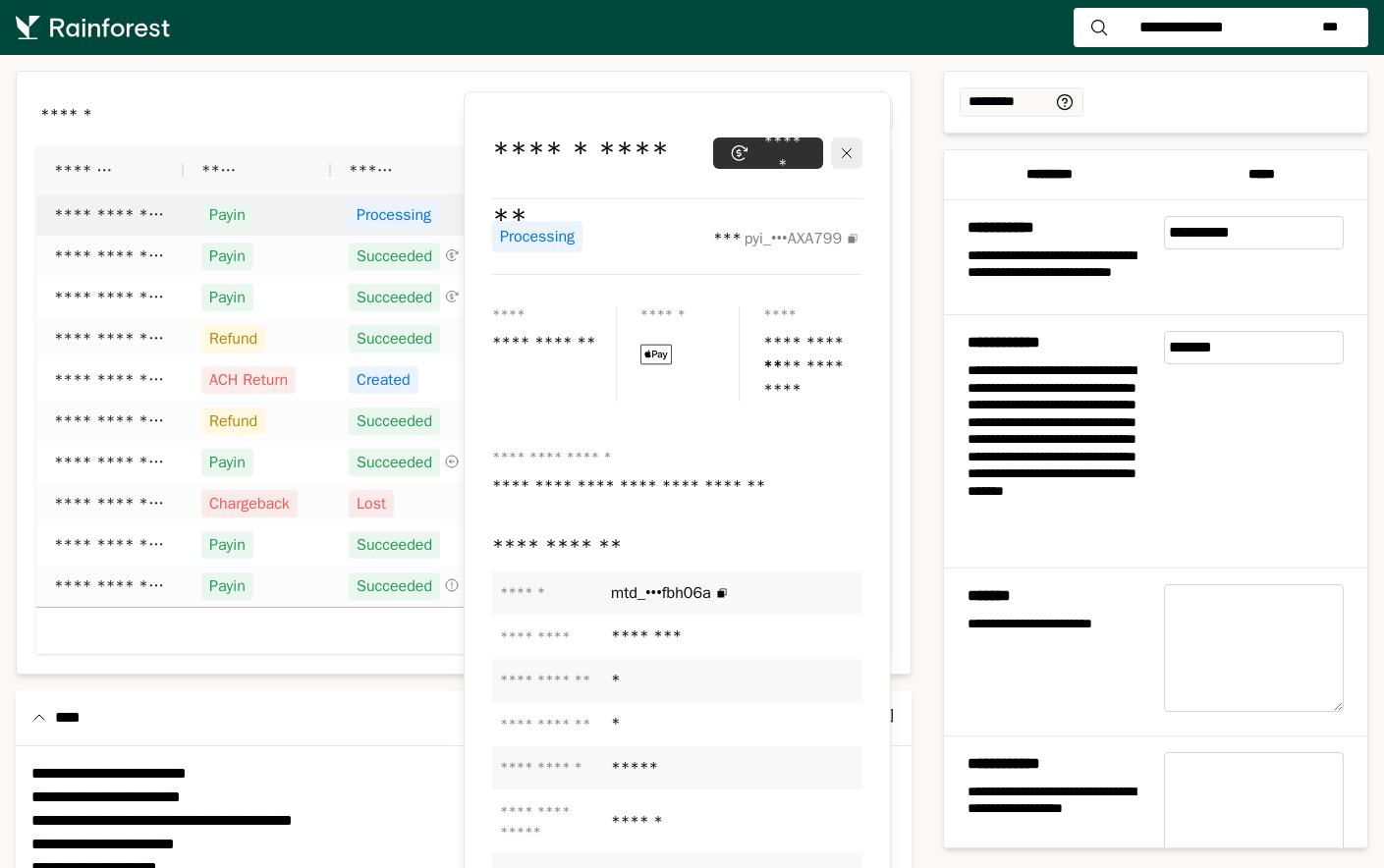 click at bounding box center (464, 372) 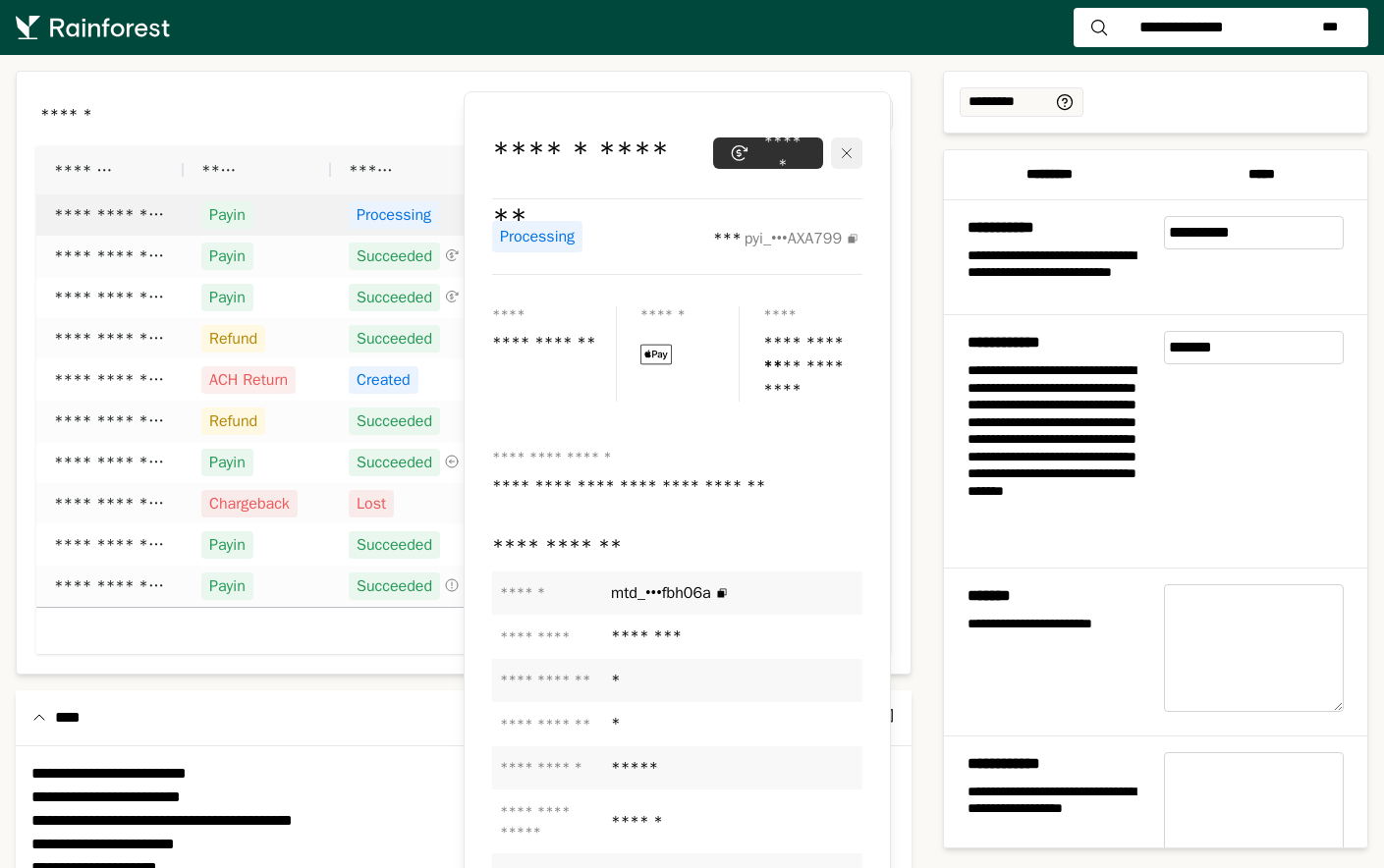 click at bounding box center (847, 153) 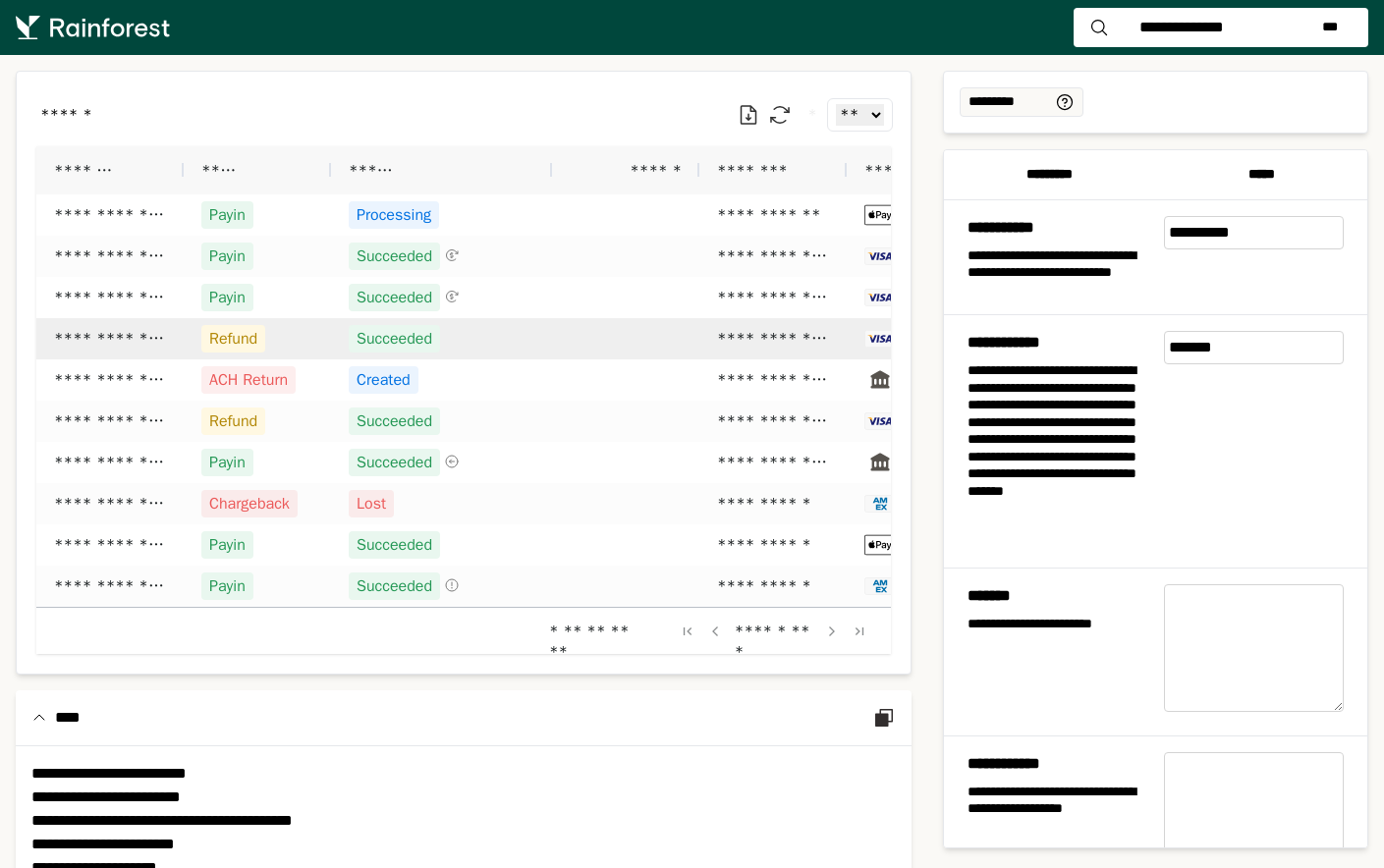 scroll, scrollTop: 0, scrollLeft: 64, axis: horizontal 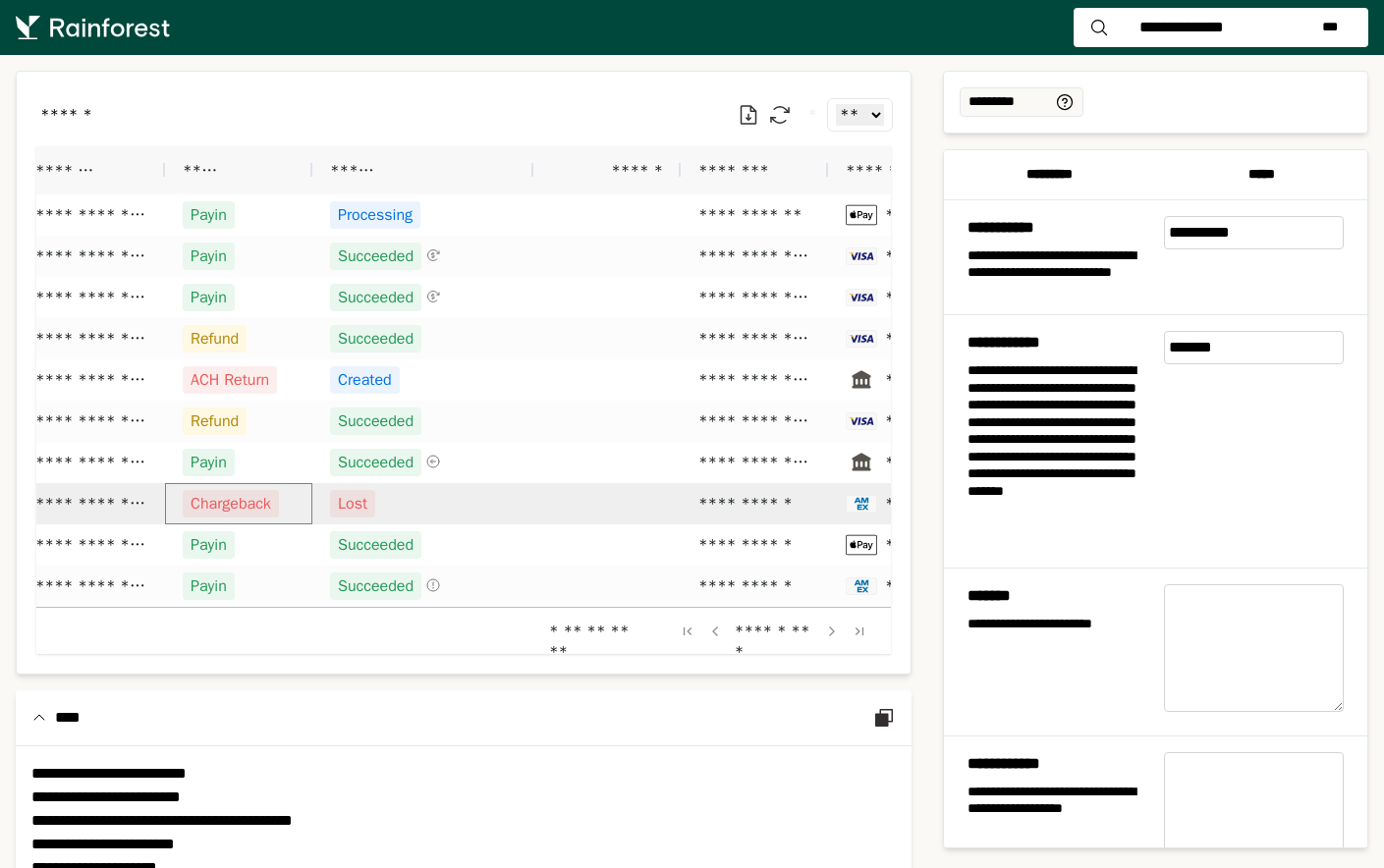 click on "Chargeback" at bounding box center [231, 504] 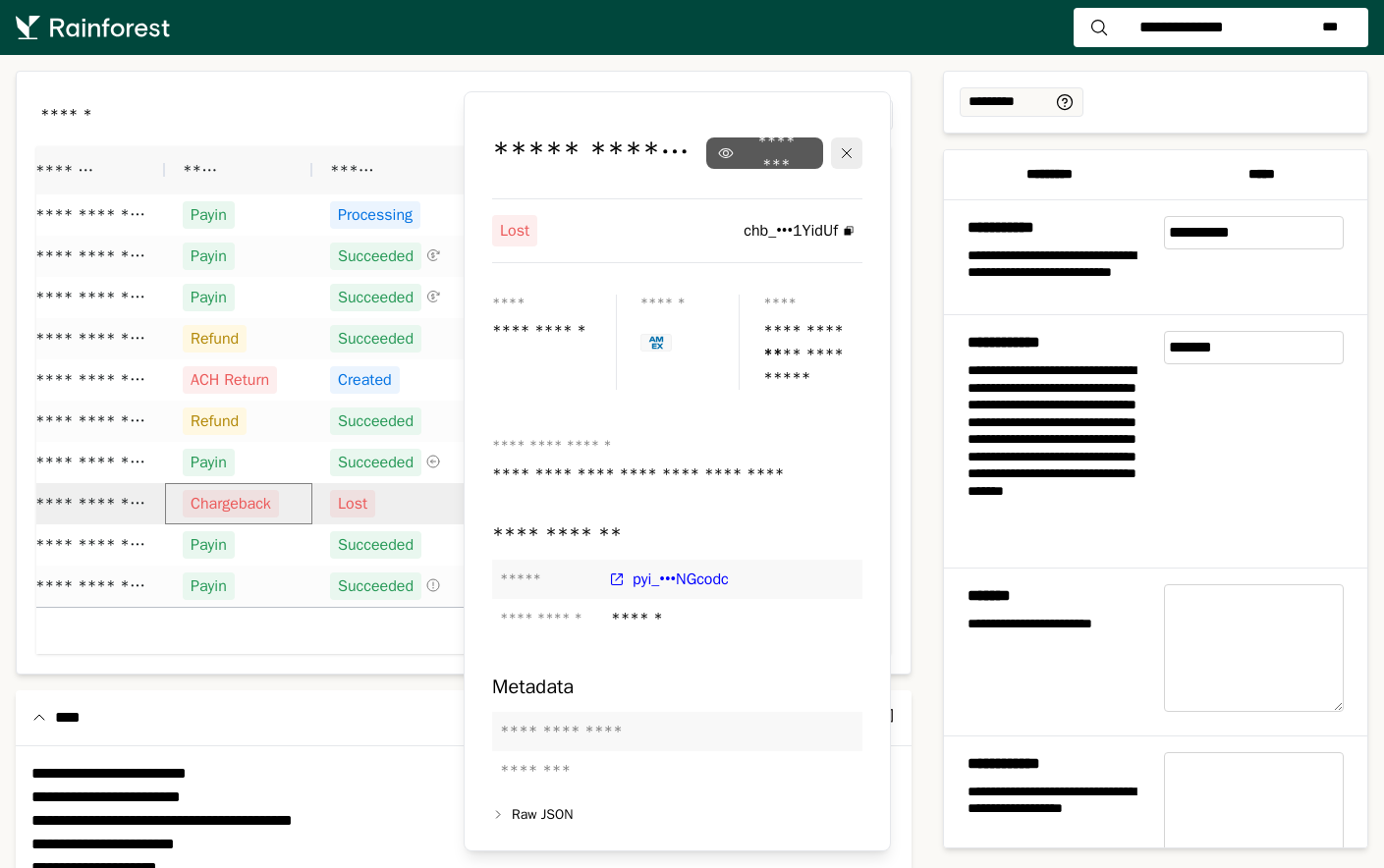 click on "********" 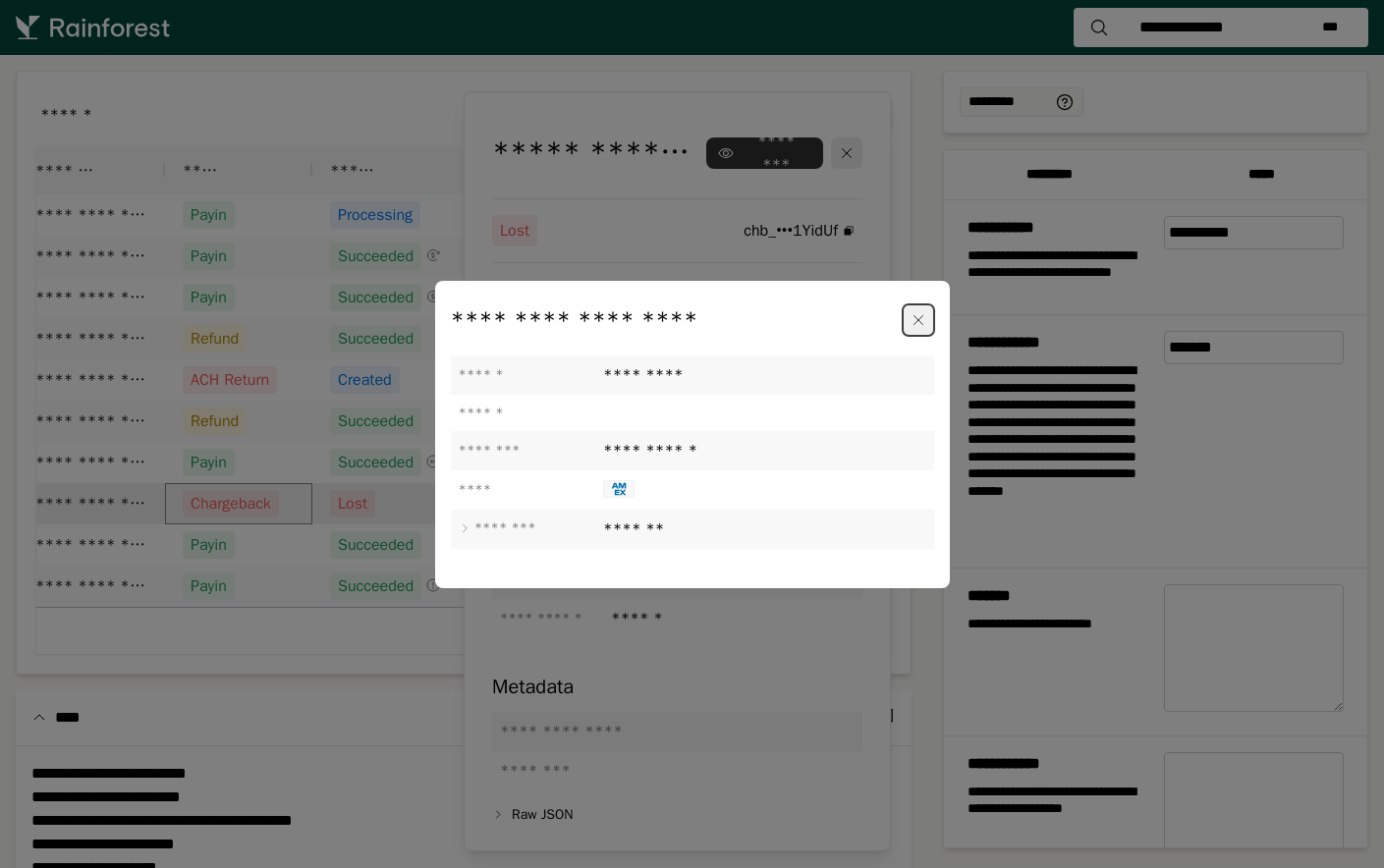 click at bounding box center [918, 320] 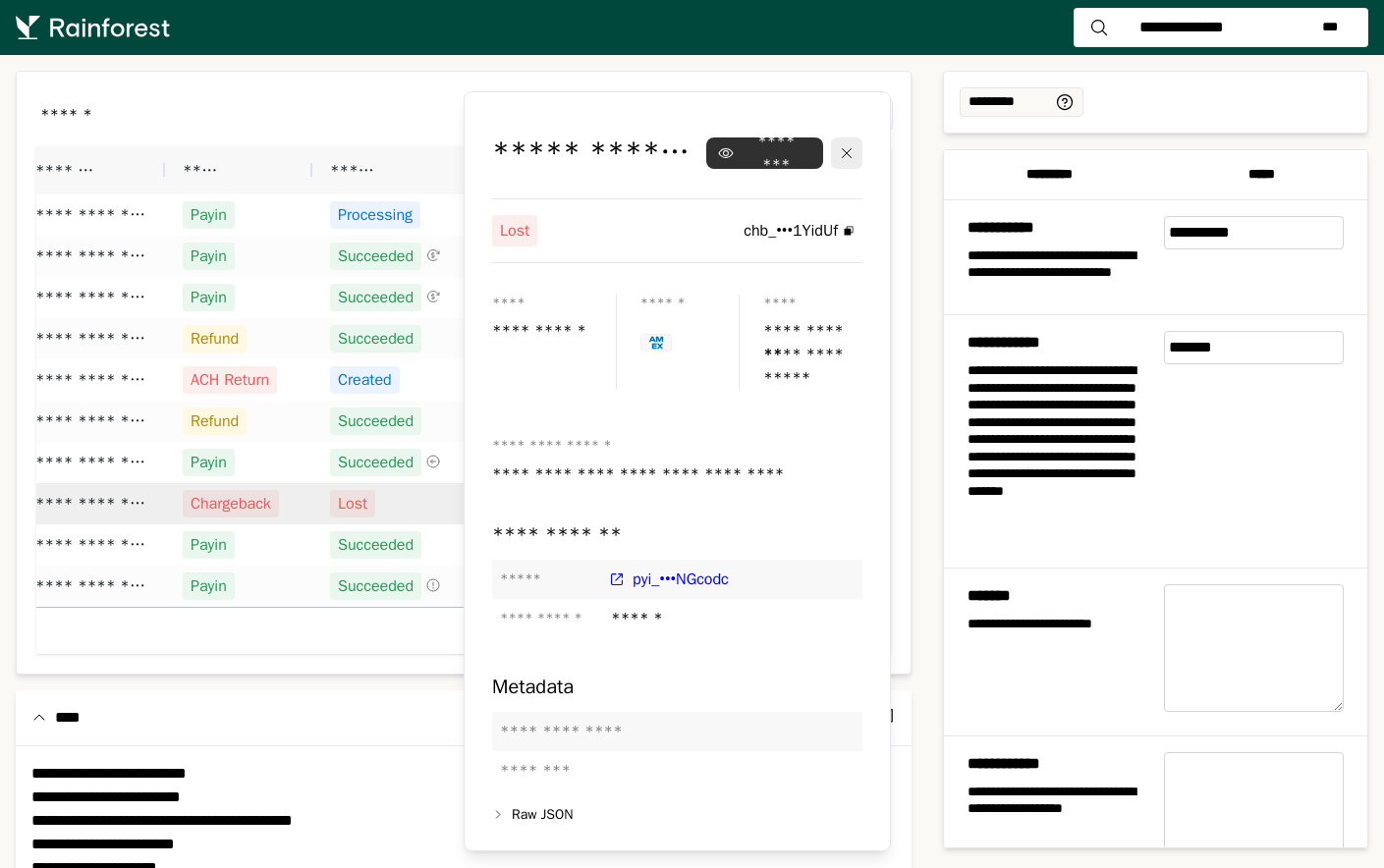 click on "**********" at bounding box center (1182, 27) 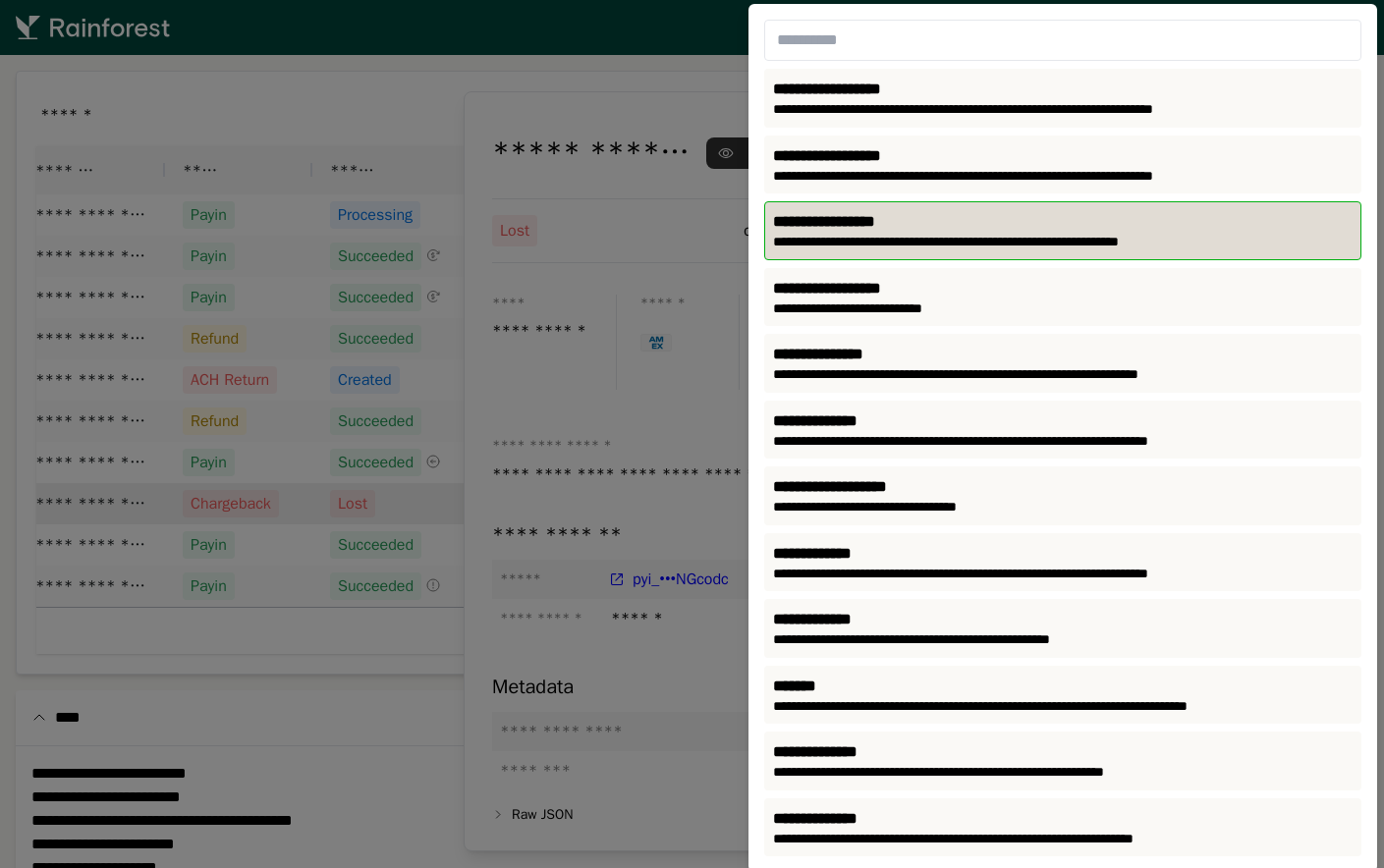 click on "**********" at bounding box center (1063, 222) 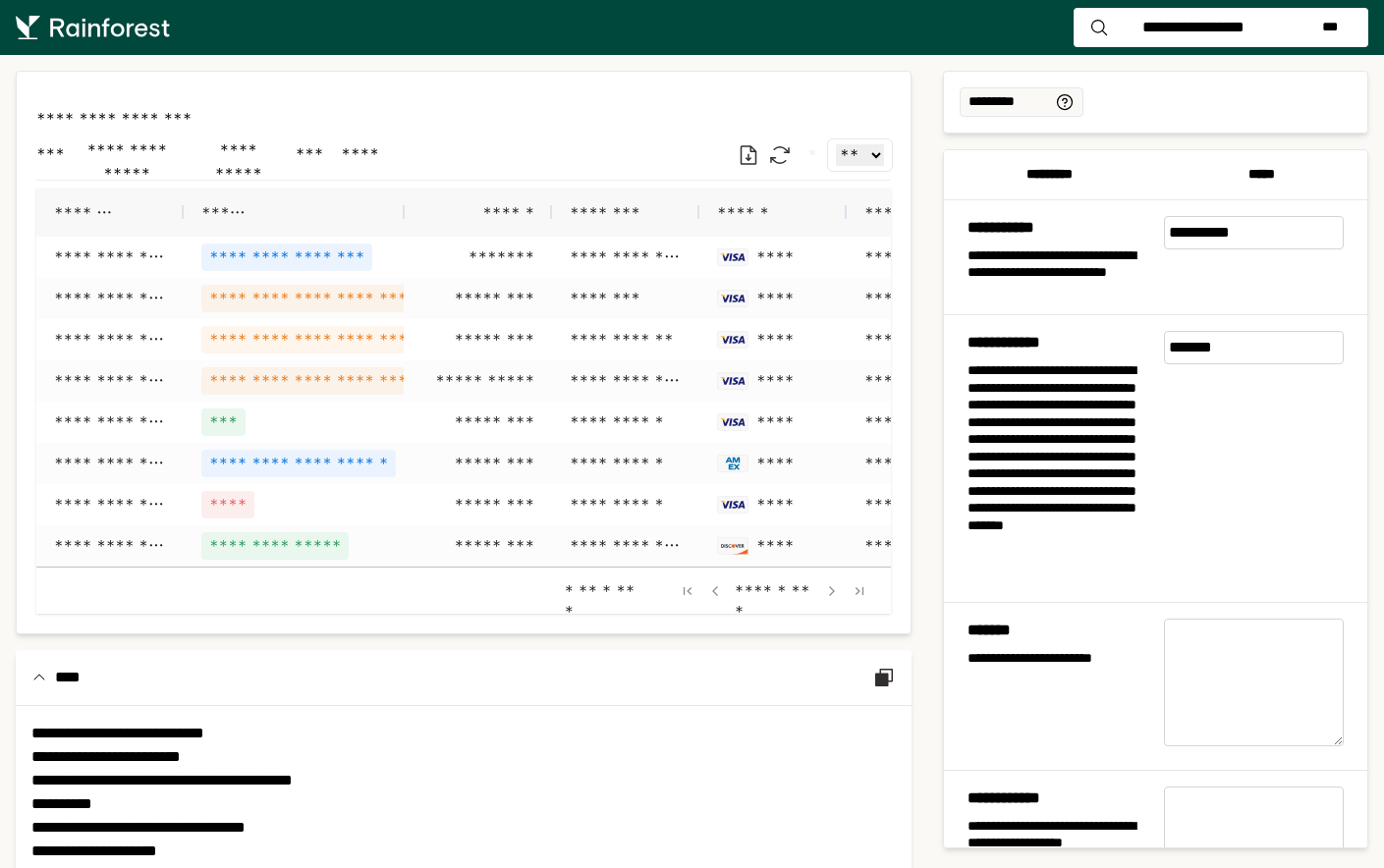 scroll, scrollTop: 0, scrollLeft: 0, axis: both 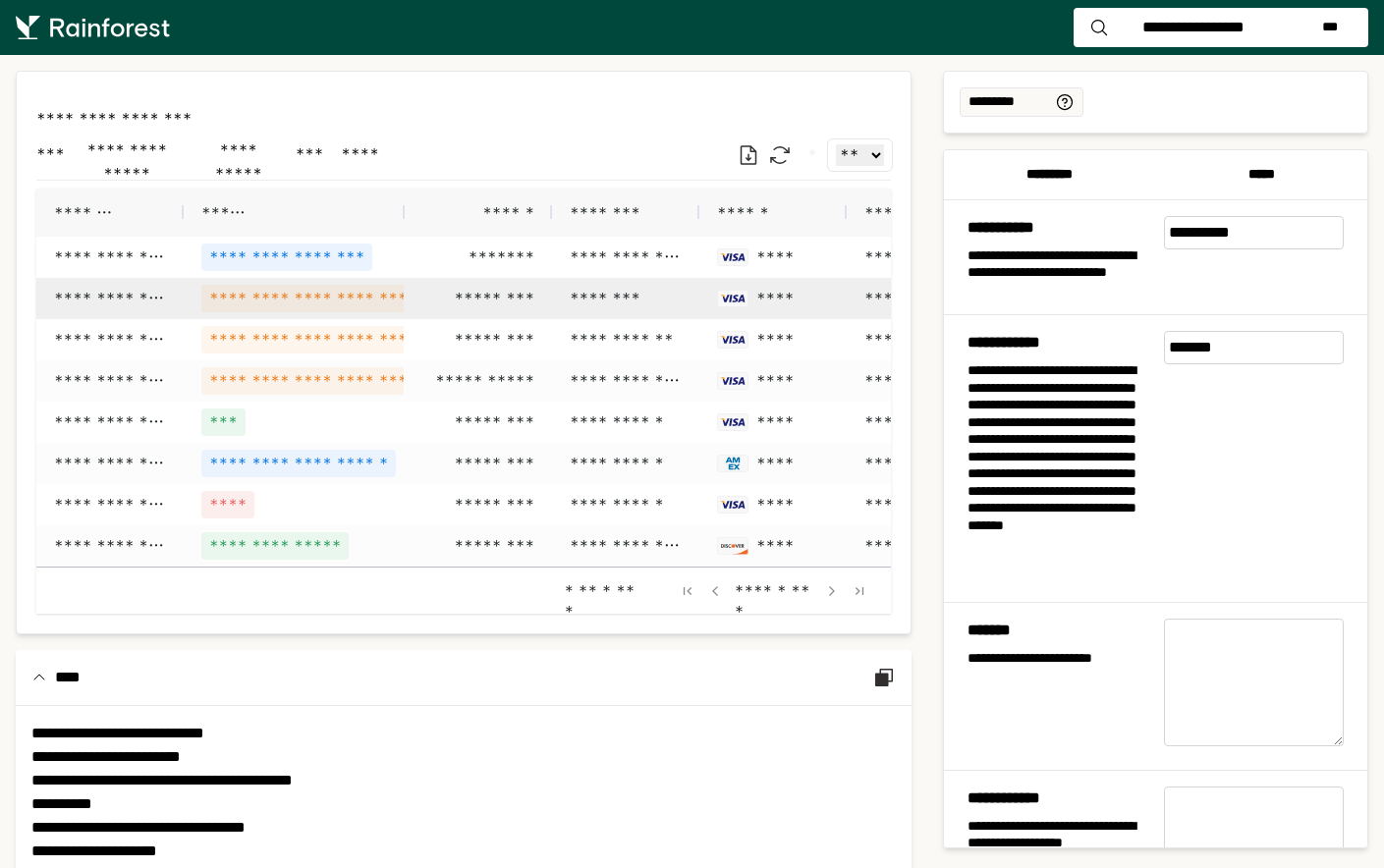 click on "**********" at bounding box center (307, 298) 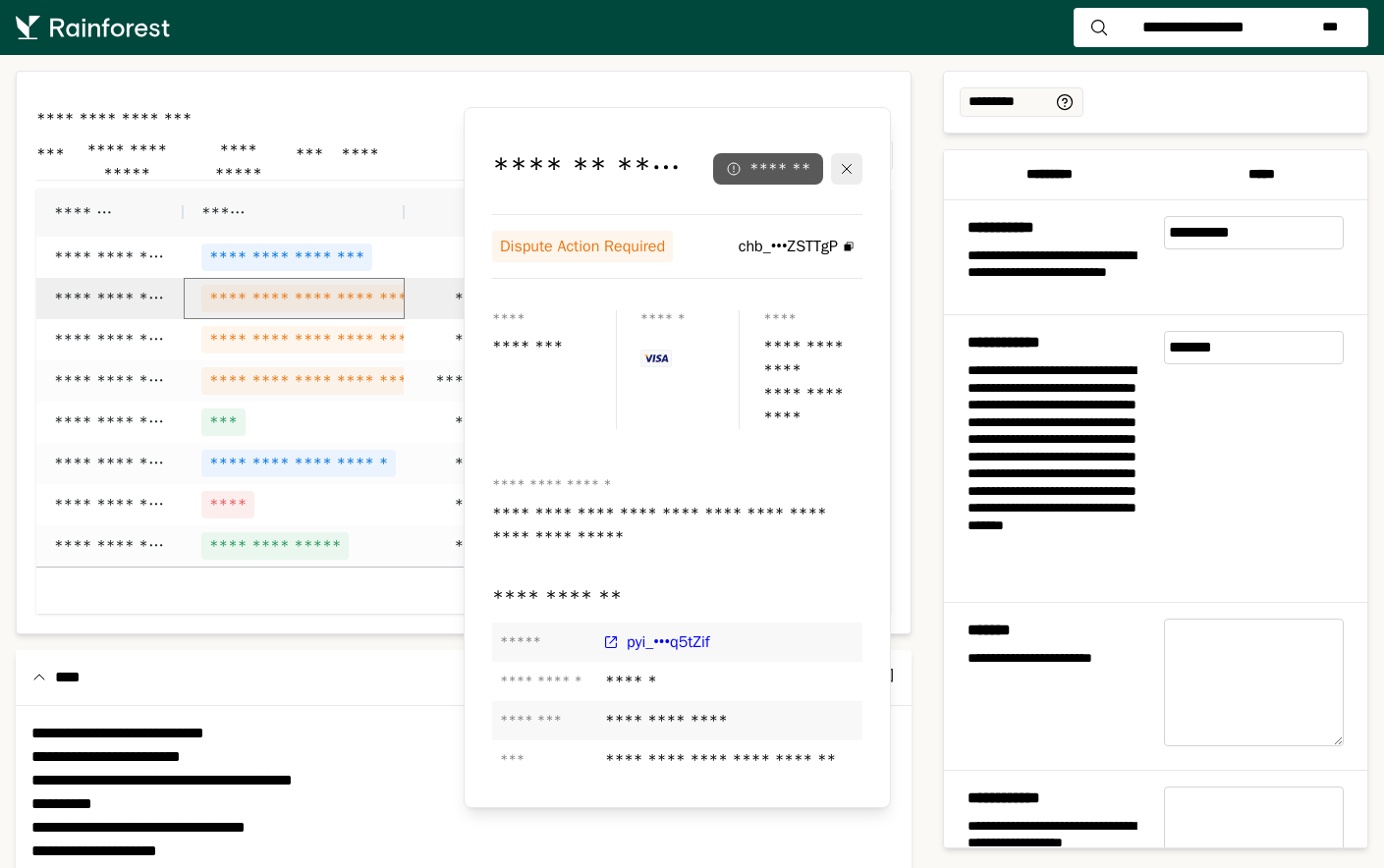click on "*******" 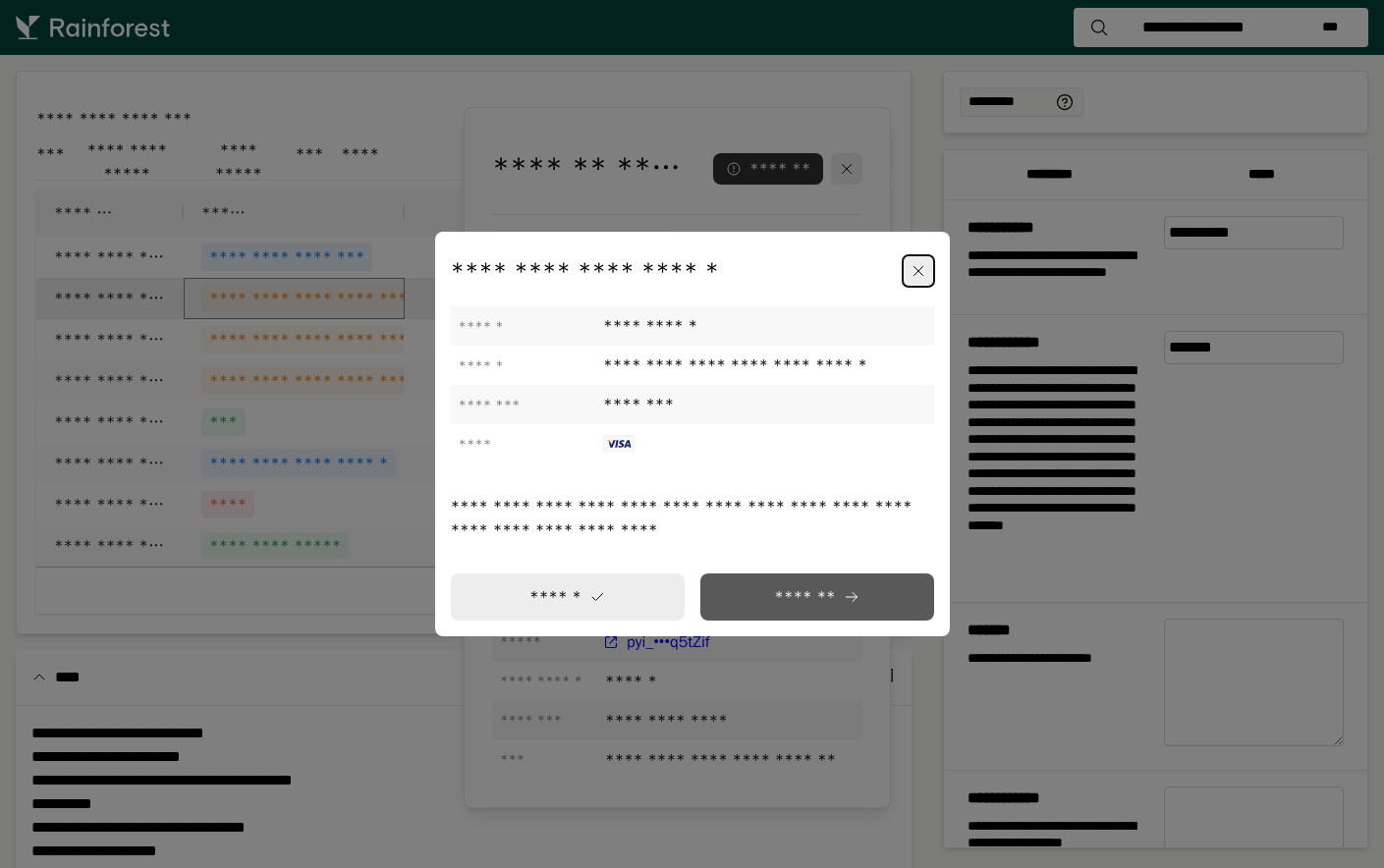 click on "*******" at bounding box center [817, 597] 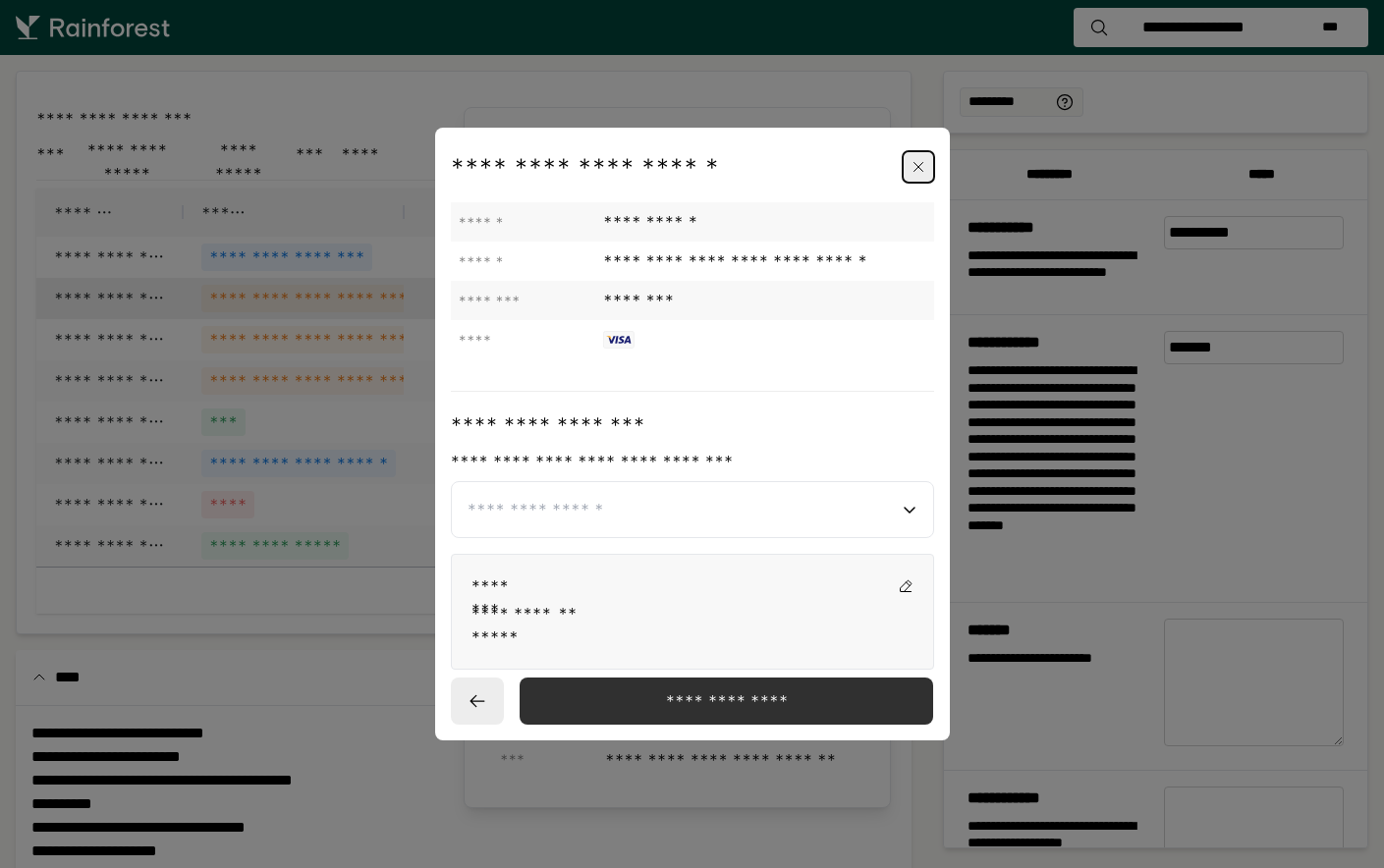 click at bounding box center [692, 510] 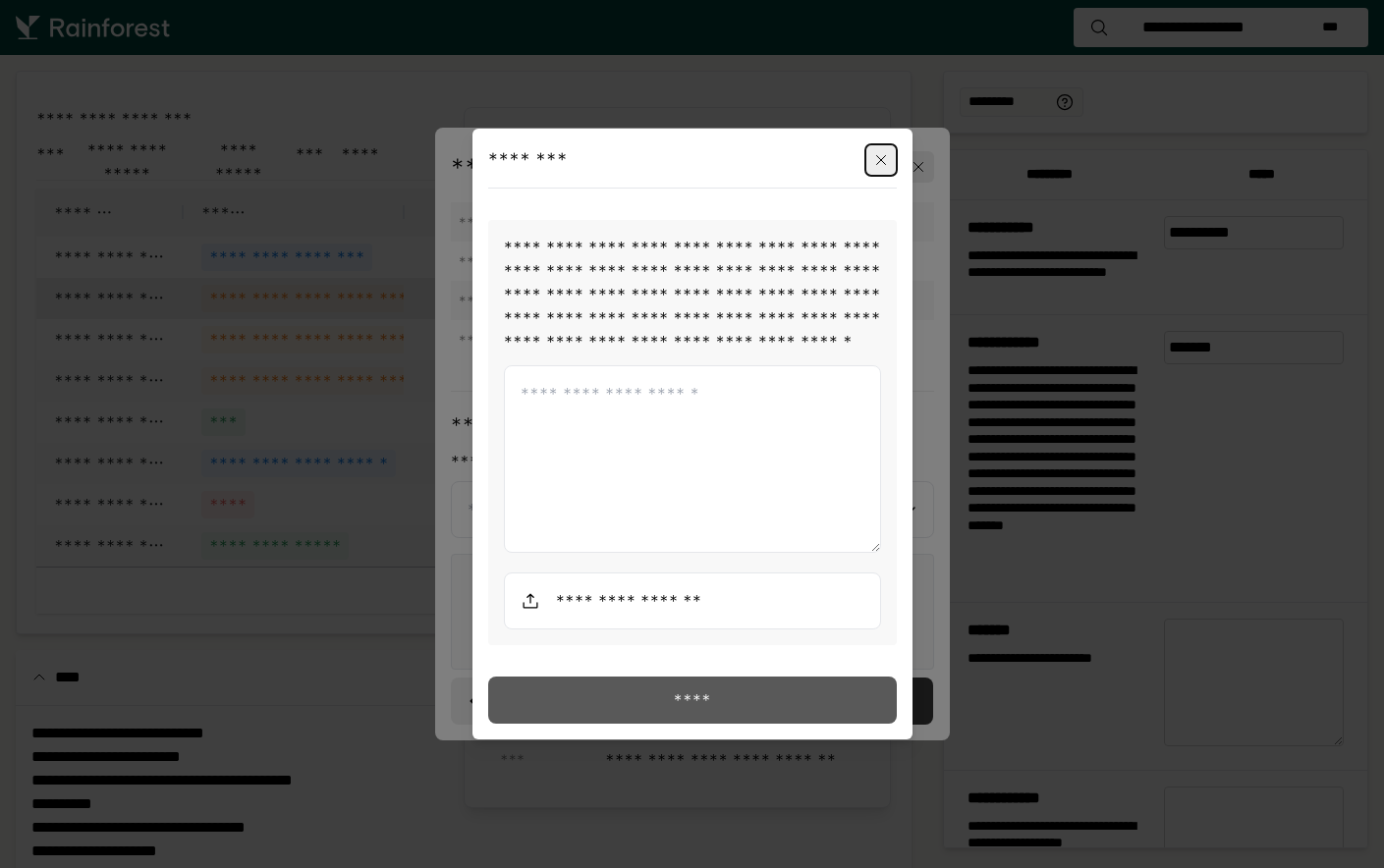 click on "**********" 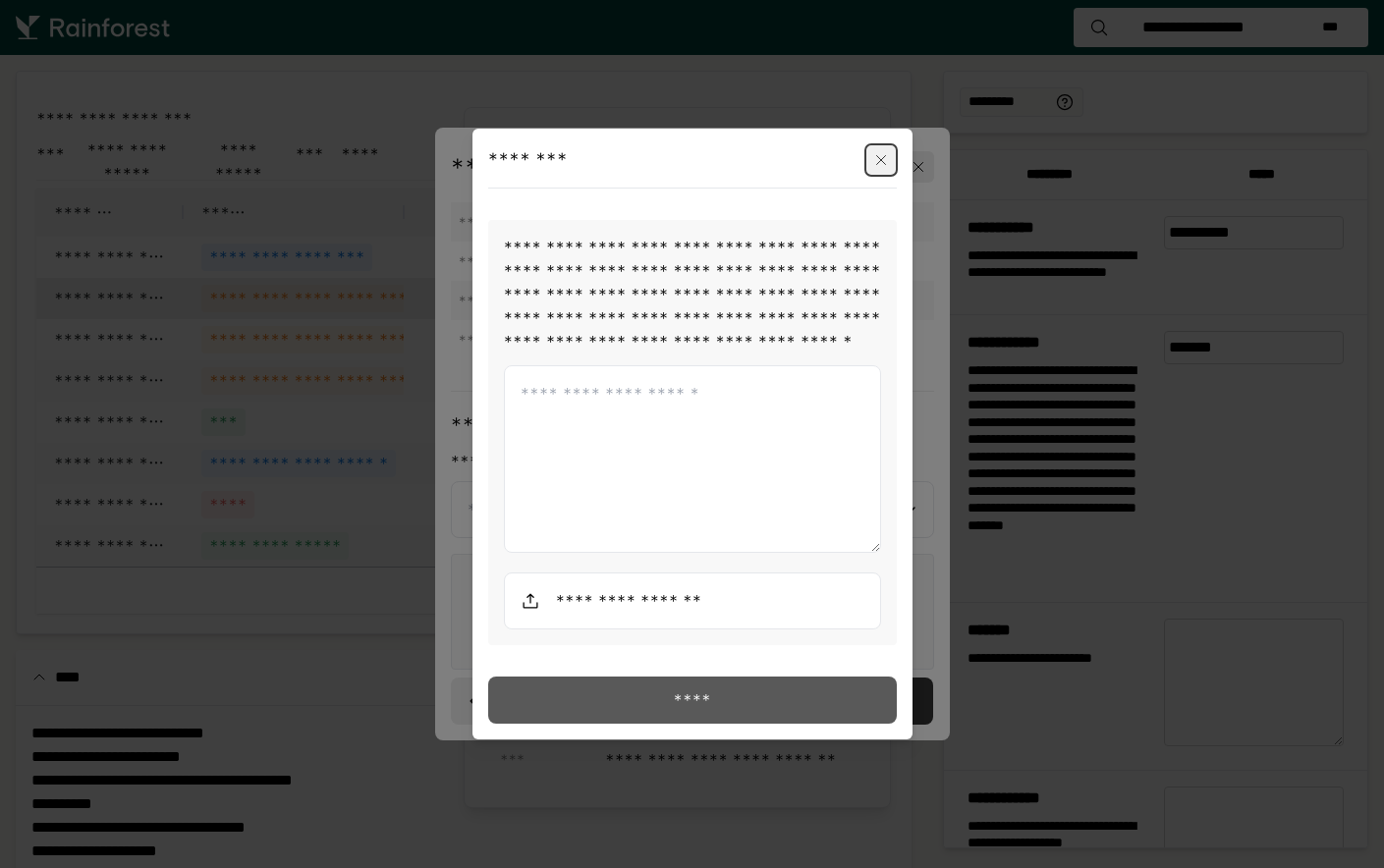 click at bounding box center (881, 160) 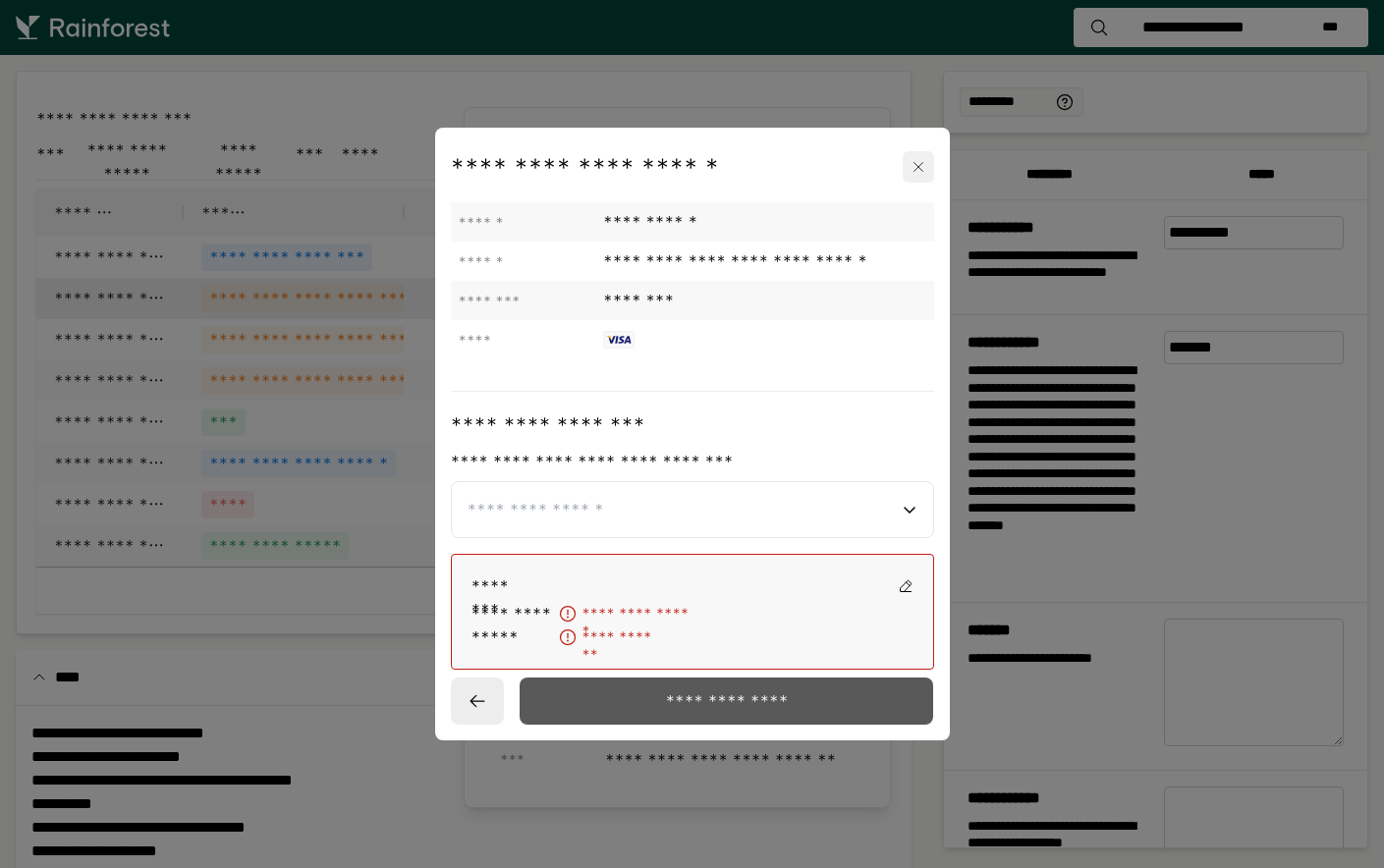 click 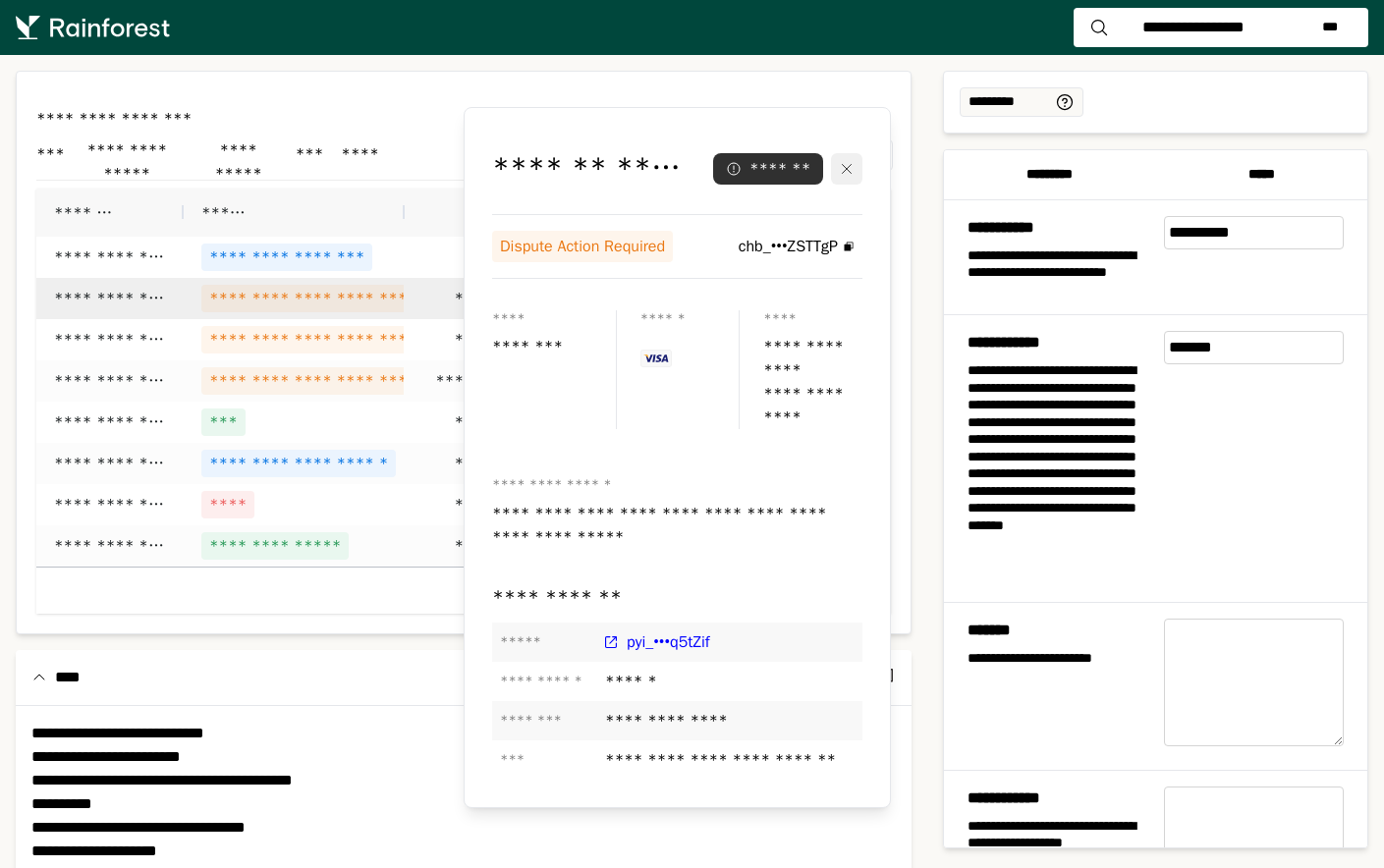 click 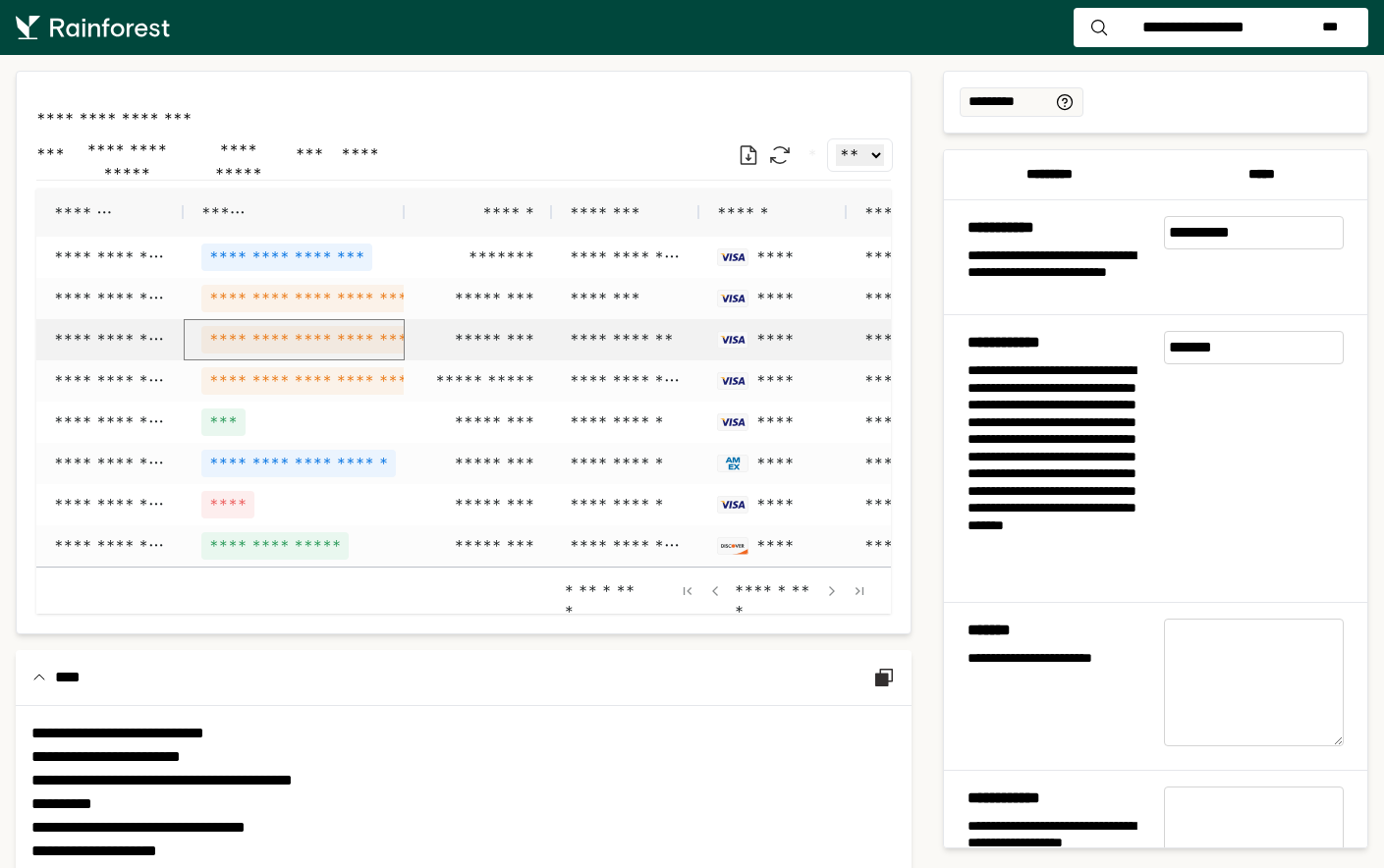 click on "**********" at bounding box center (307, 340) 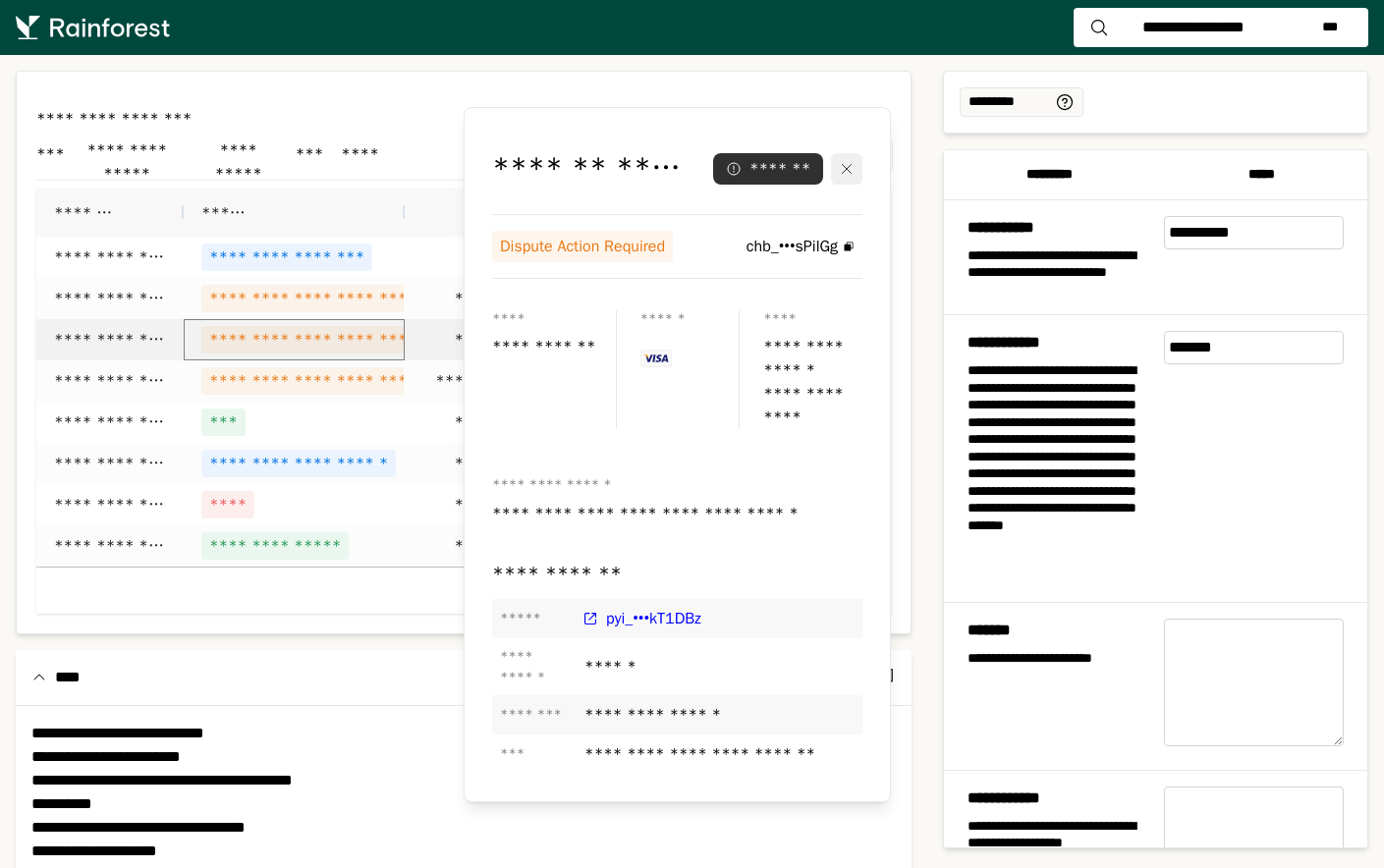 click 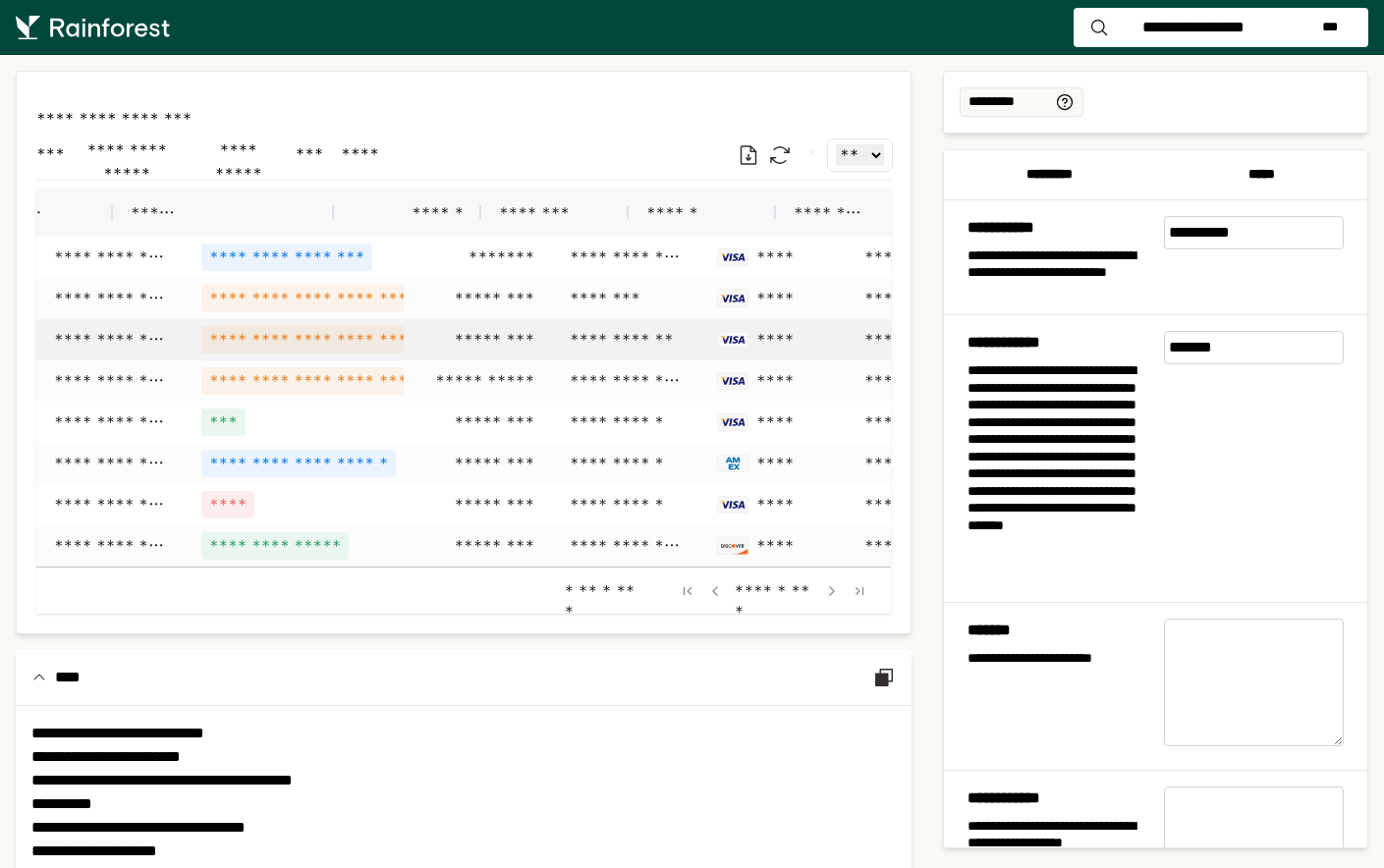 scroll, scrollTop: 0, scrollLeft: 148, axis: horizontal 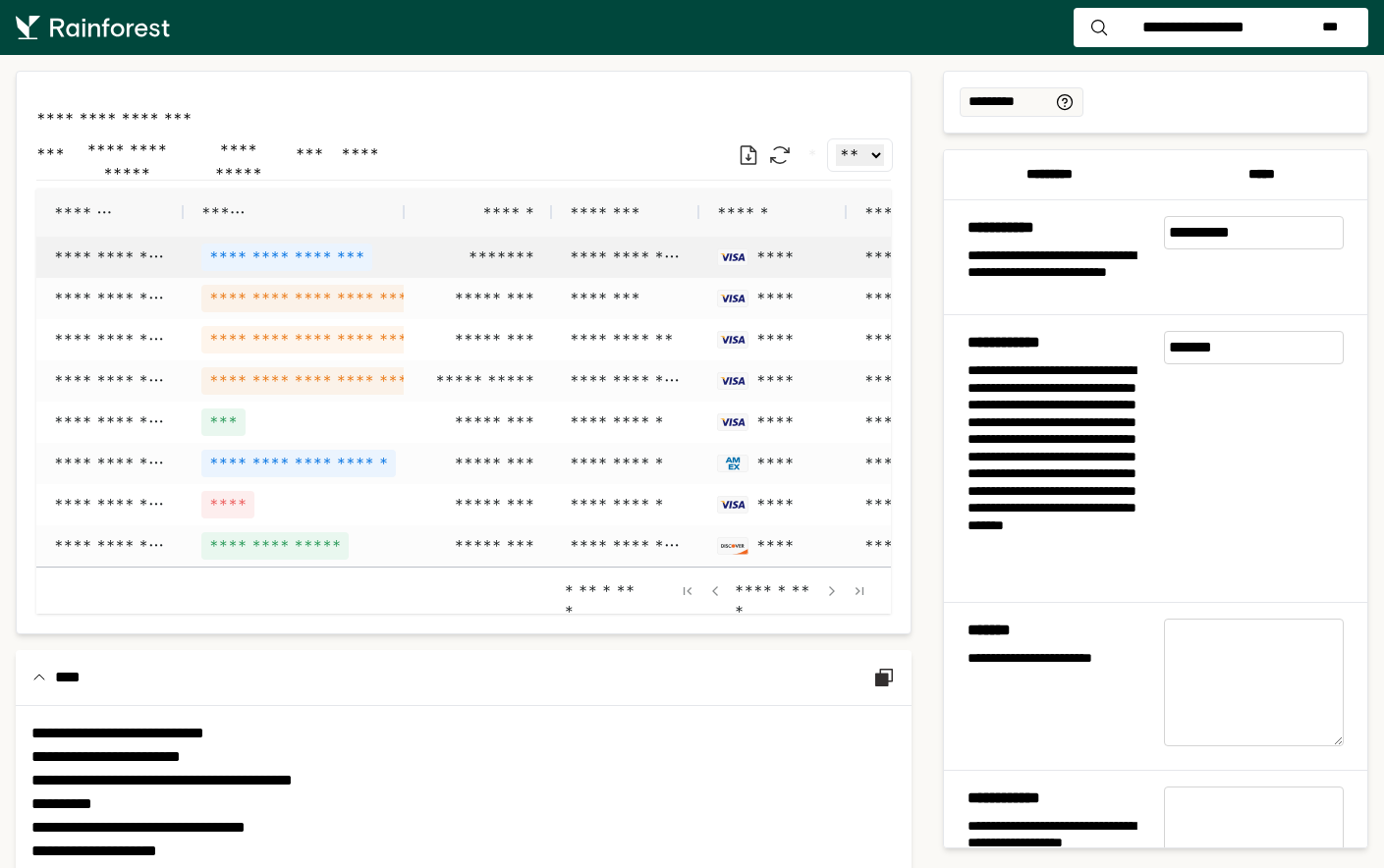 click on "**********" at bounding box center (294, 257) 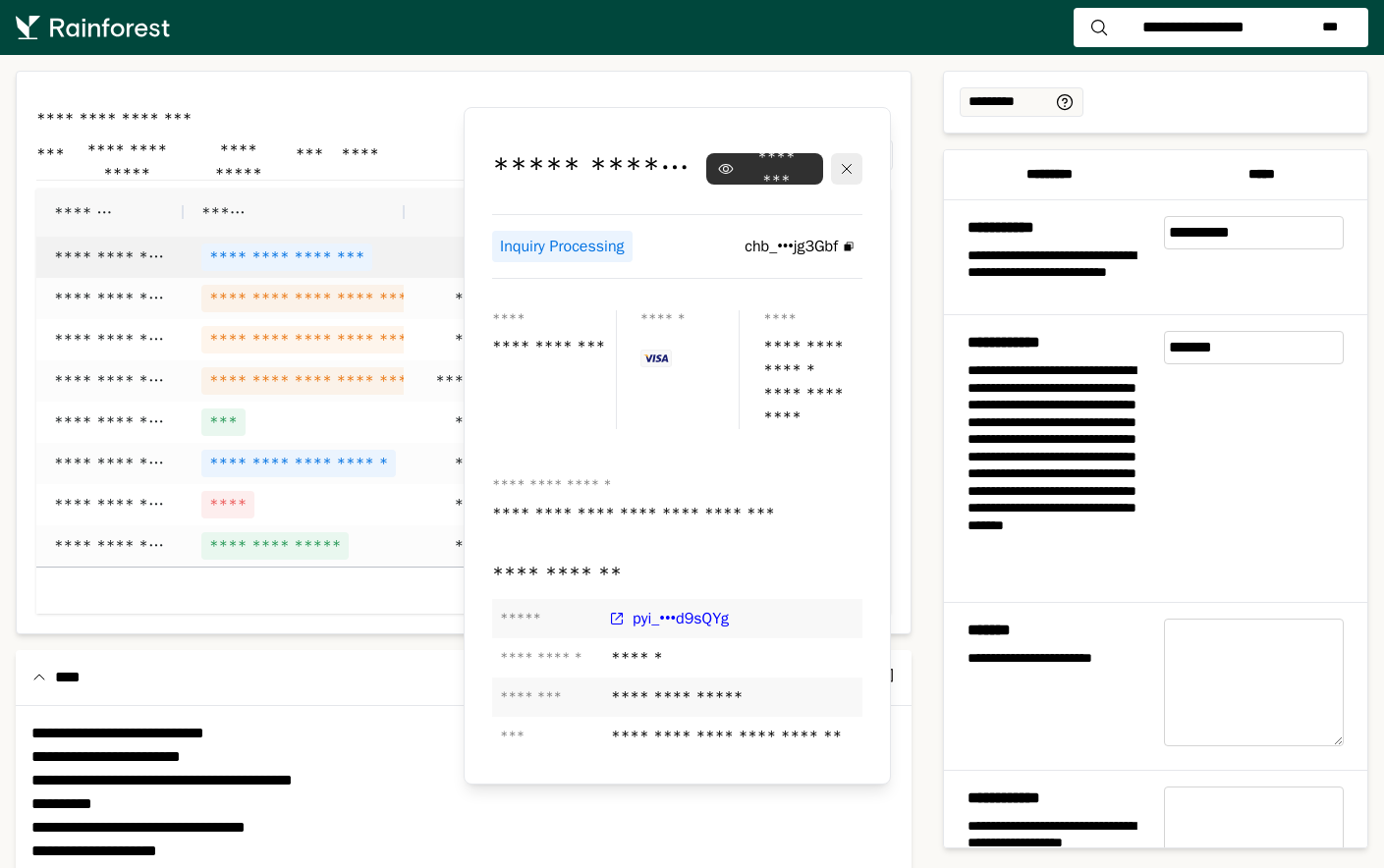 click on "**********" at bounding box center (677, 446) 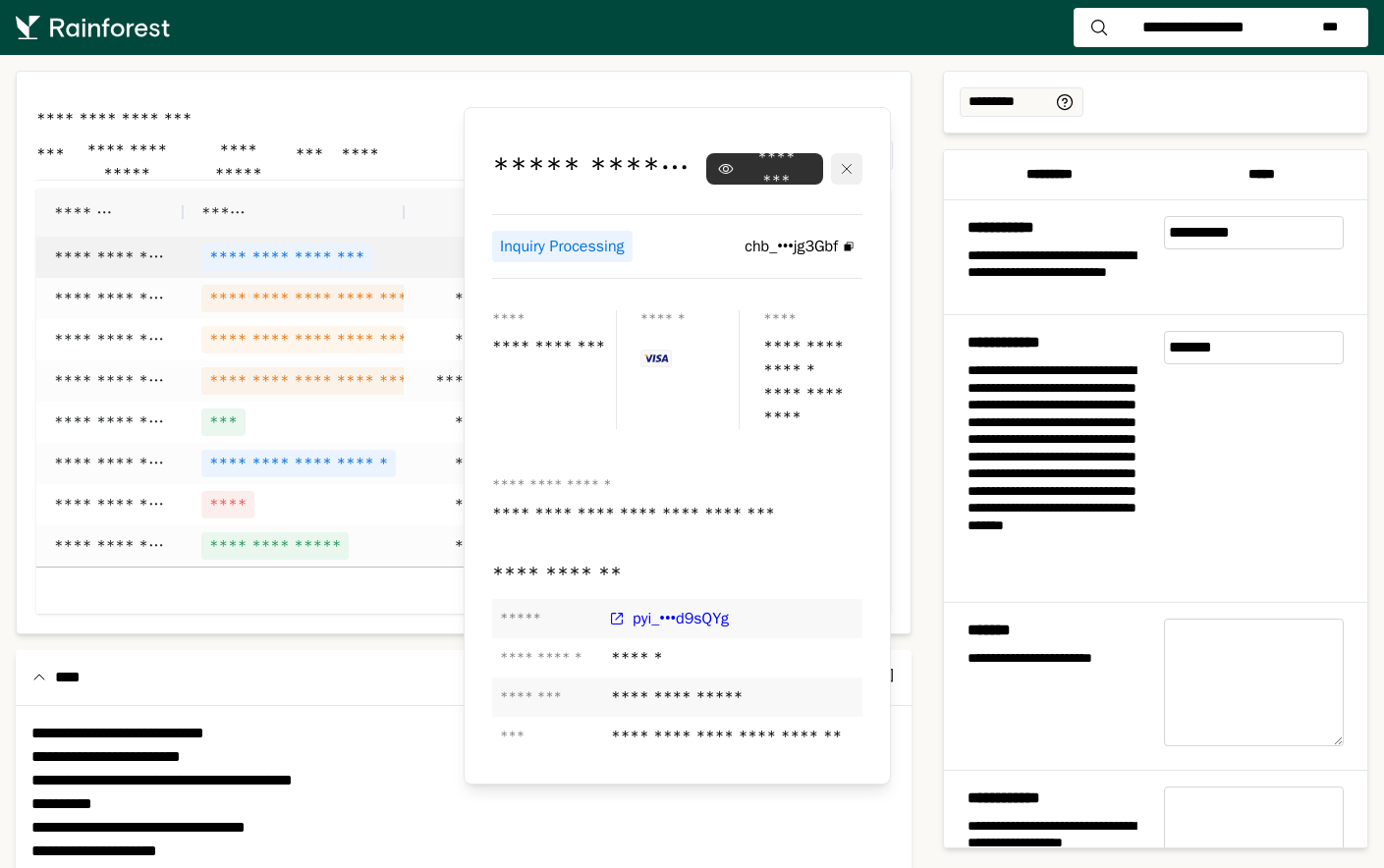 click 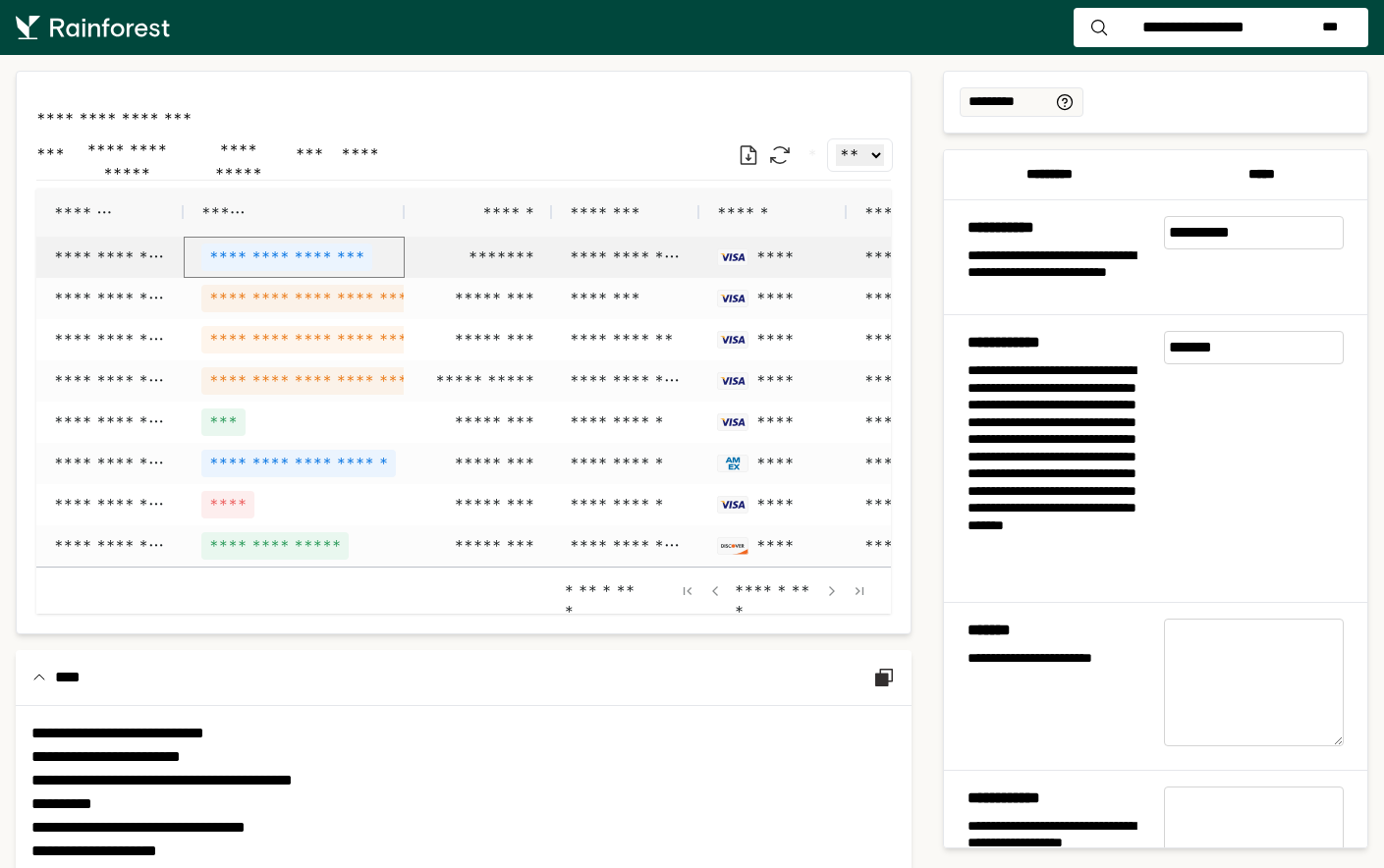 click on "**********" at bounding box center (294, 257) 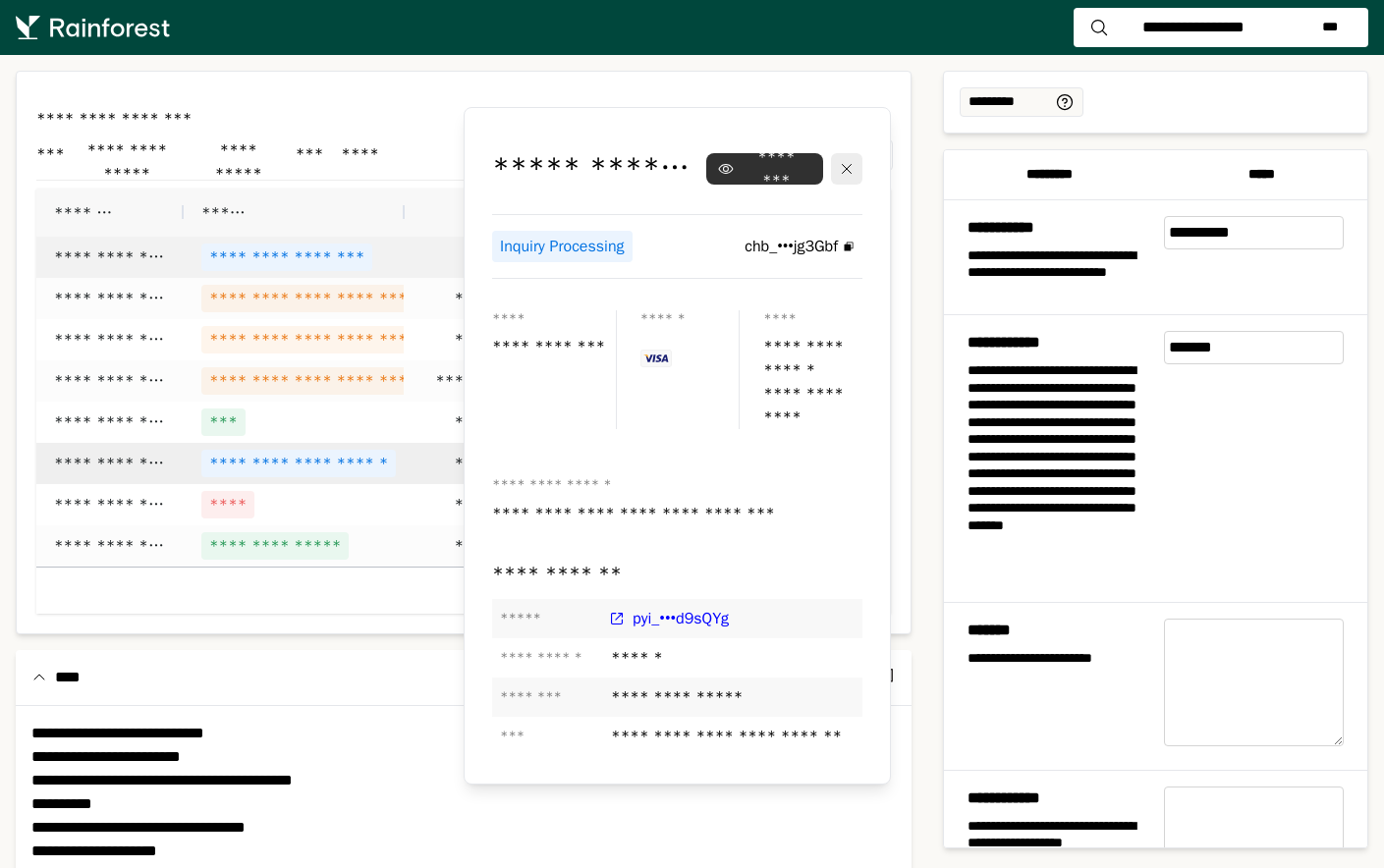 click on "**********" at bounding box center (299, 463) 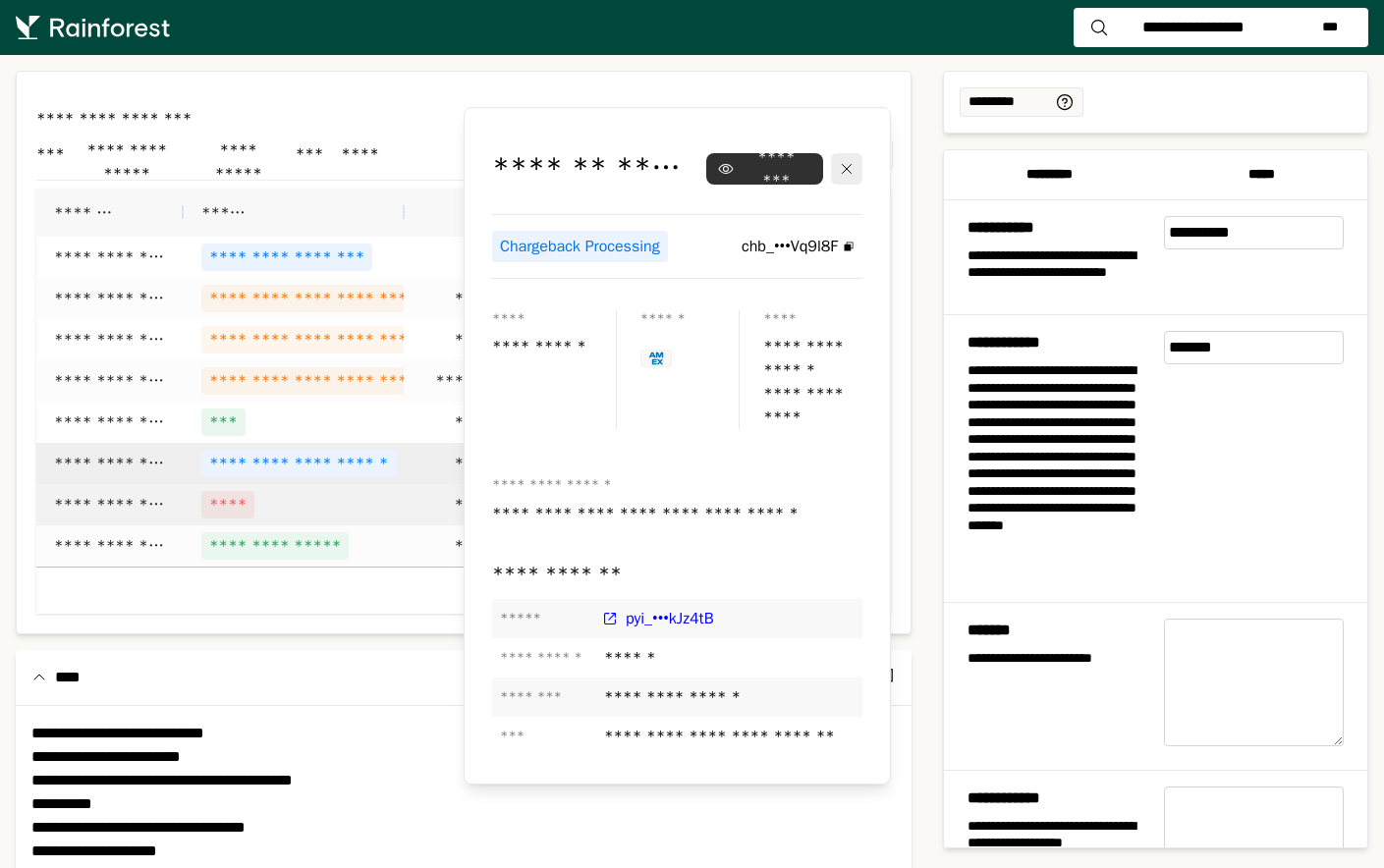 click on "****" at bounding box center (294, 505) 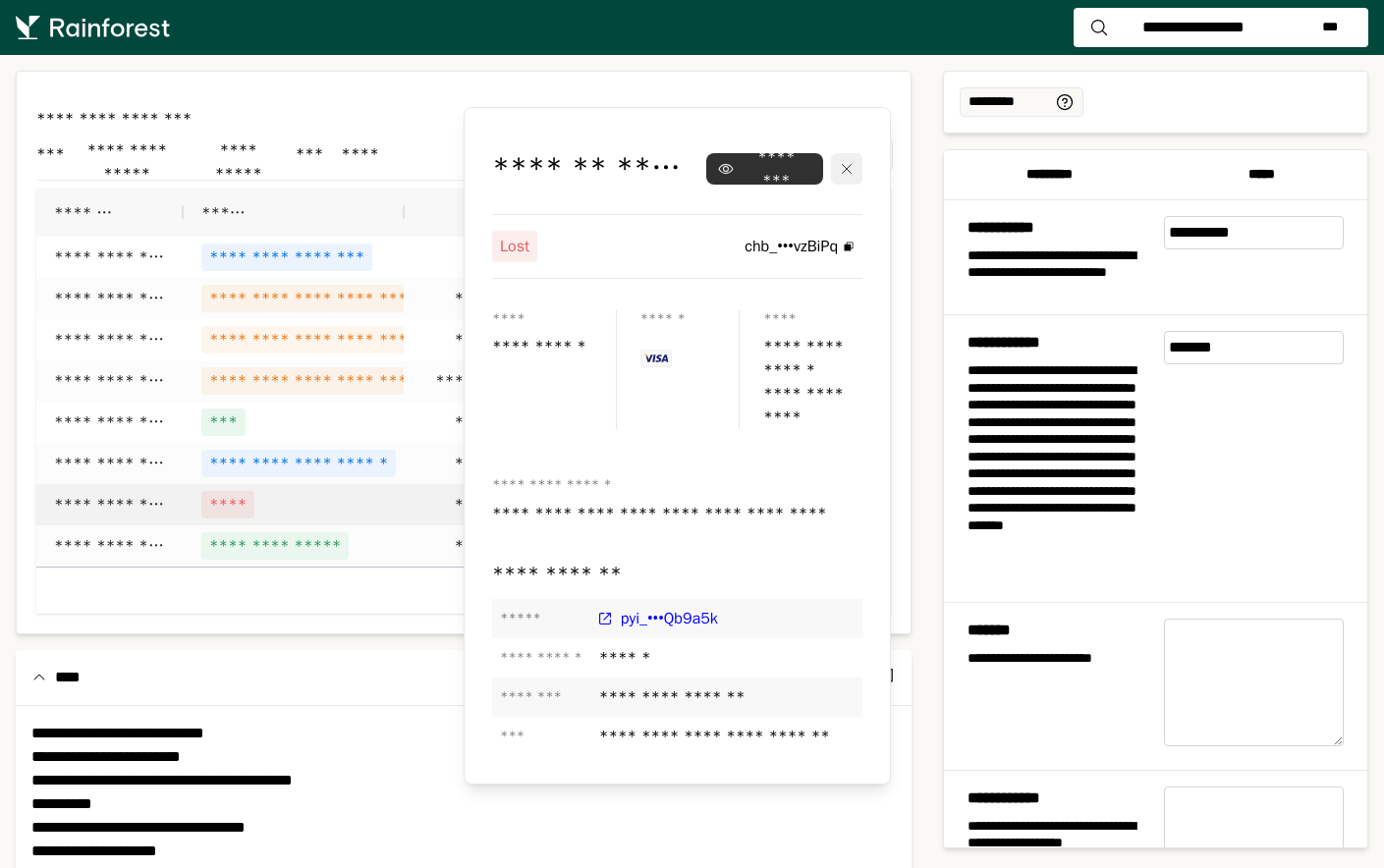 click 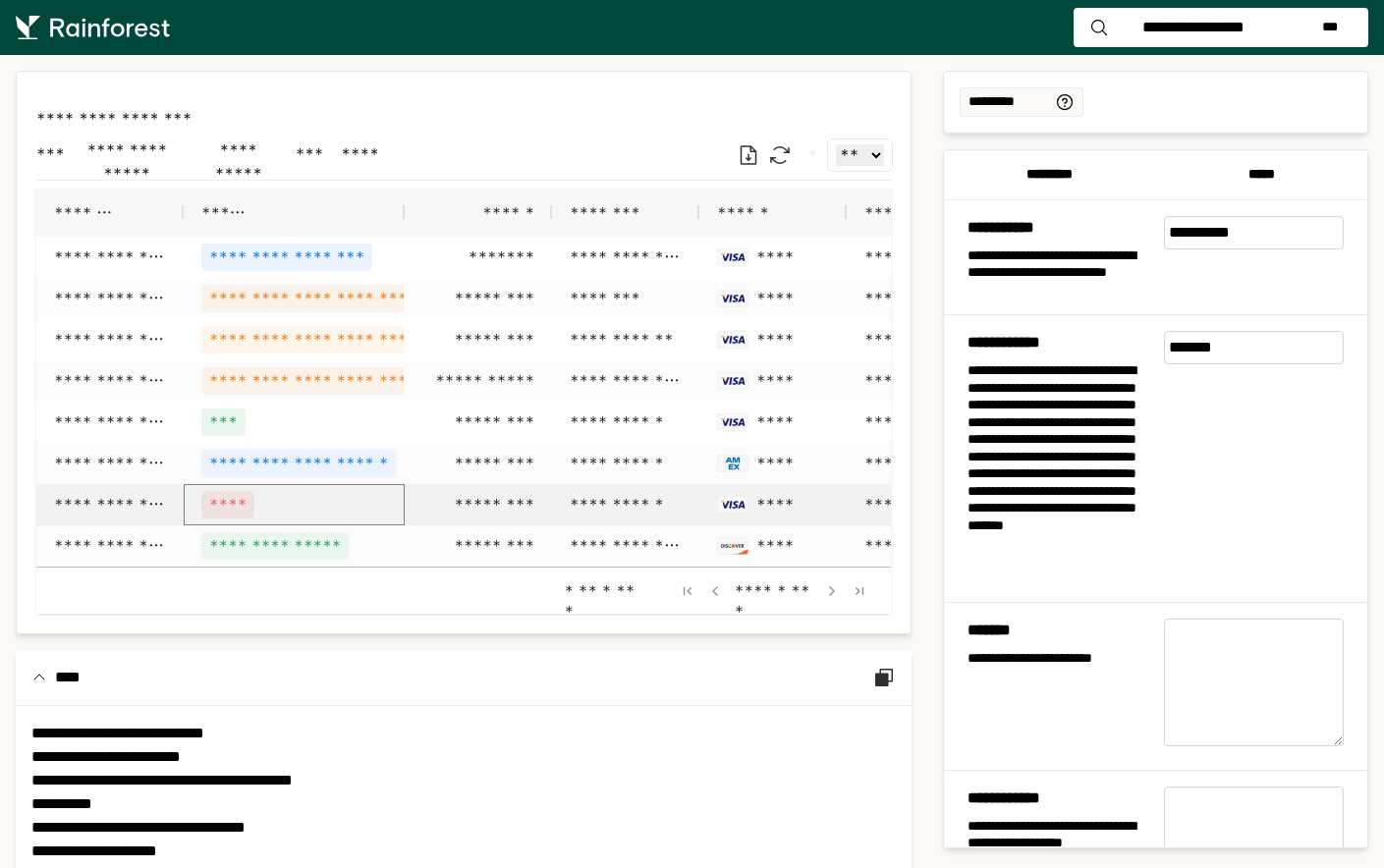 click on "****" at bounding box center (294, 505) 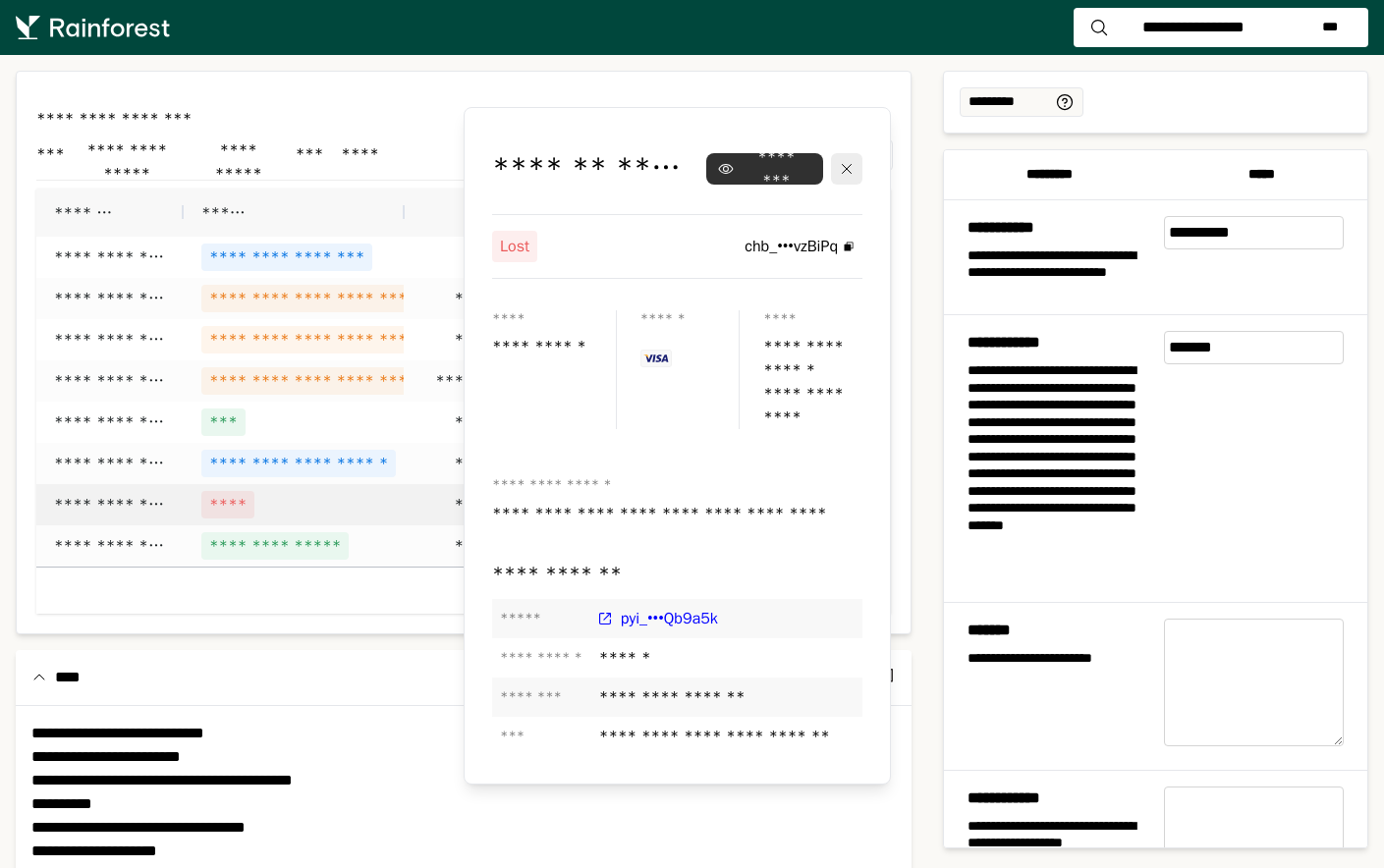 click at bounding box center [464, 353] 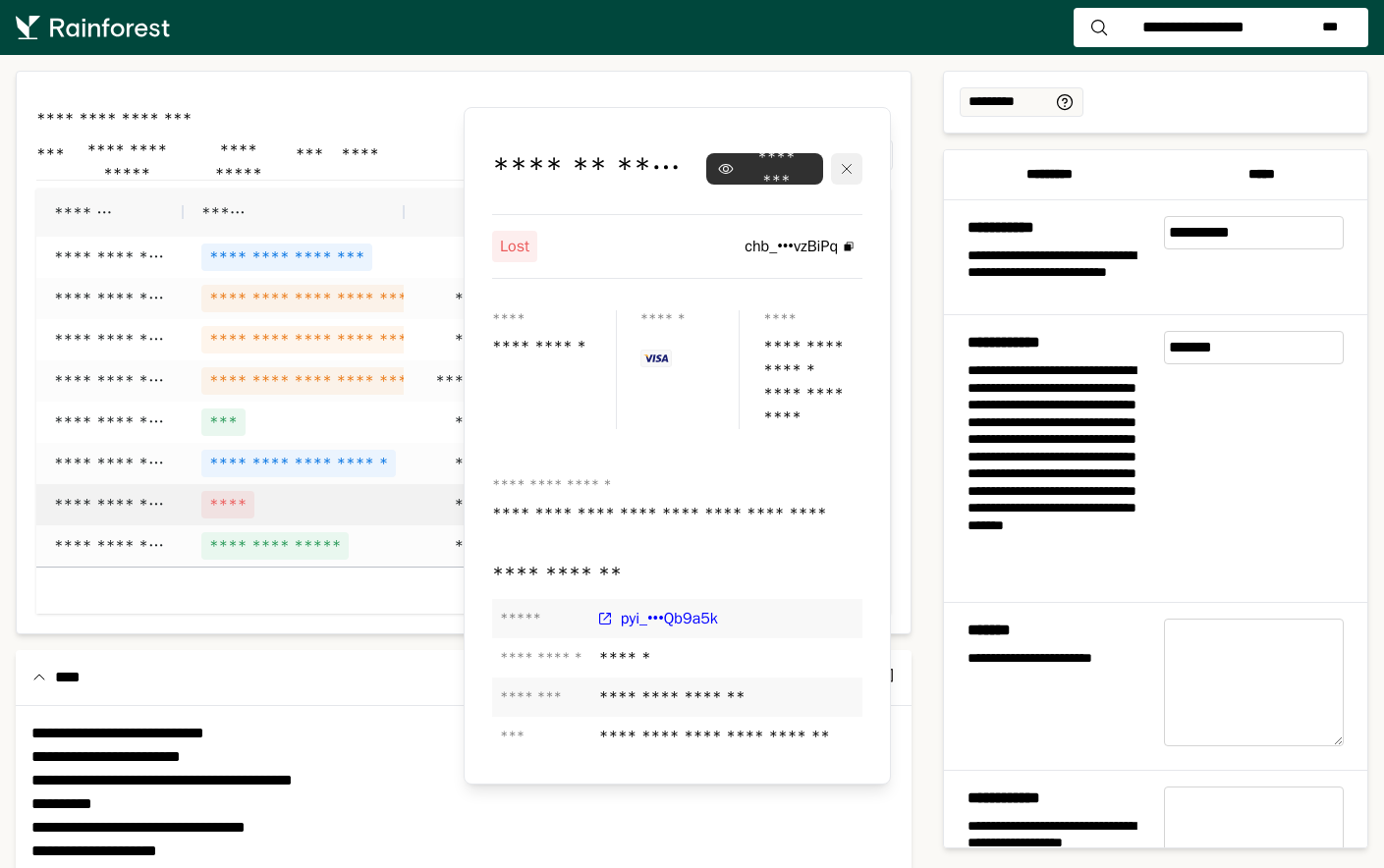 click 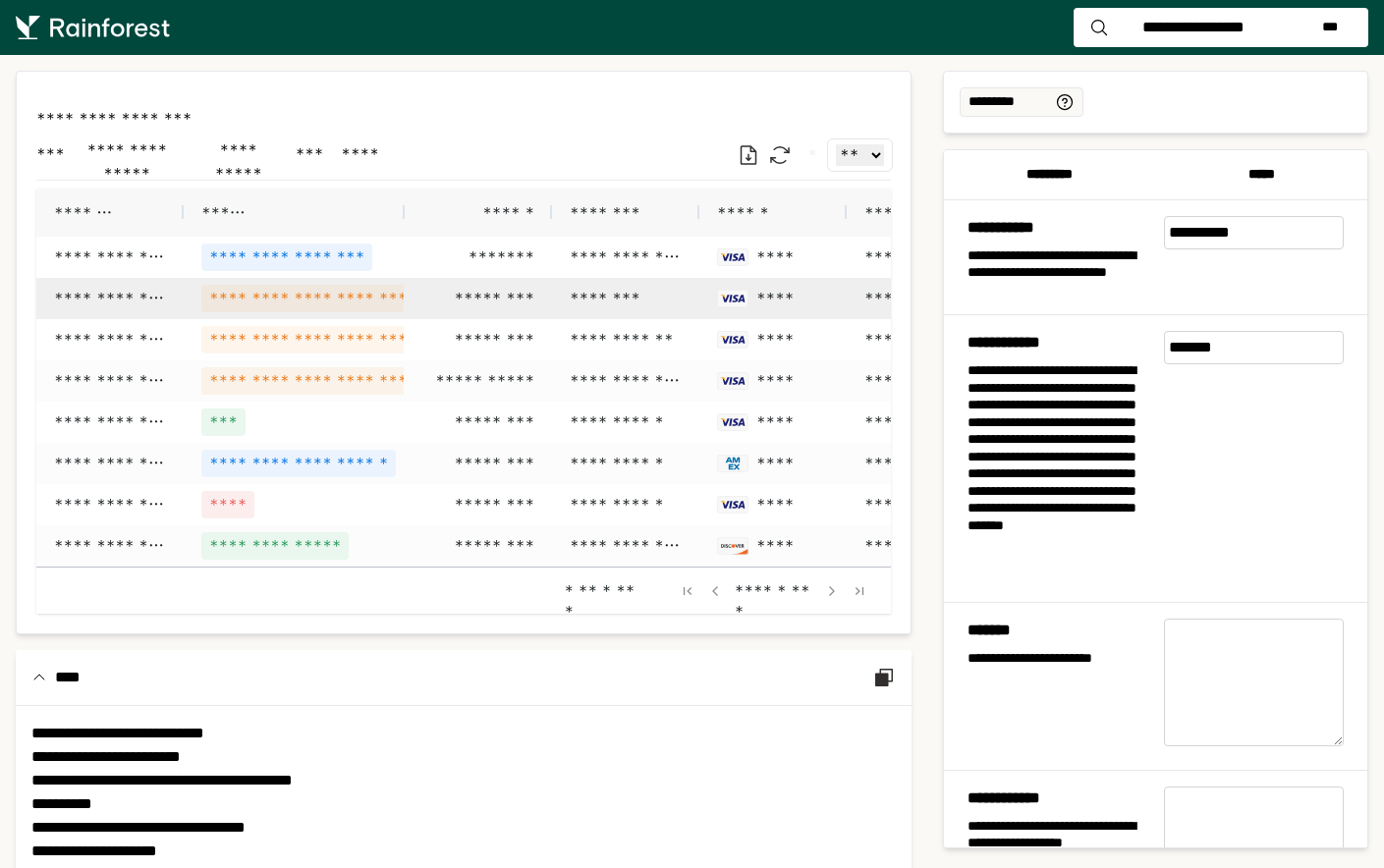 click on "********" at bounding box center [626, 298] 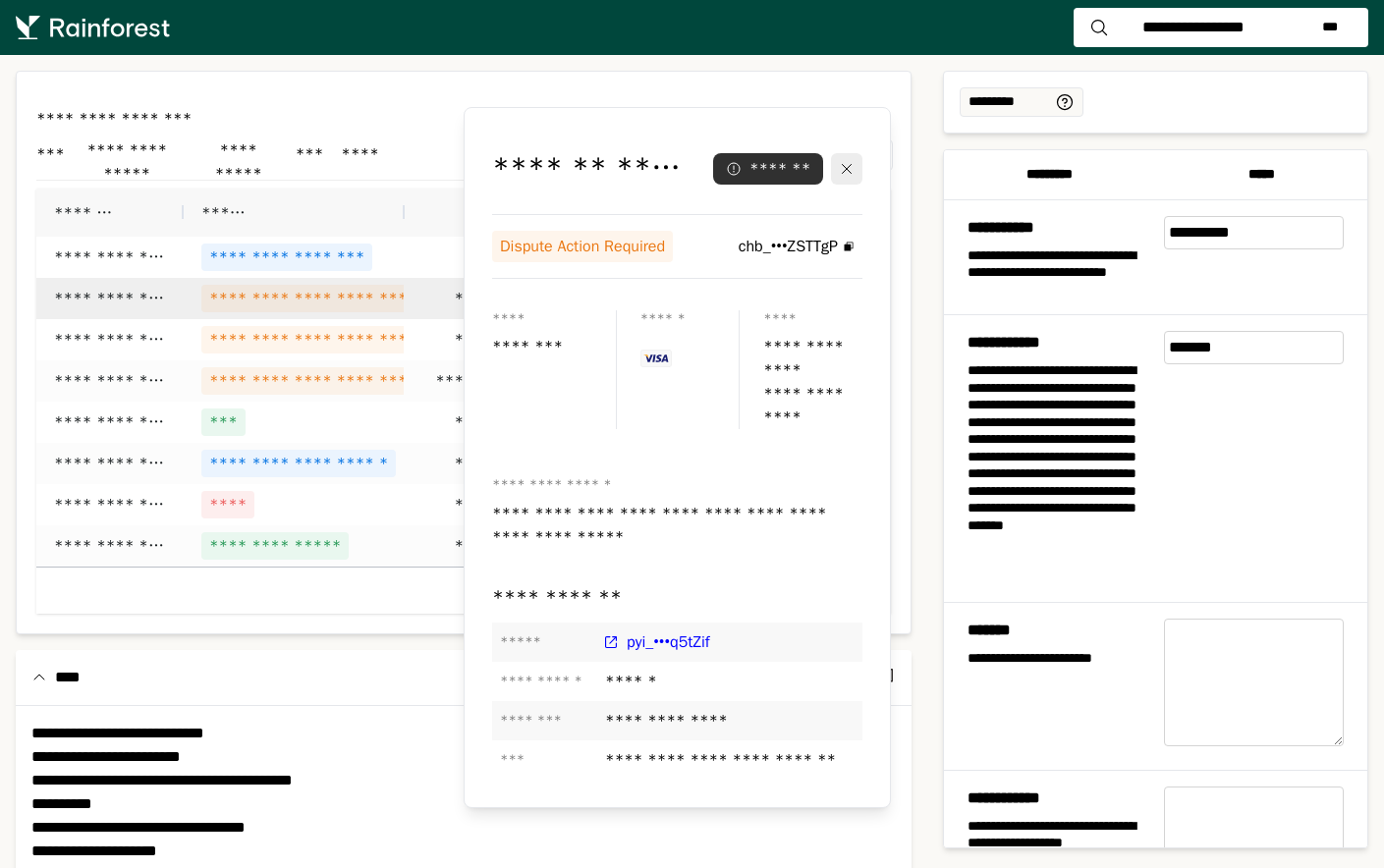 click on "**********" at bounding box center (294, 381) 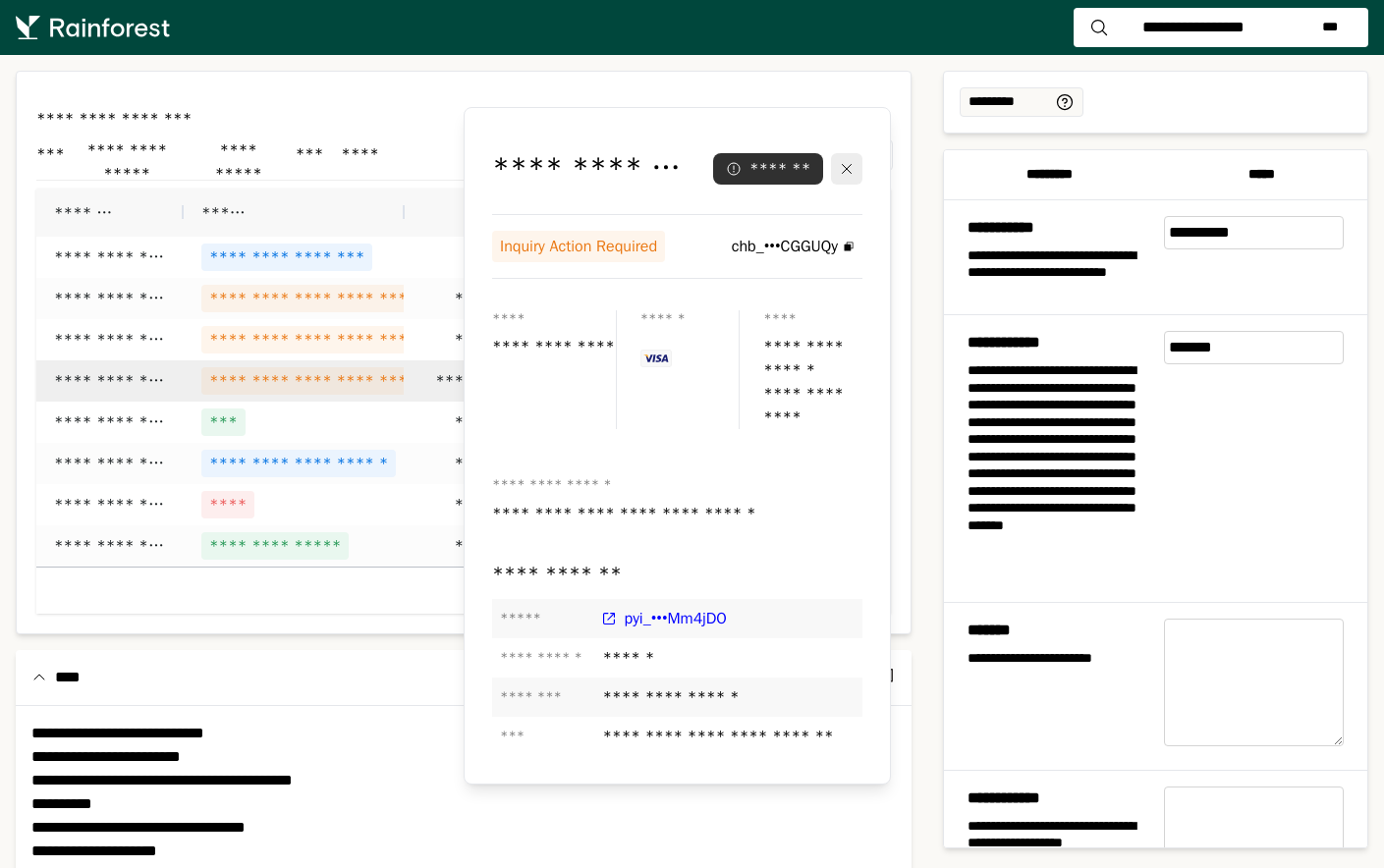 click on "**********" at bounding box center (1193, 27) 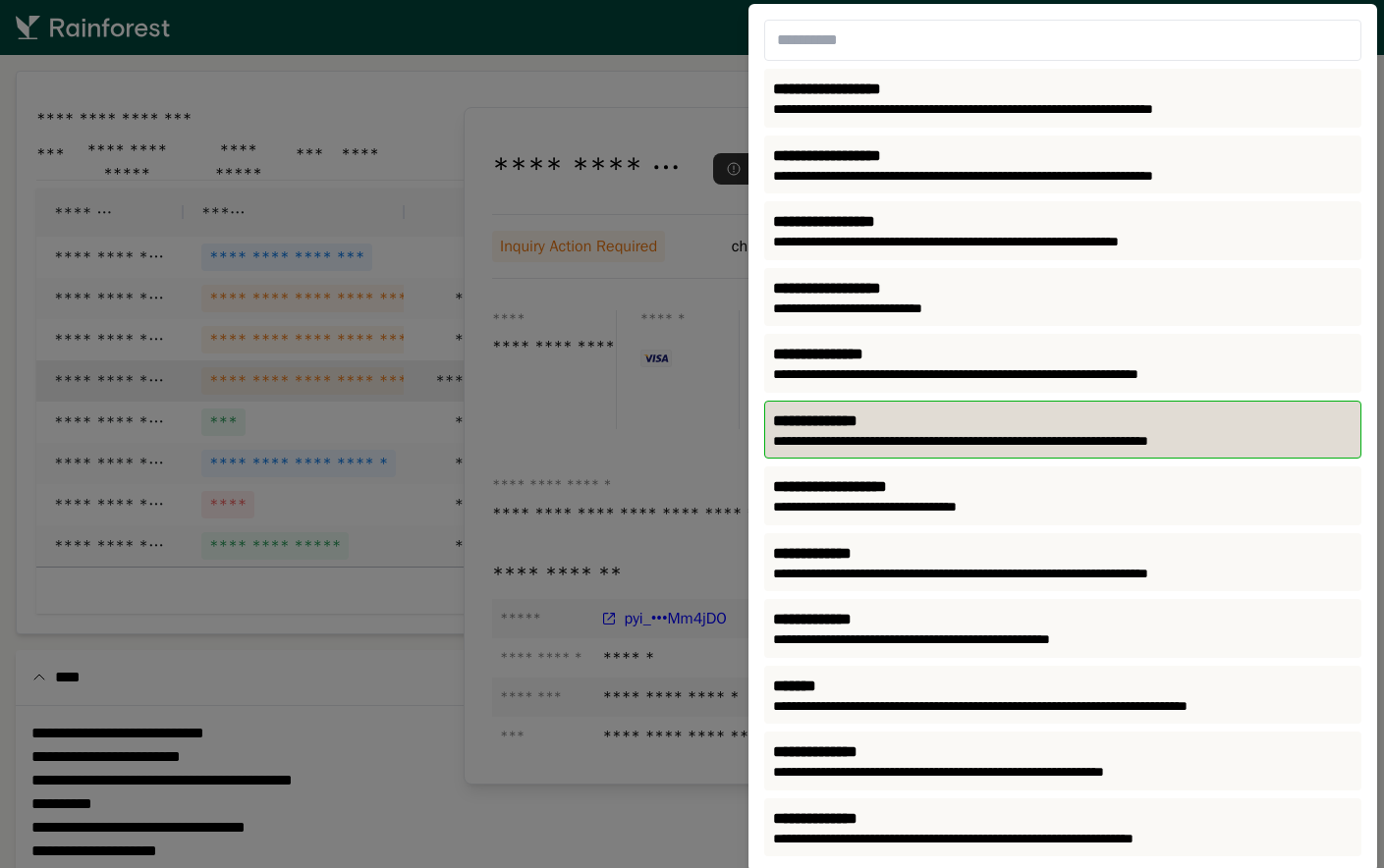 drag, startPoint x: 962, startPoint y: 359, endPoint x: 928, endPoint y: 419, distance: 68.96376 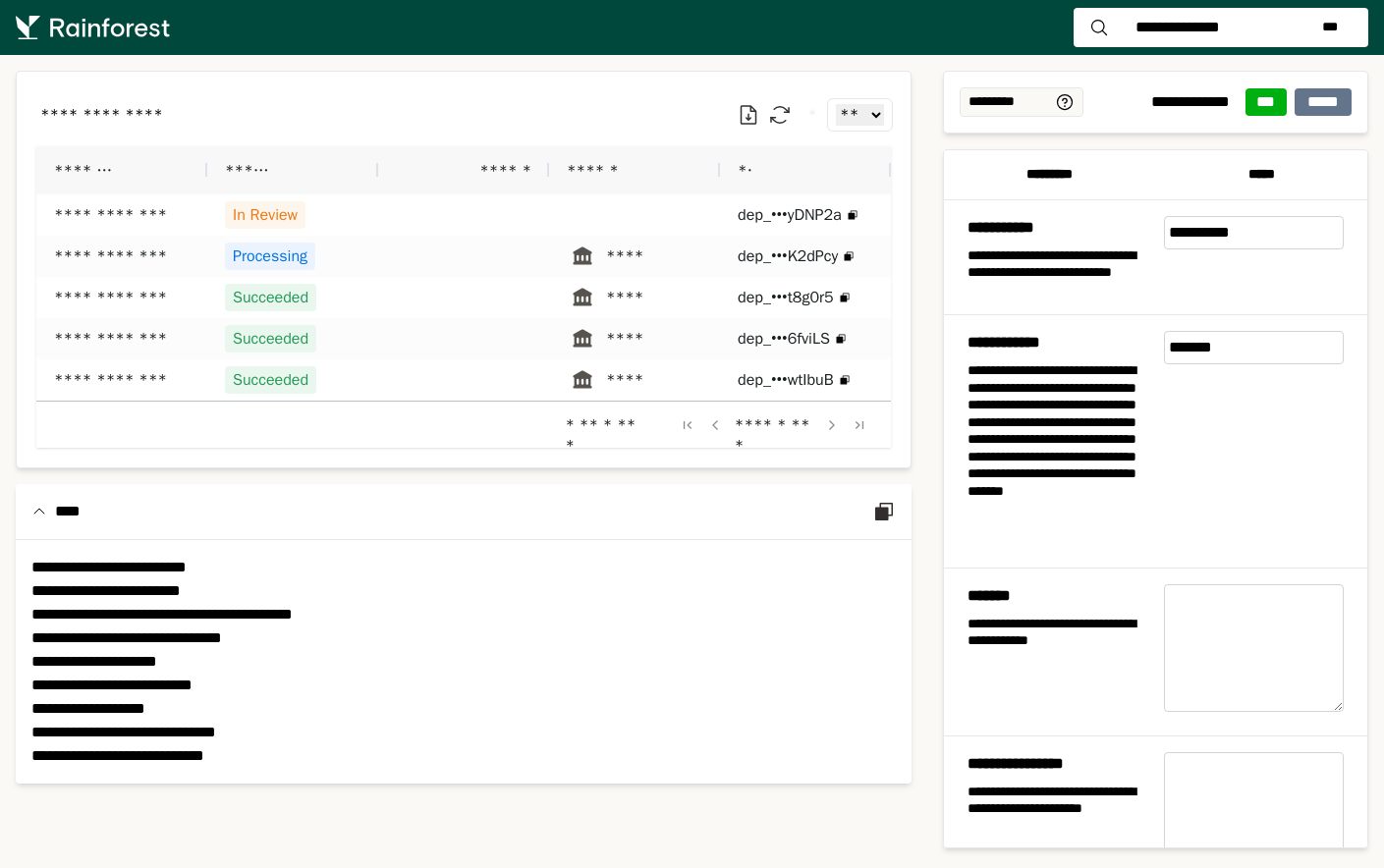 scroll, scrollTop: 0, scrollLeft: 0, axis: both 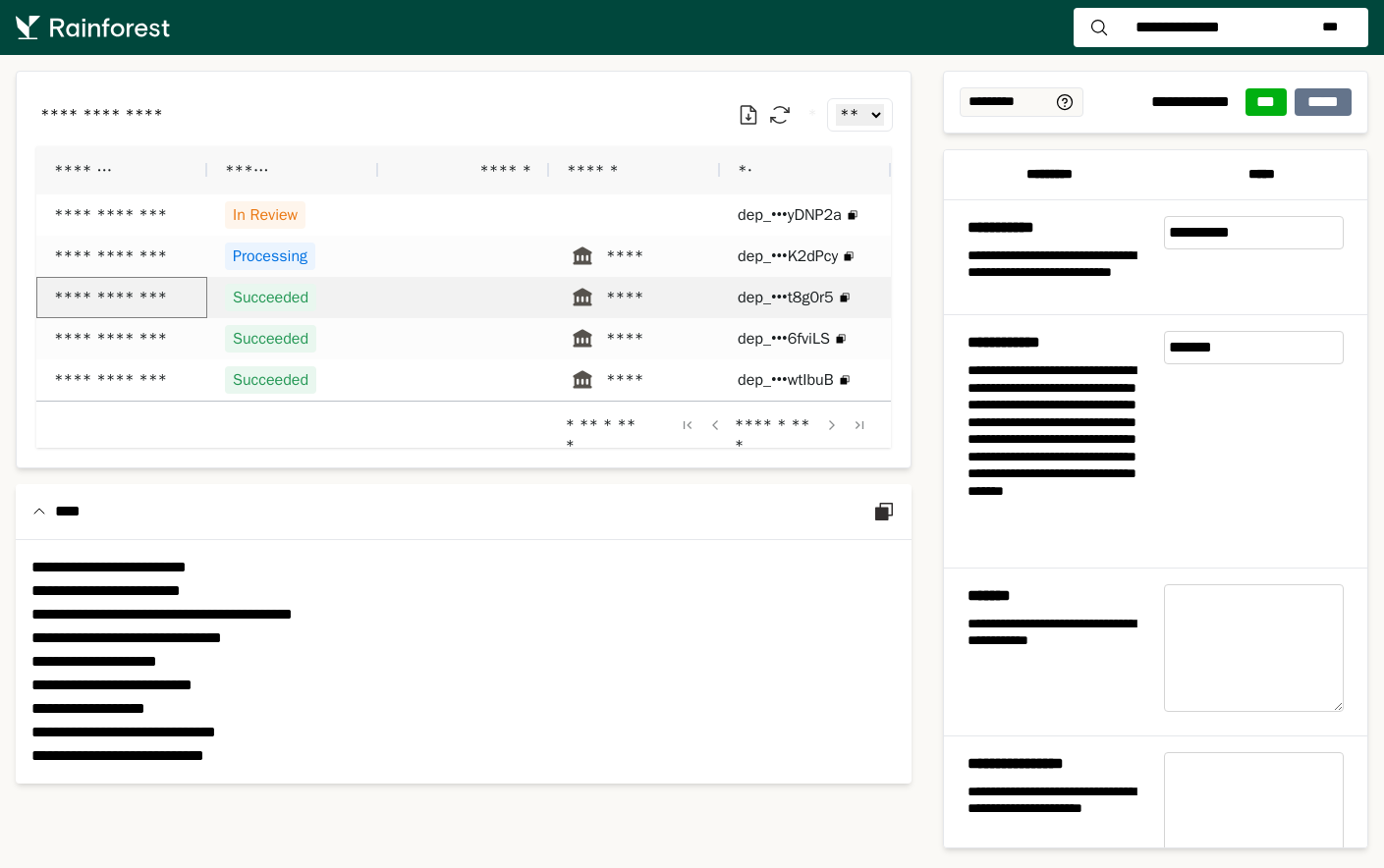 click on "**********" at bounding box center [122, 298] 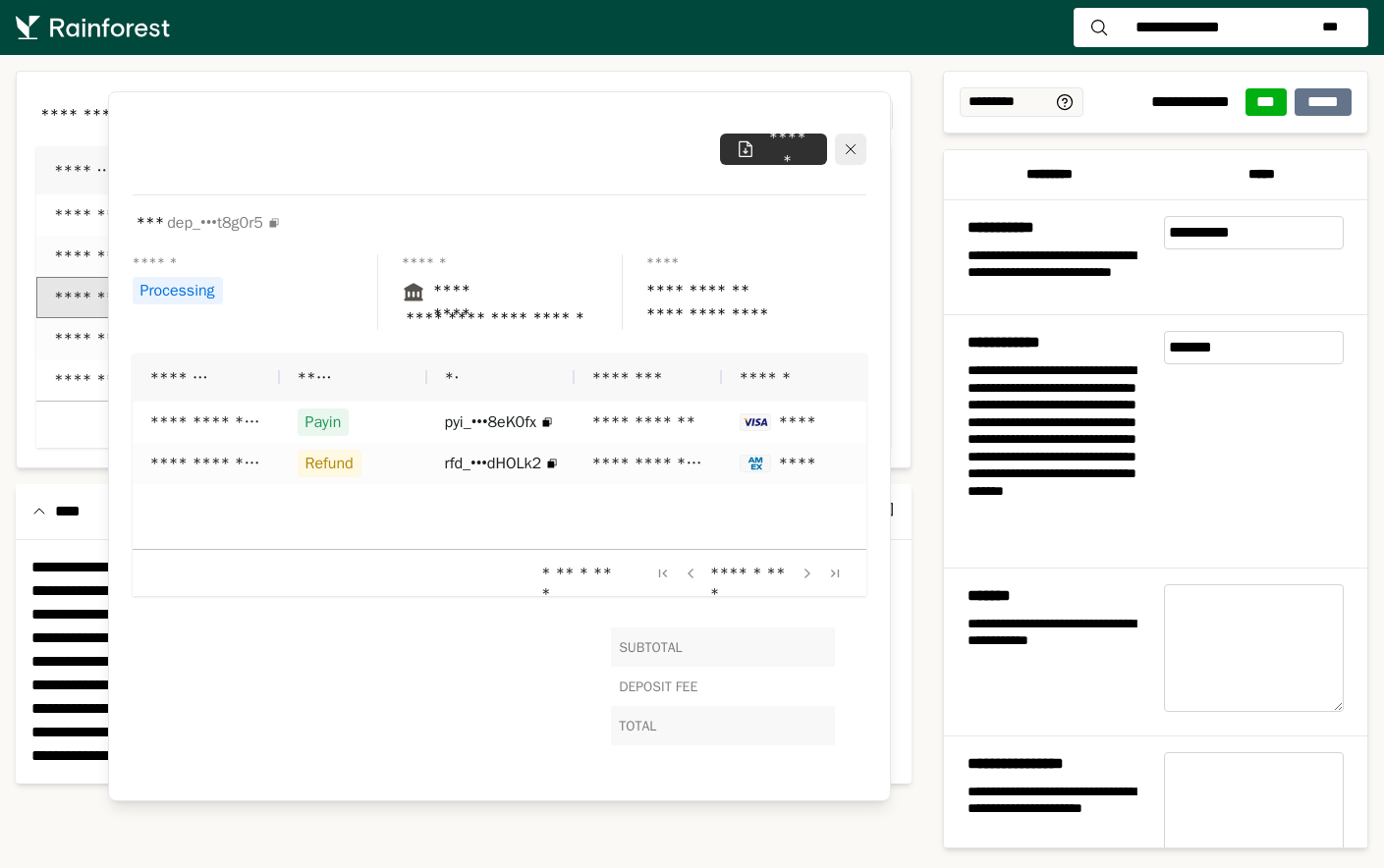 click on "**********" at bounding box center [122, 298] 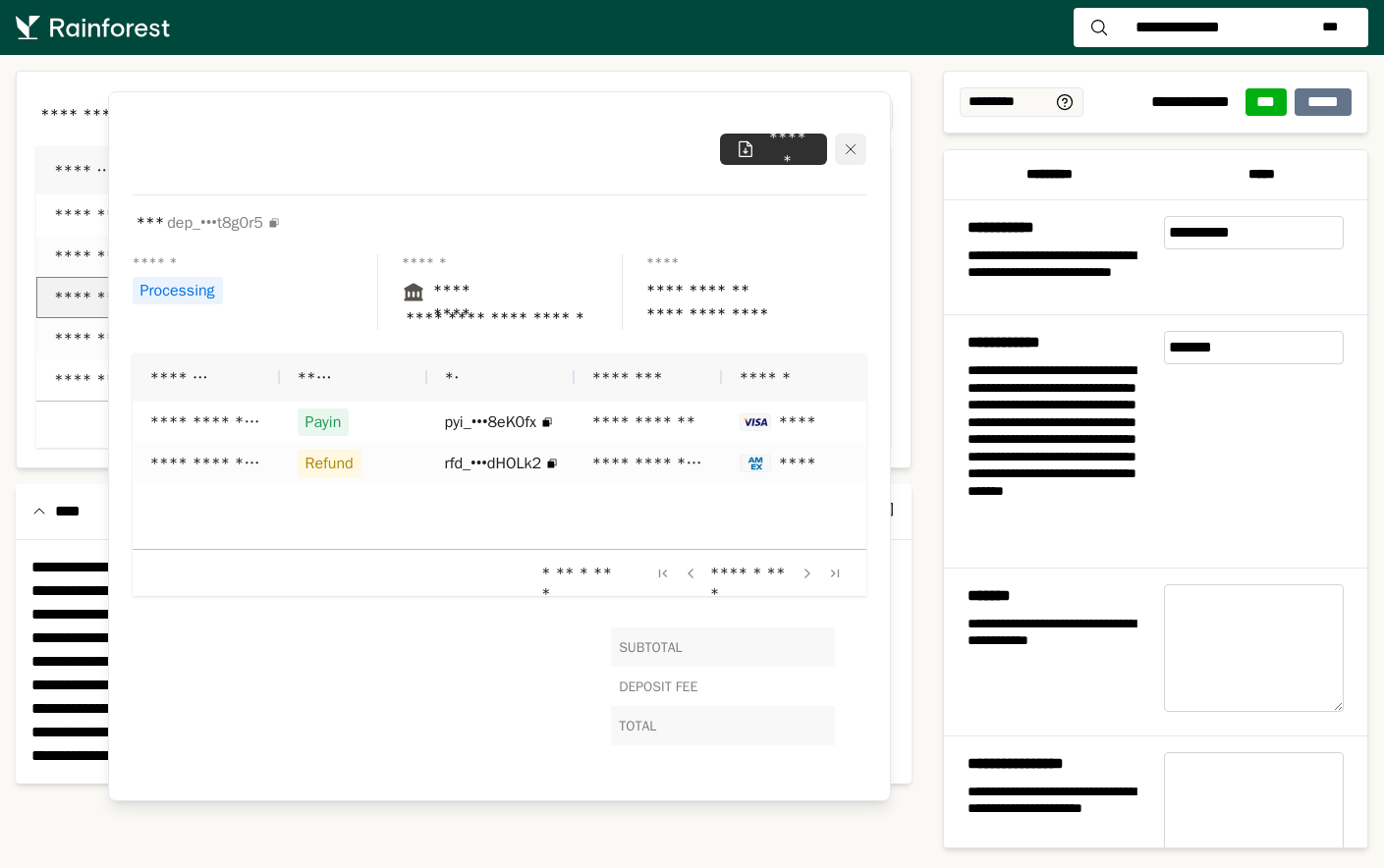 click 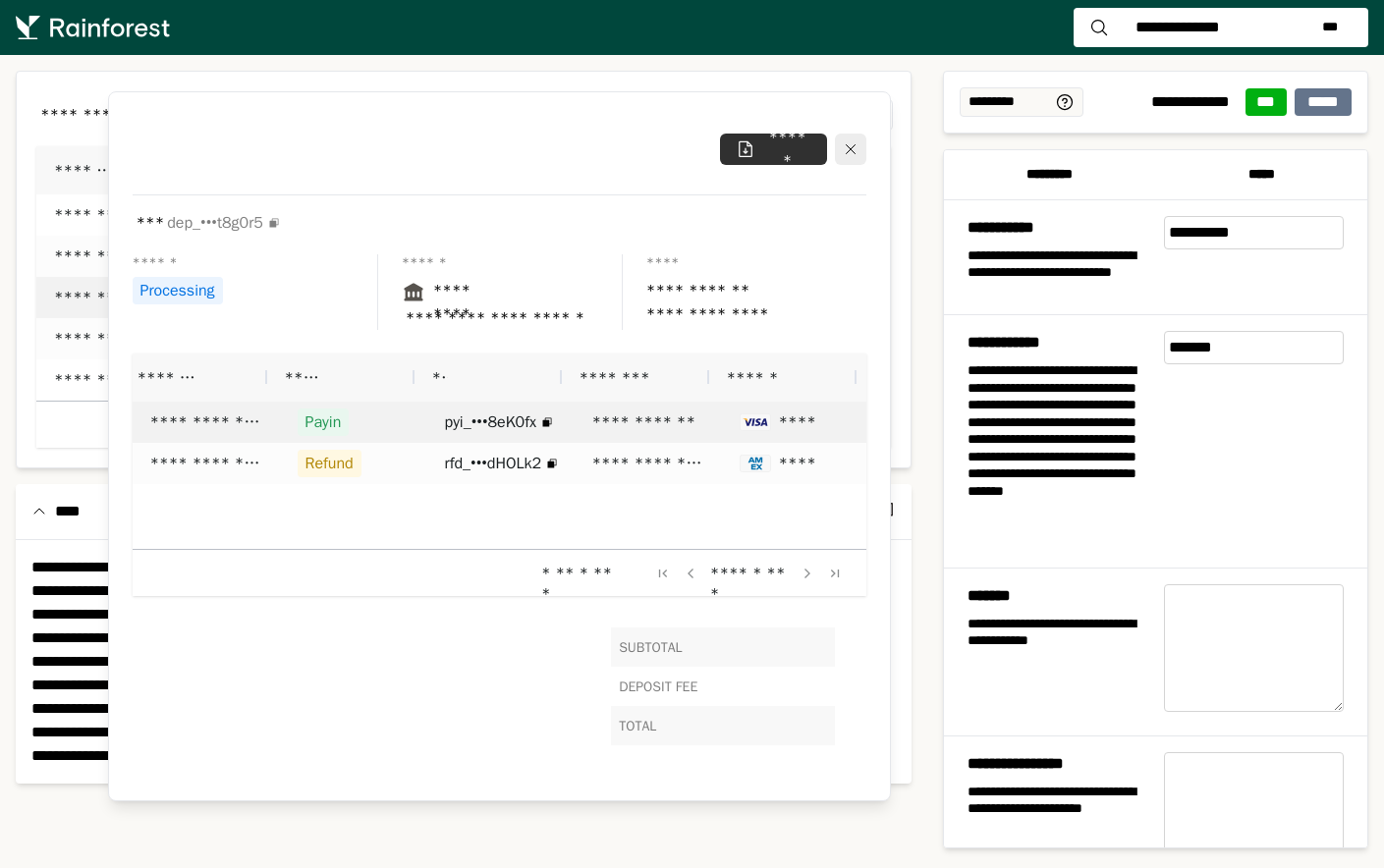 scroll, scrollTop: 0, scrollLeft: 64, axis: horizontal 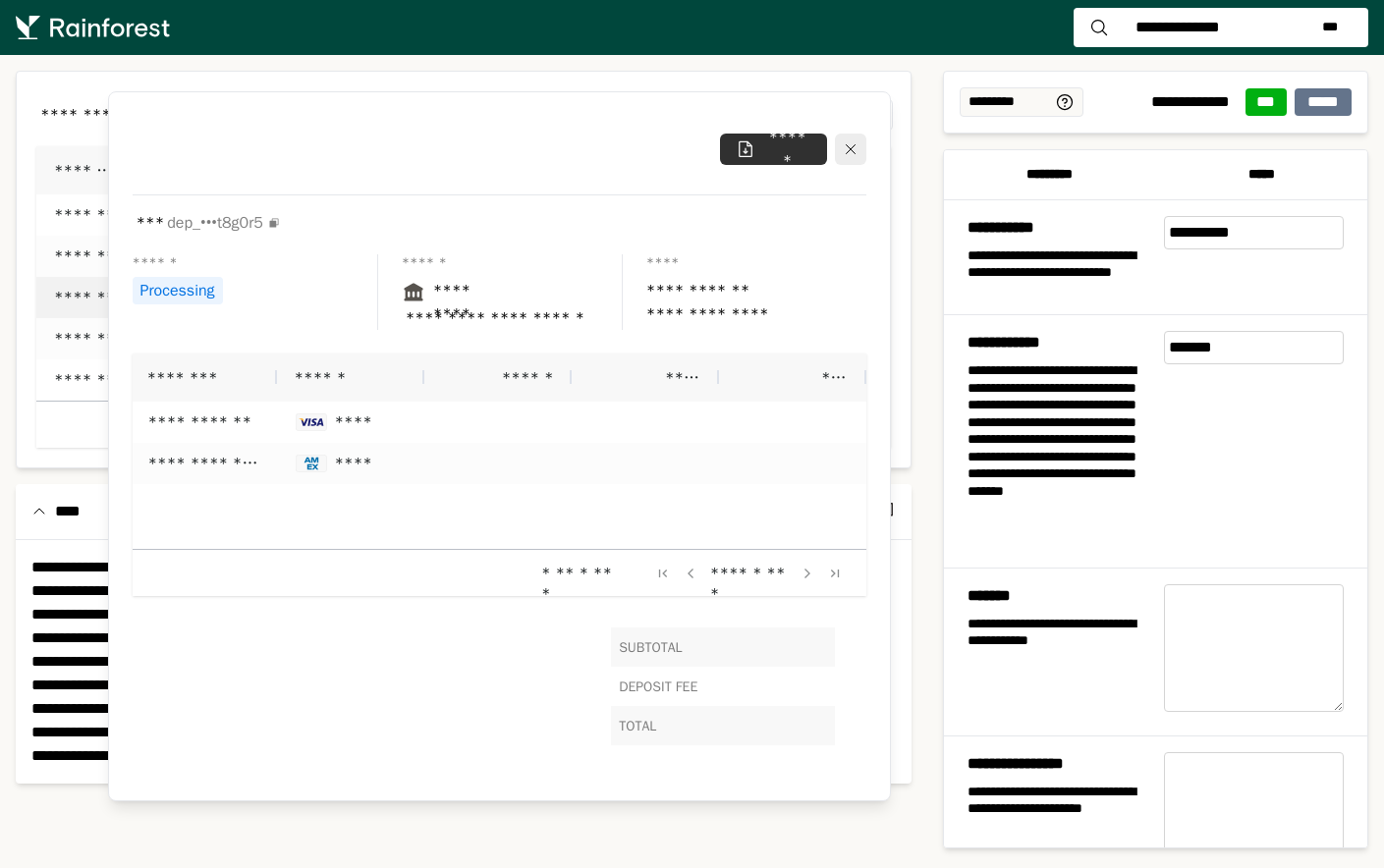 click on "*
**
*
**
*
****
*
**
*" at bounding box center [464, 424] 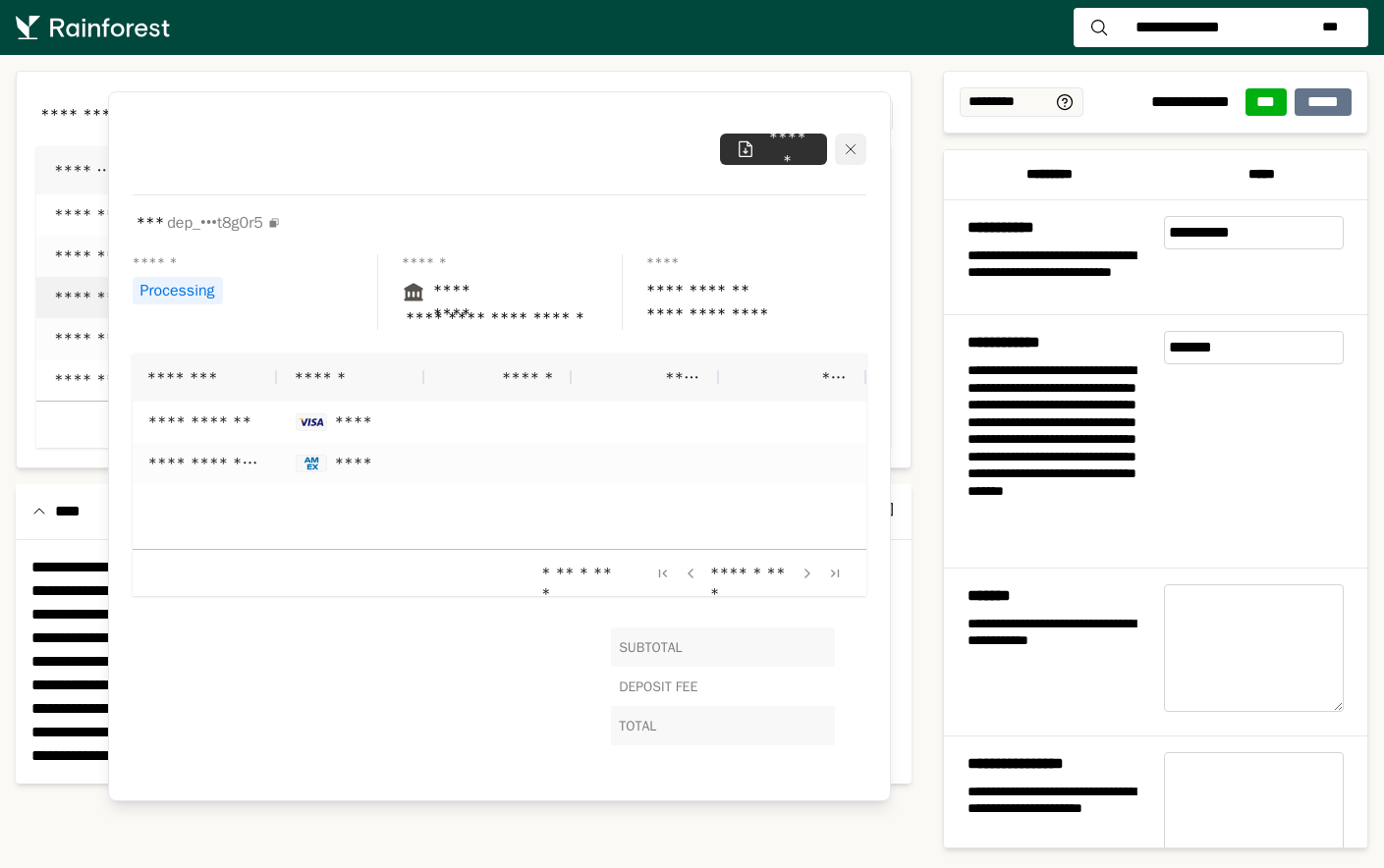 click 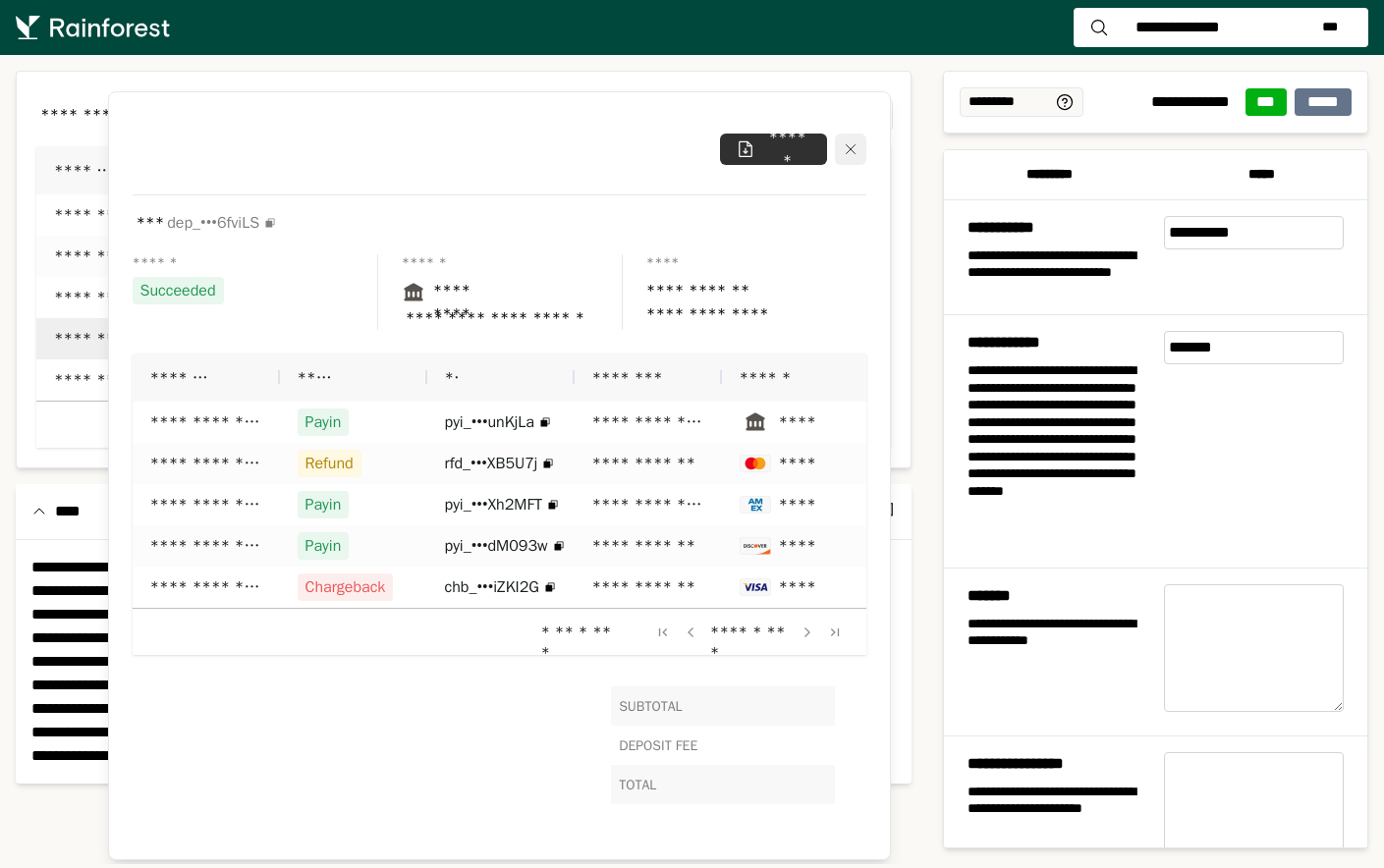 click at bounding box center [851, 149] 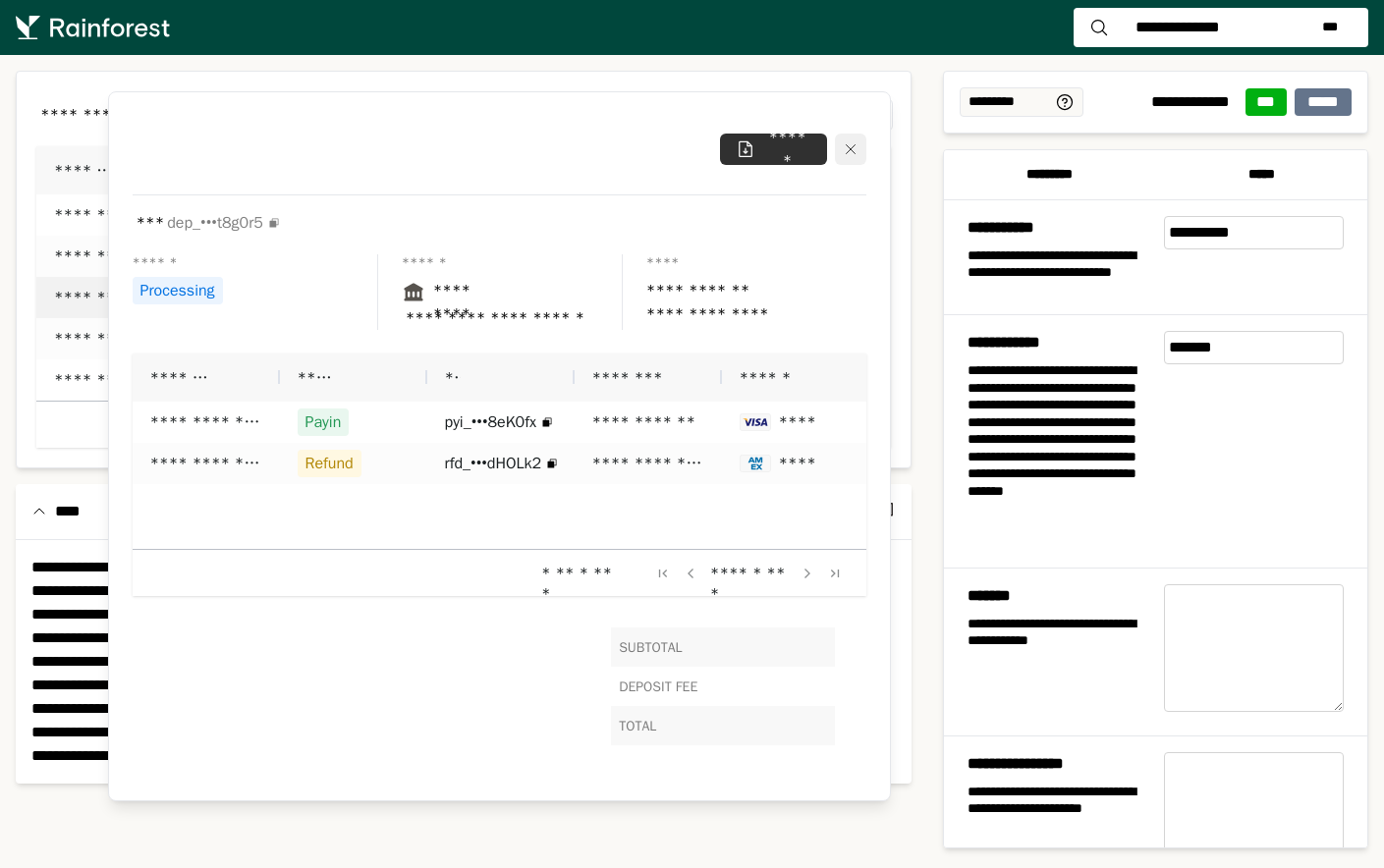 click 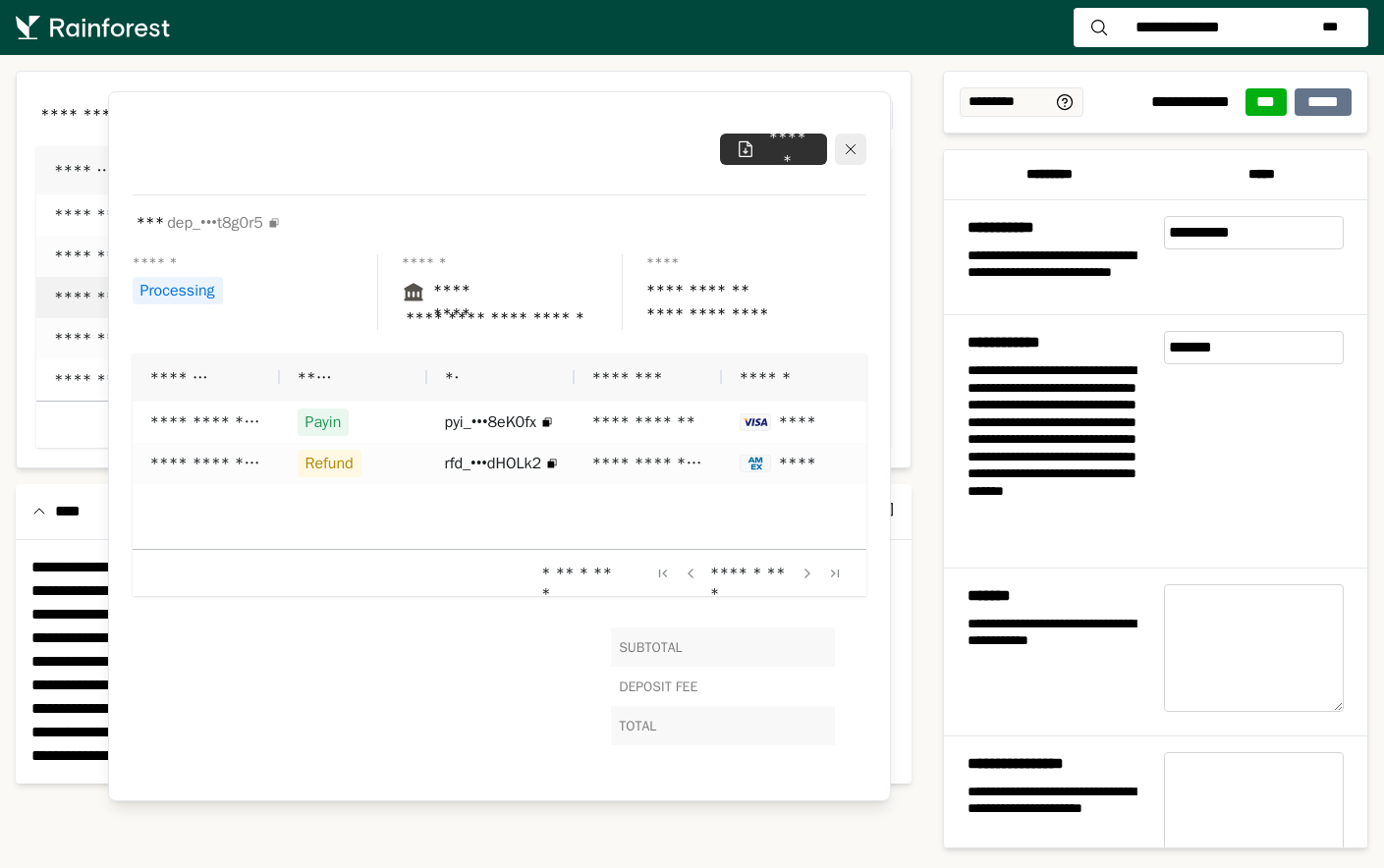 click on "*
**
*
**
*
****
*
**
*" at bounding box center [464, 424] 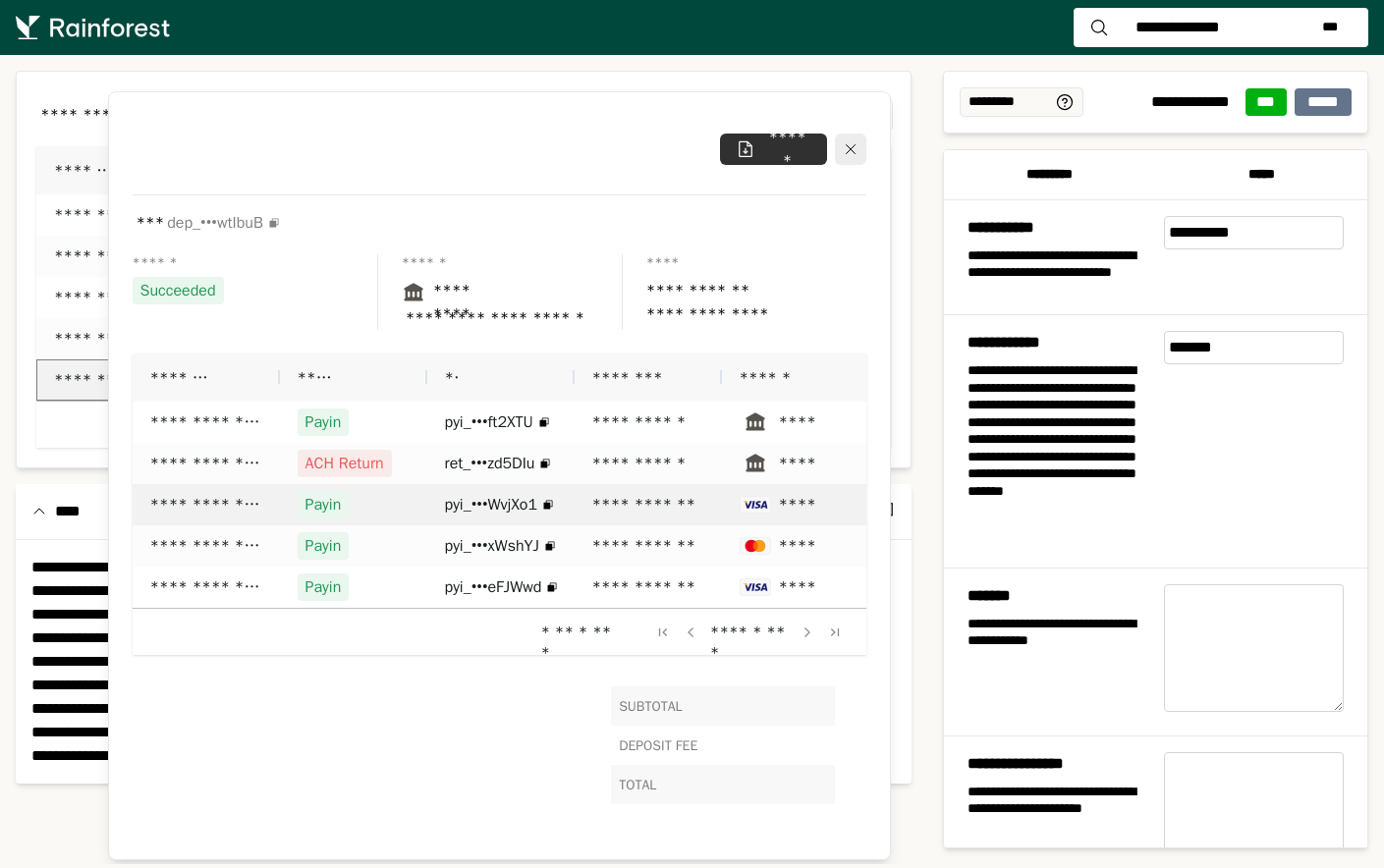 scroll, scrollTop: 0, scrollLeft: 16, axis: horizontal 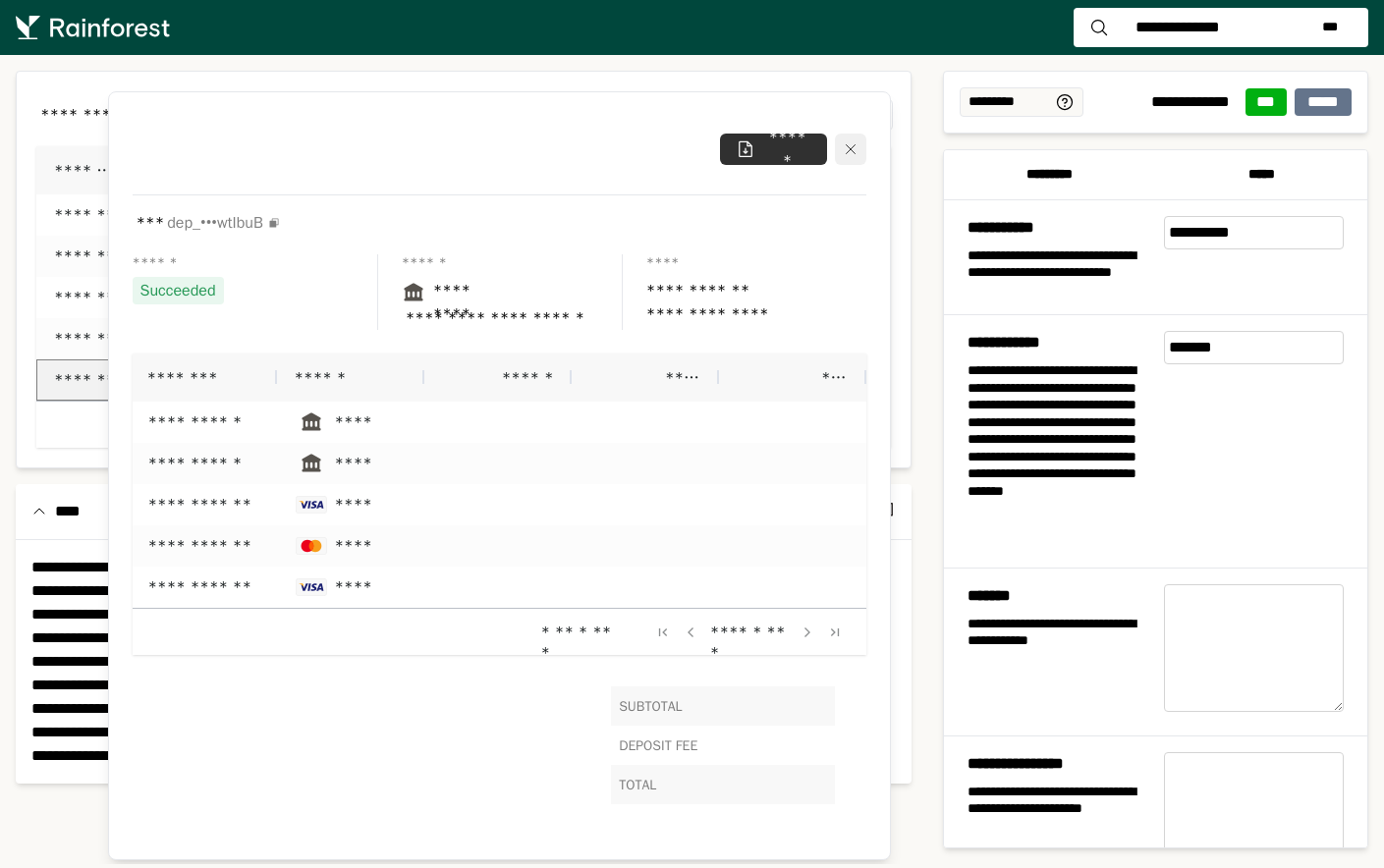 click 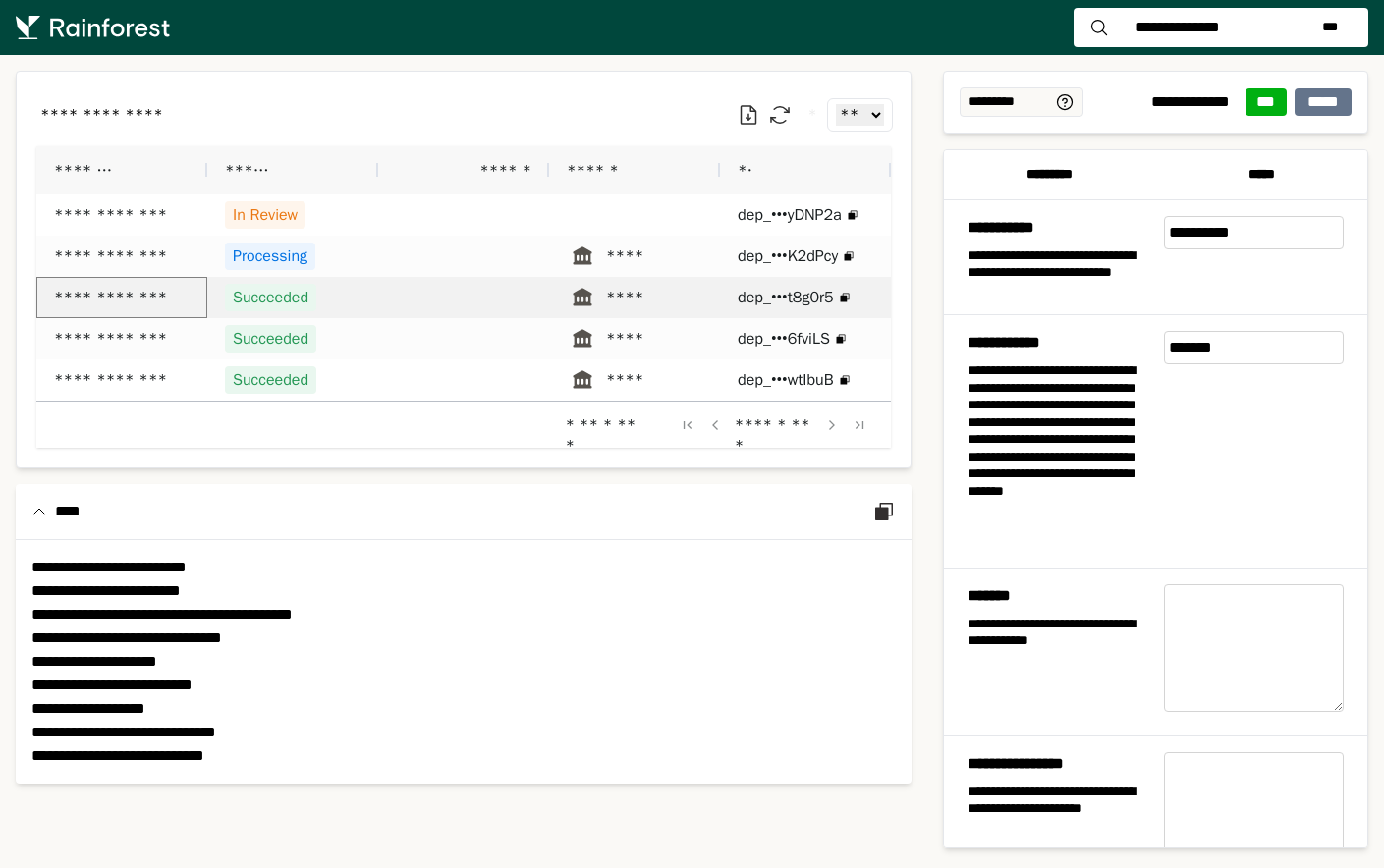 click on "**********" at bounding box center [122, 298] 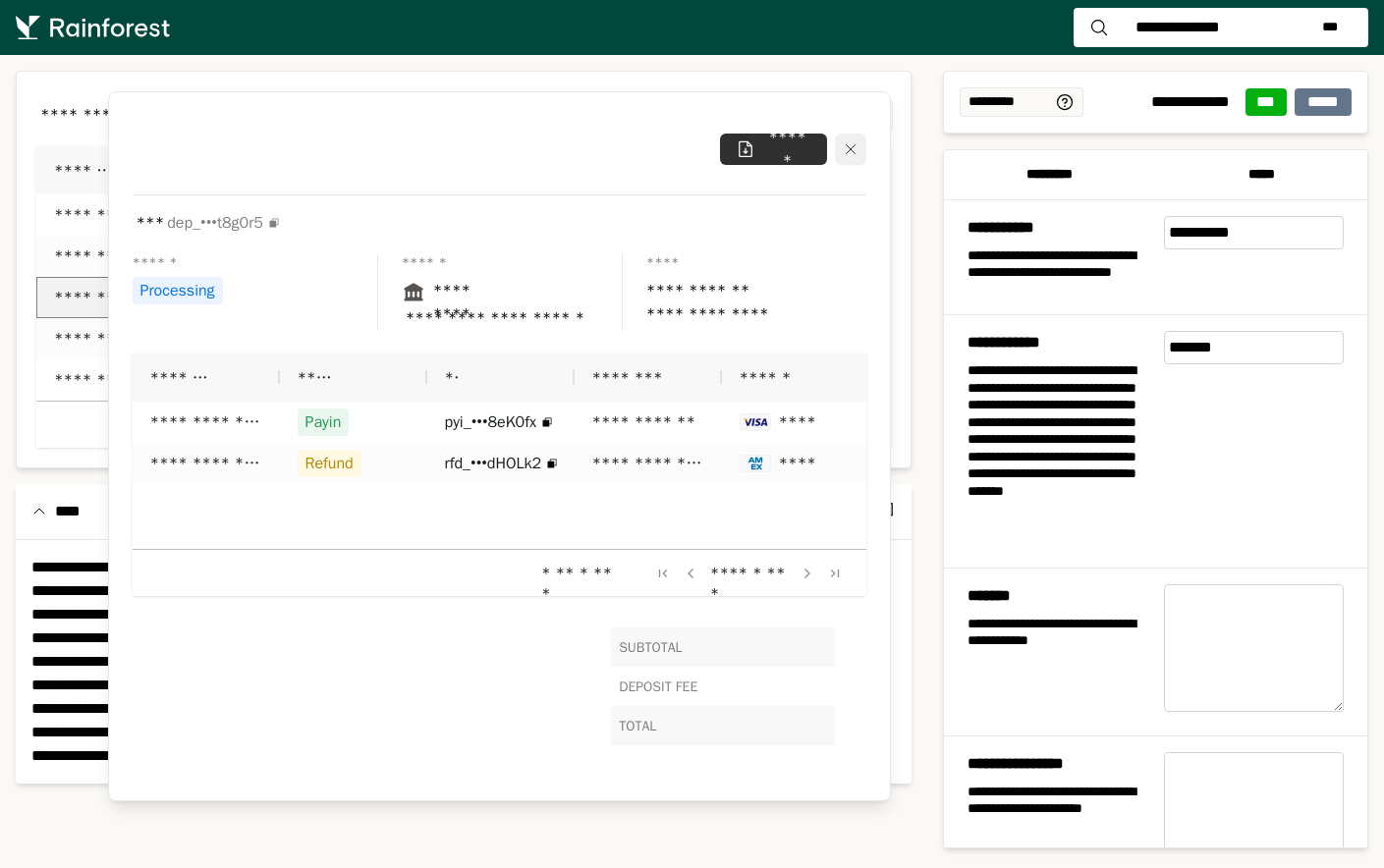 click 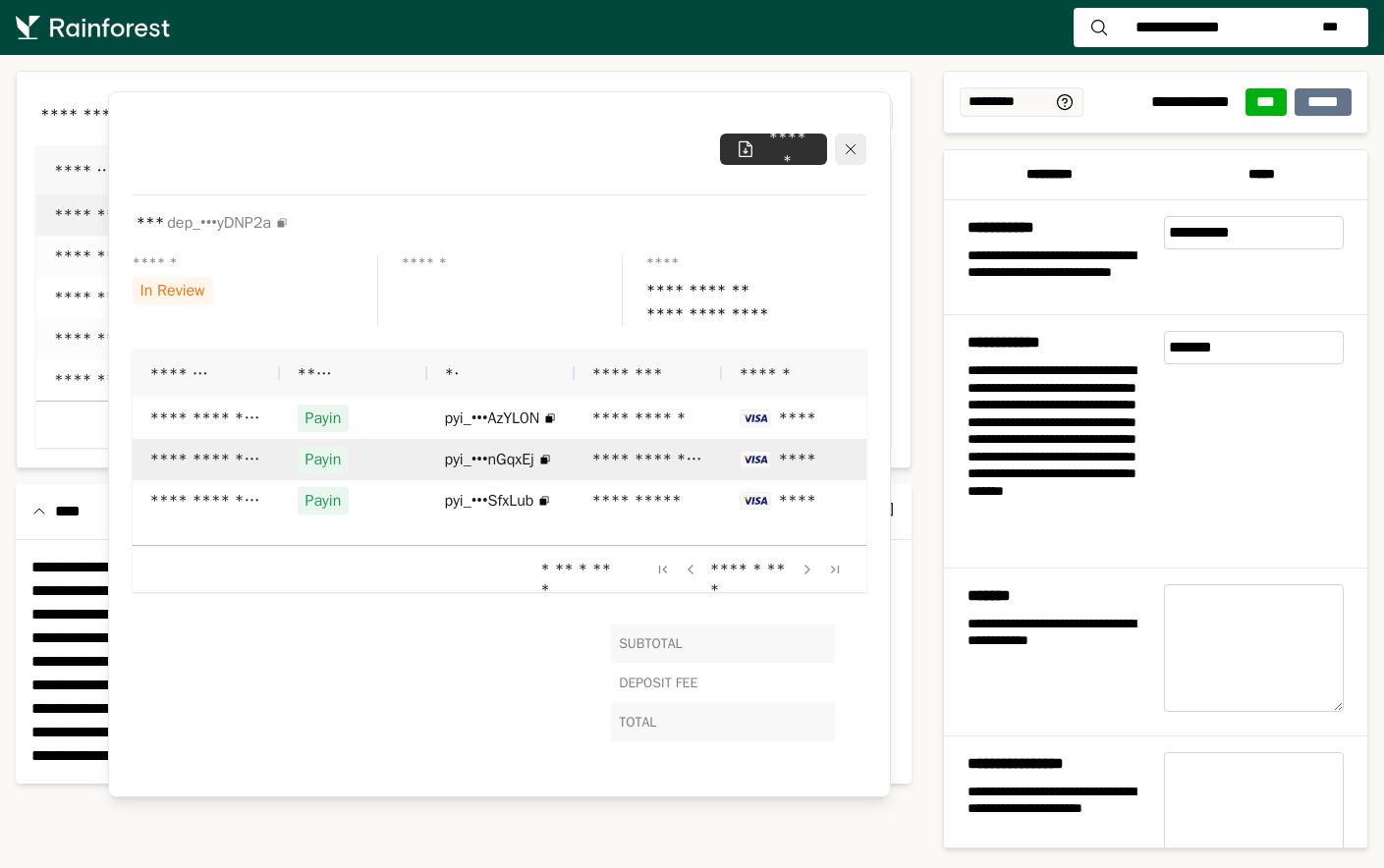 scroll, scrollTop: 0, scrollLeft: 96, axis: horizontal 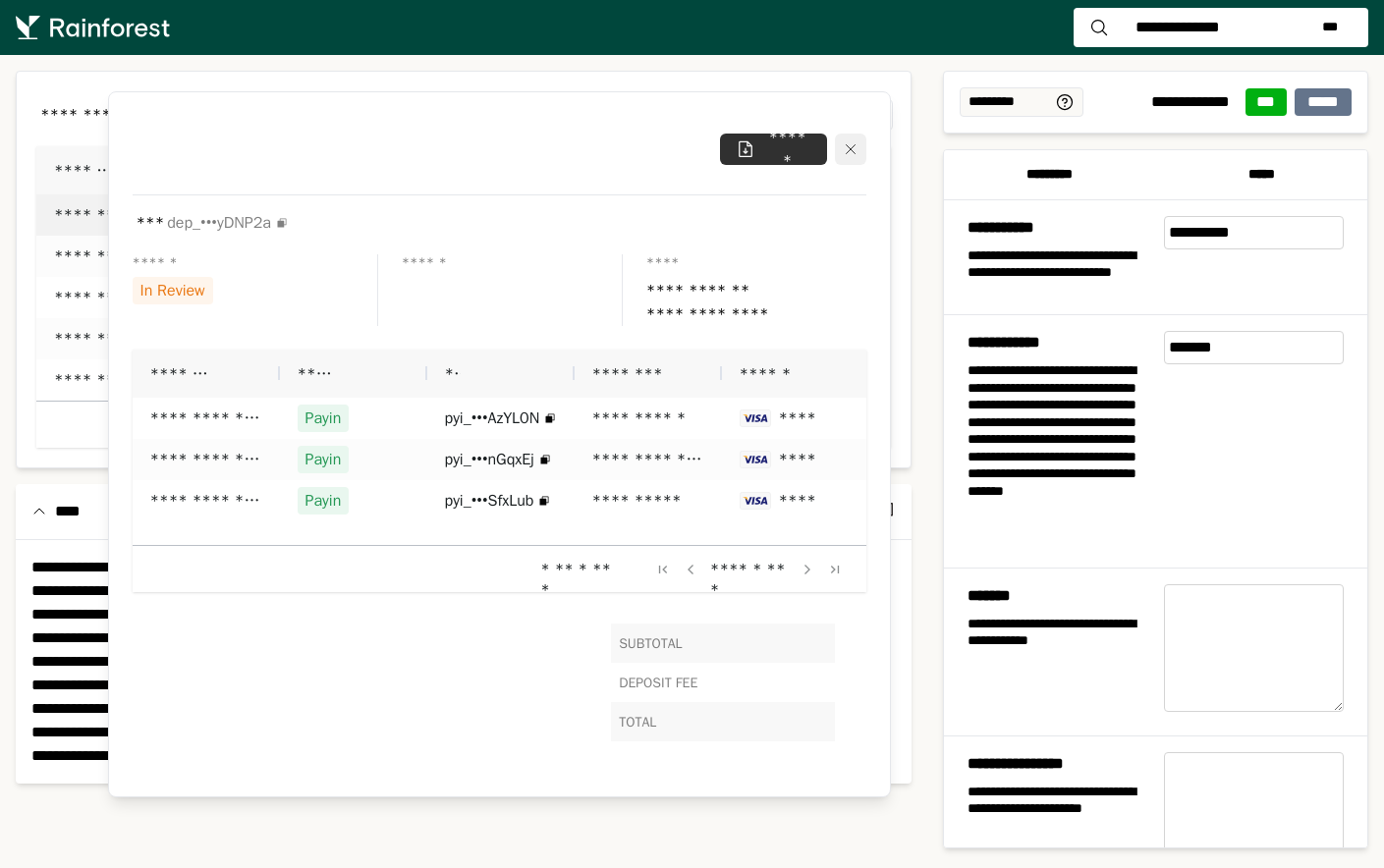 click 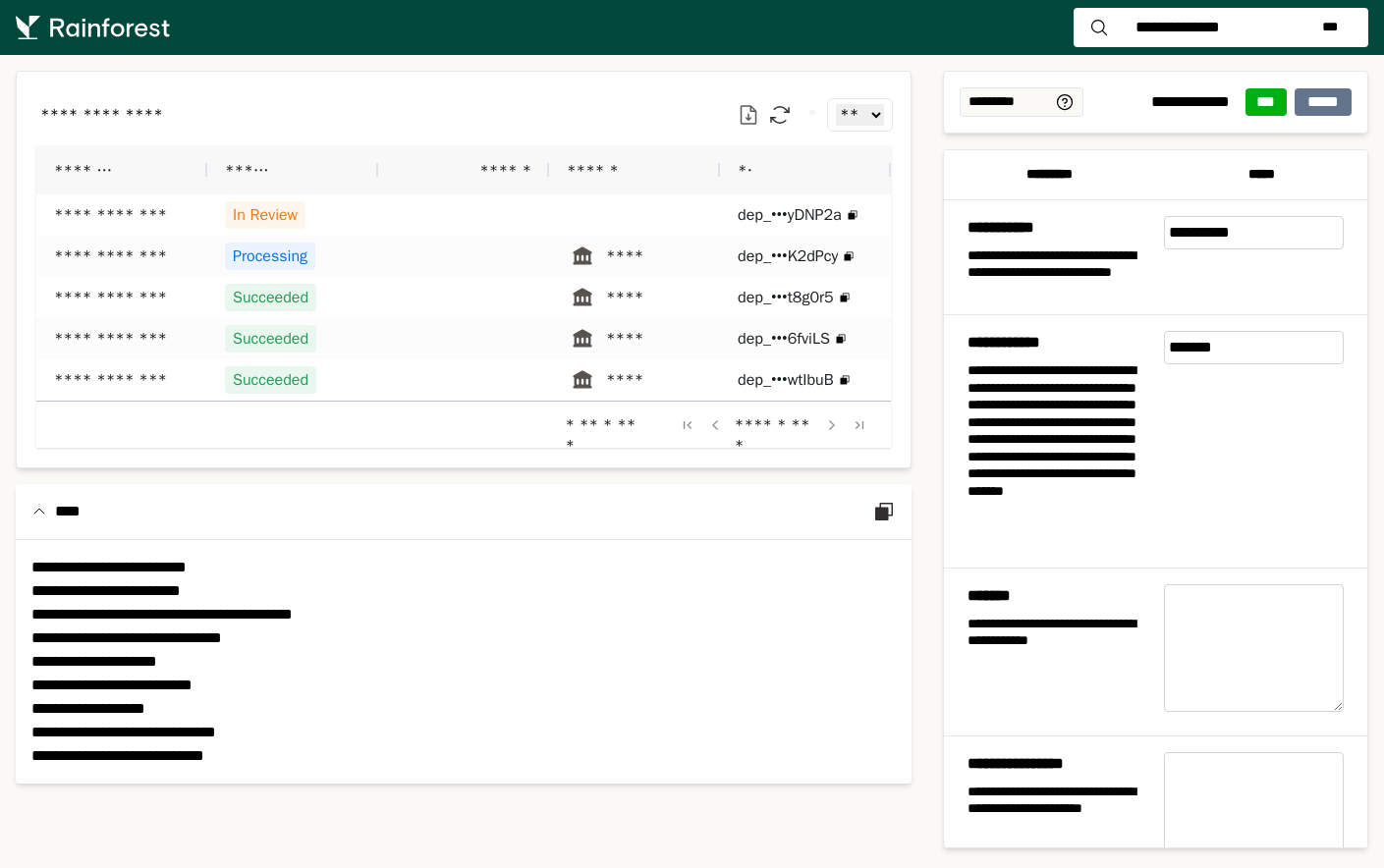 click 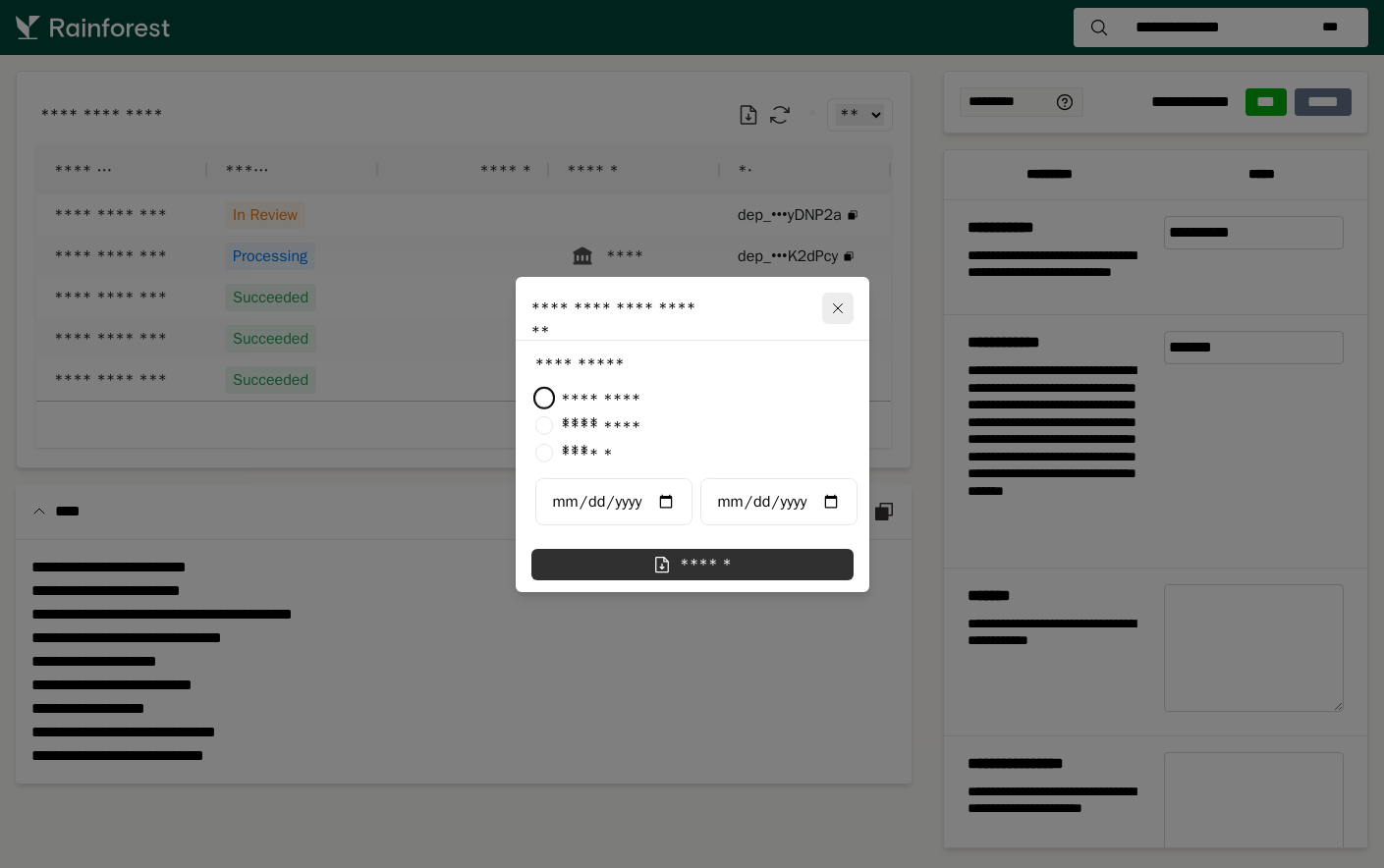 type on "**********" 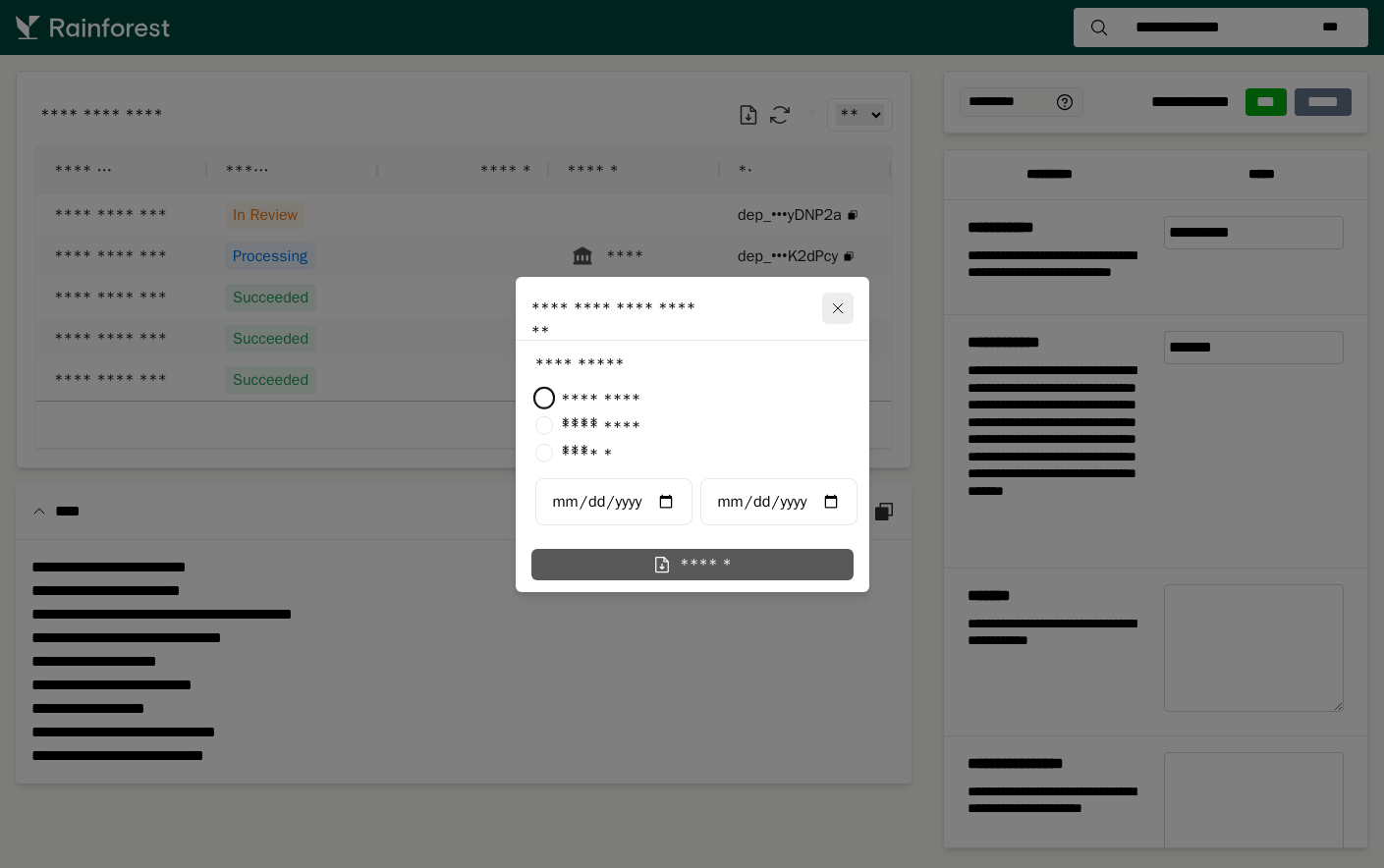 click on "******" at bounding box center [692, 565] 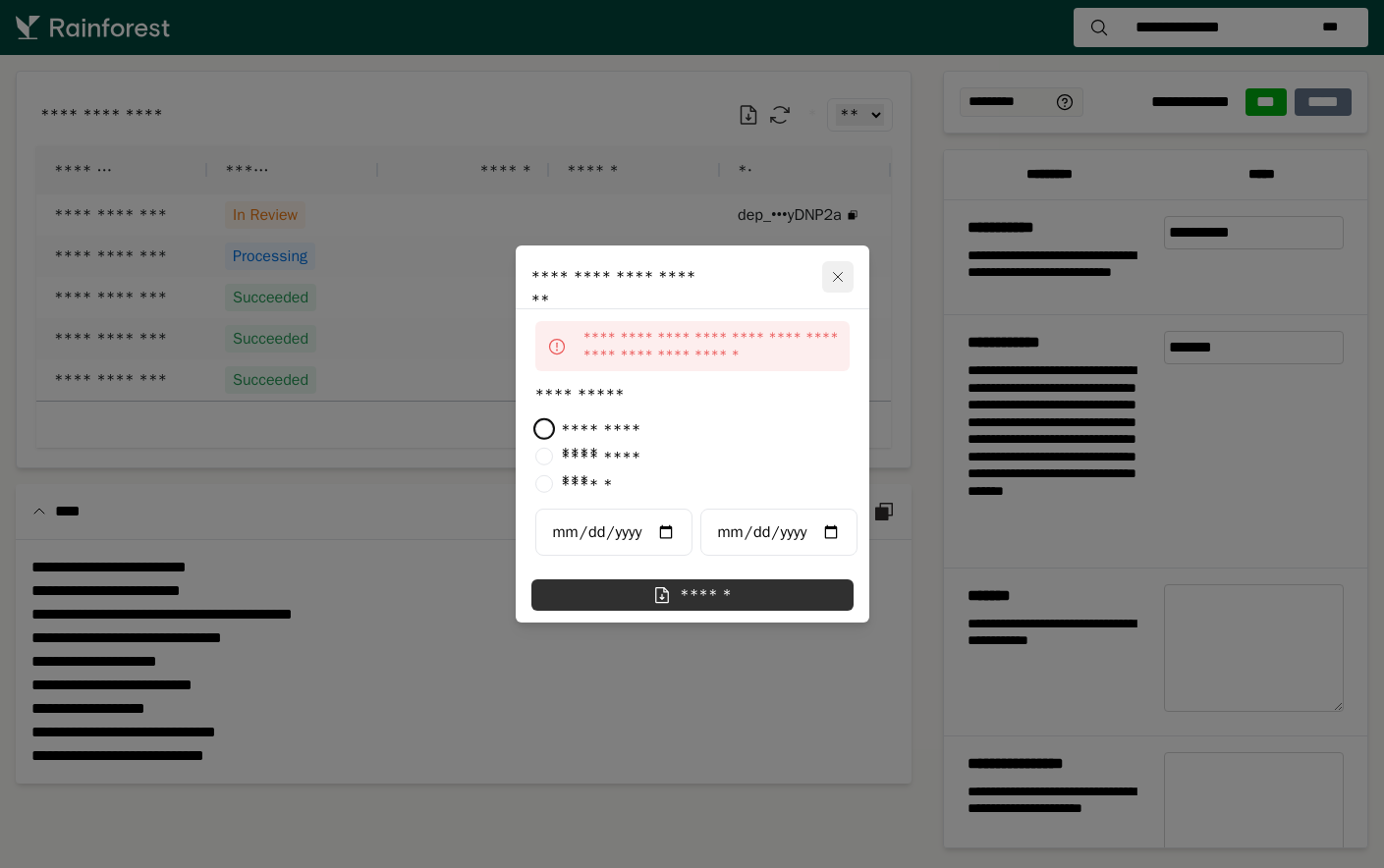 click 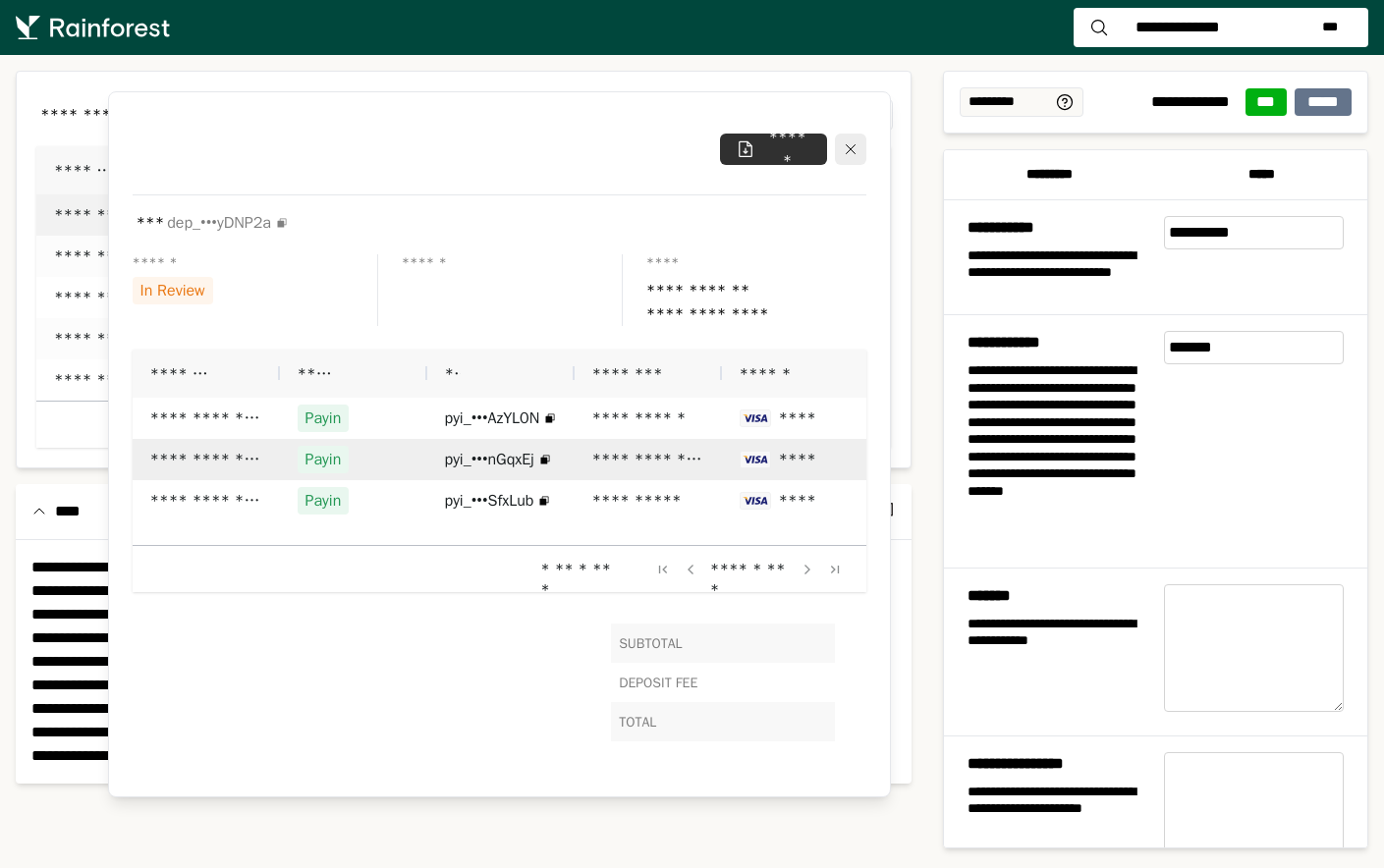 scroll, scrollTop: 0, scrollLeft: 26, axis: horizontal 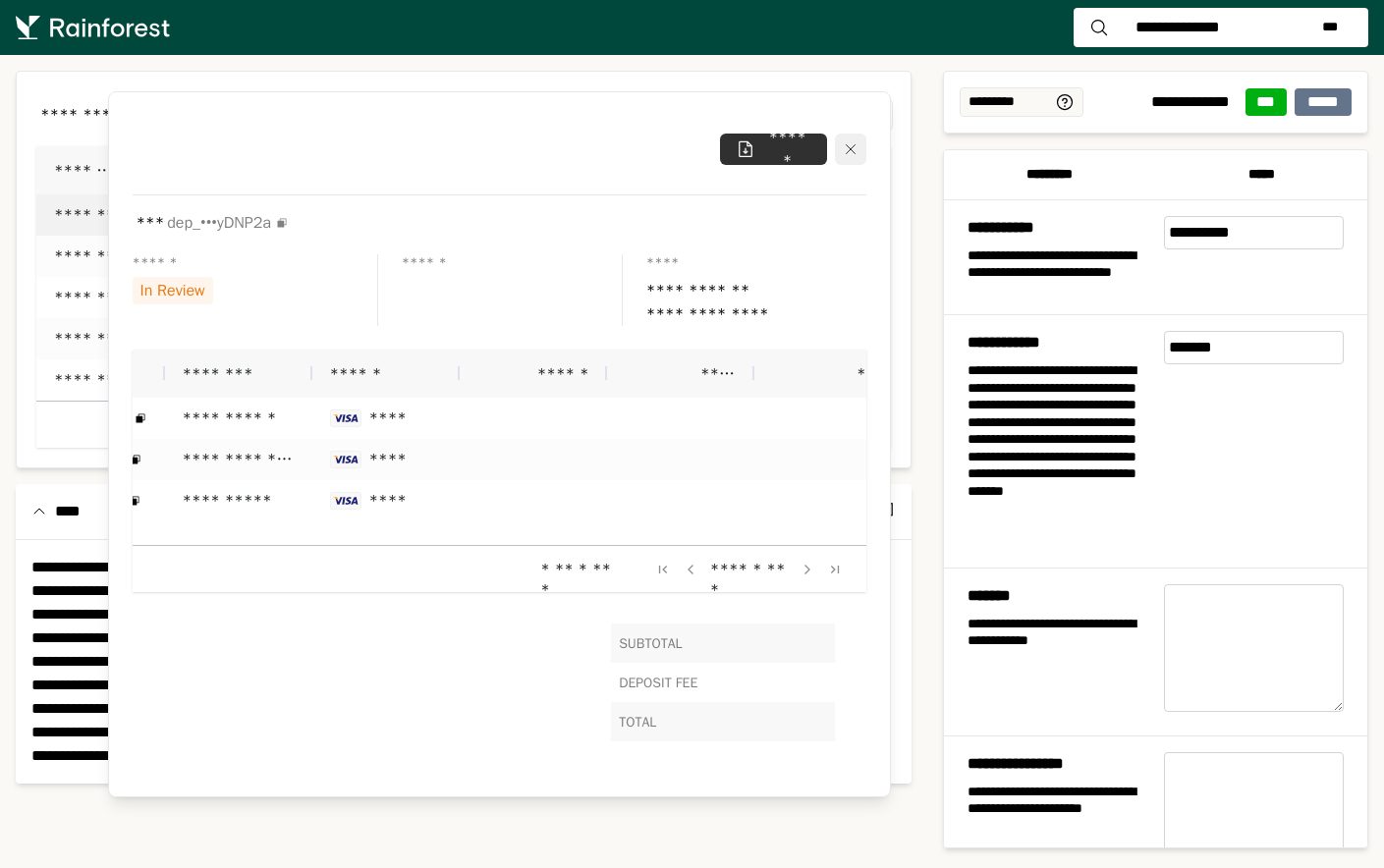 click at bounding box center (851, 149) 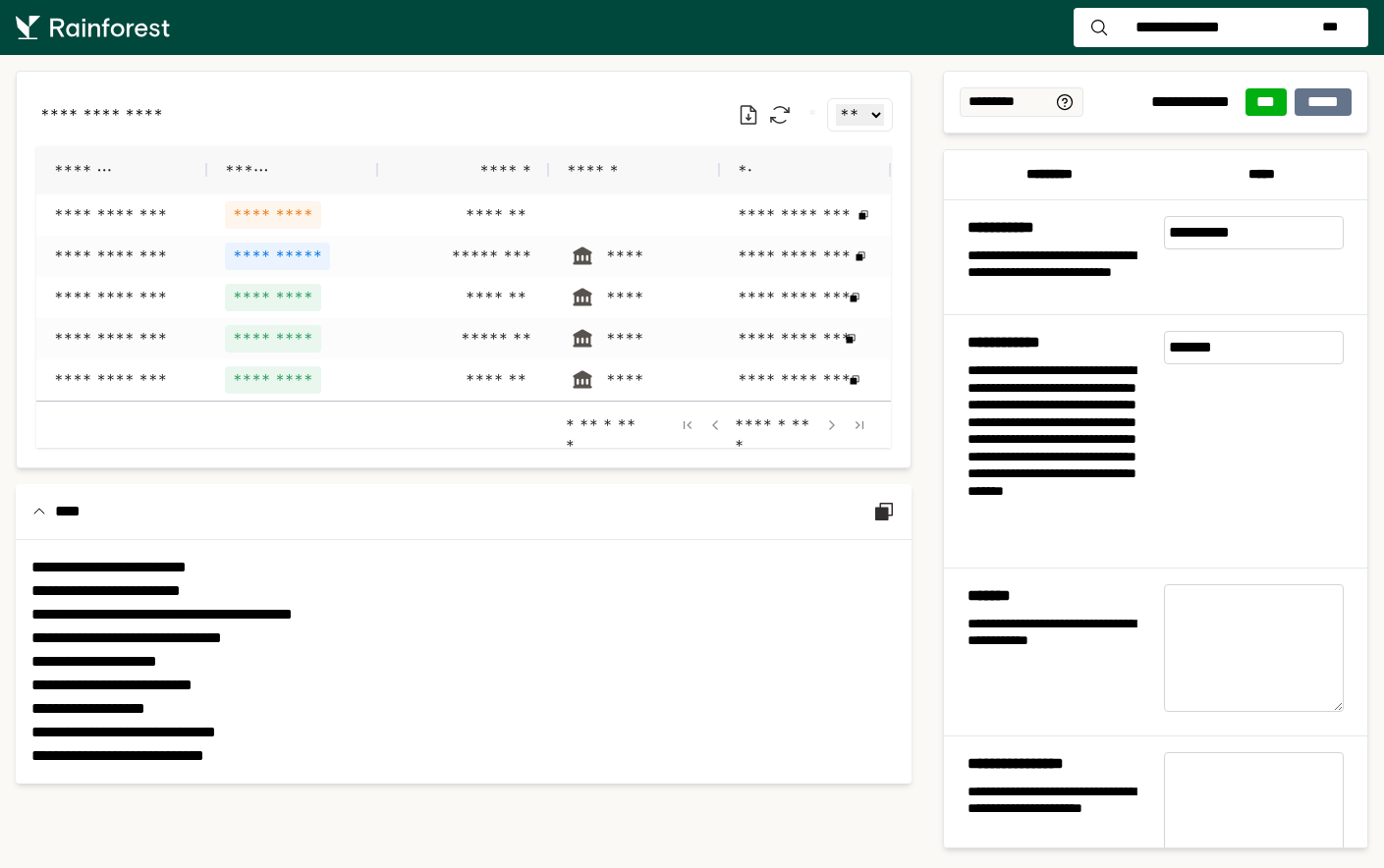 scroll, scrollTop: 0, scrollLeft: 0, axis: both 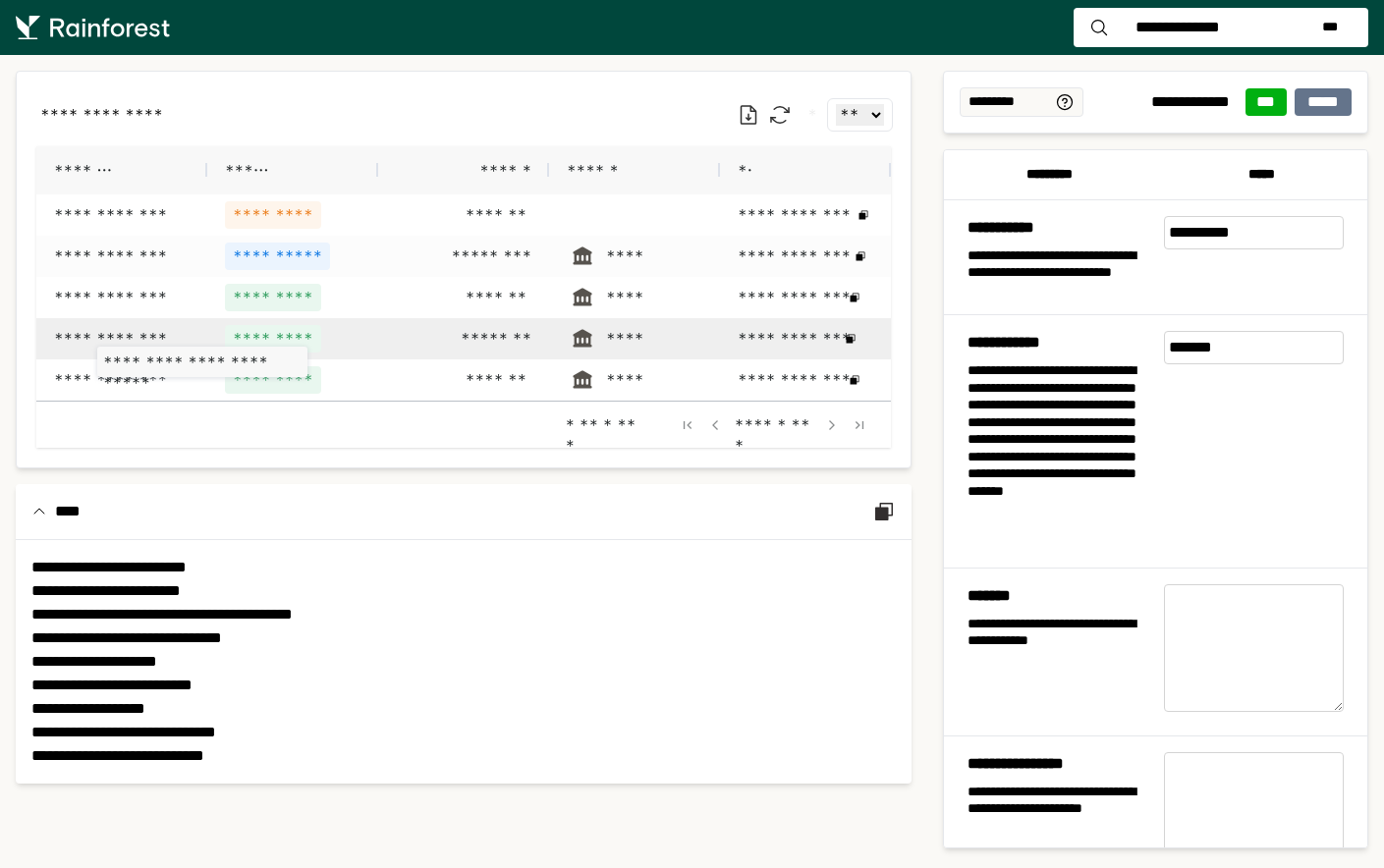 click on "**********" at bounding box center (122, 339) 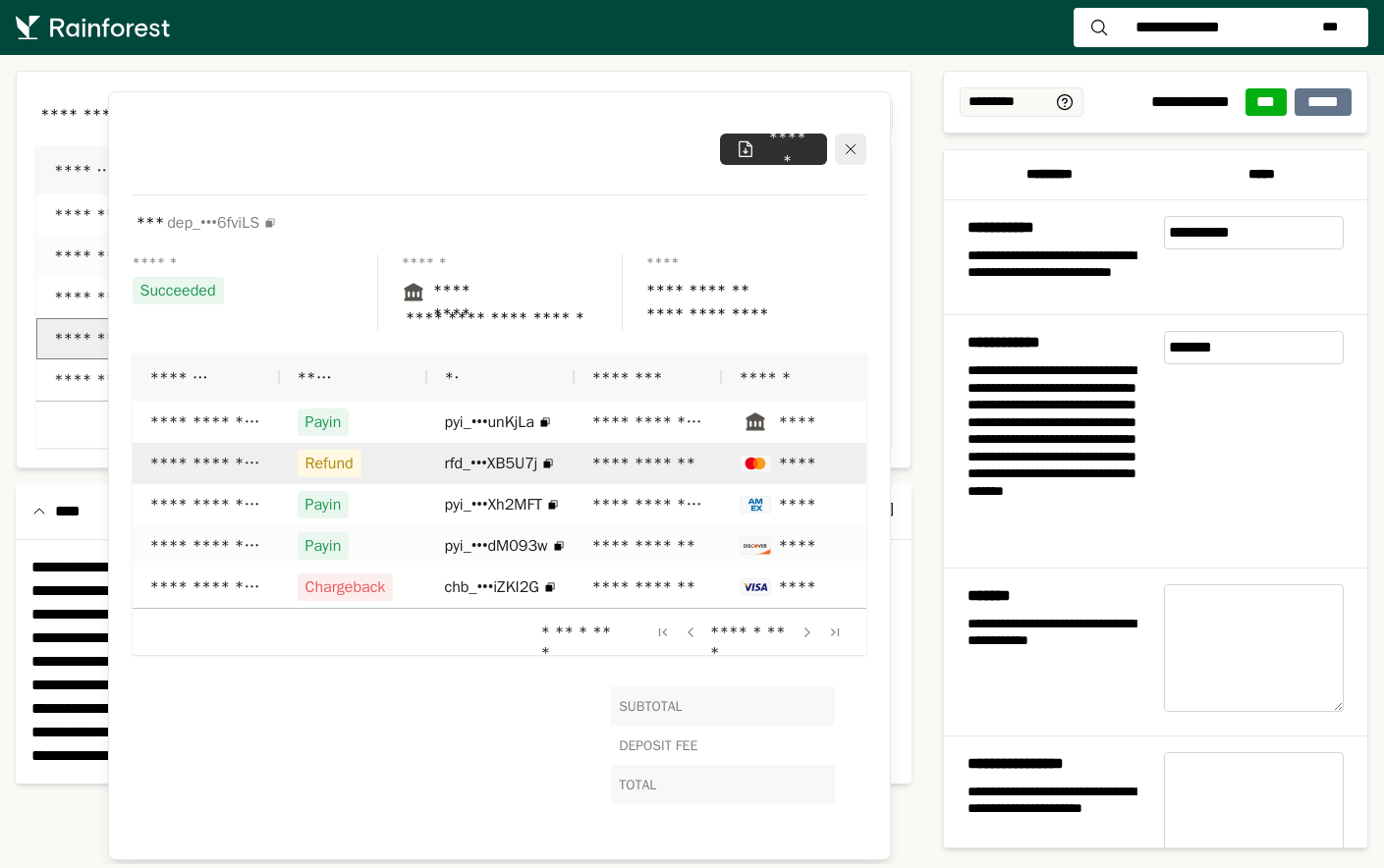 scroll, scrollTop: 0, scrollLeft: 196, axis: horizontal 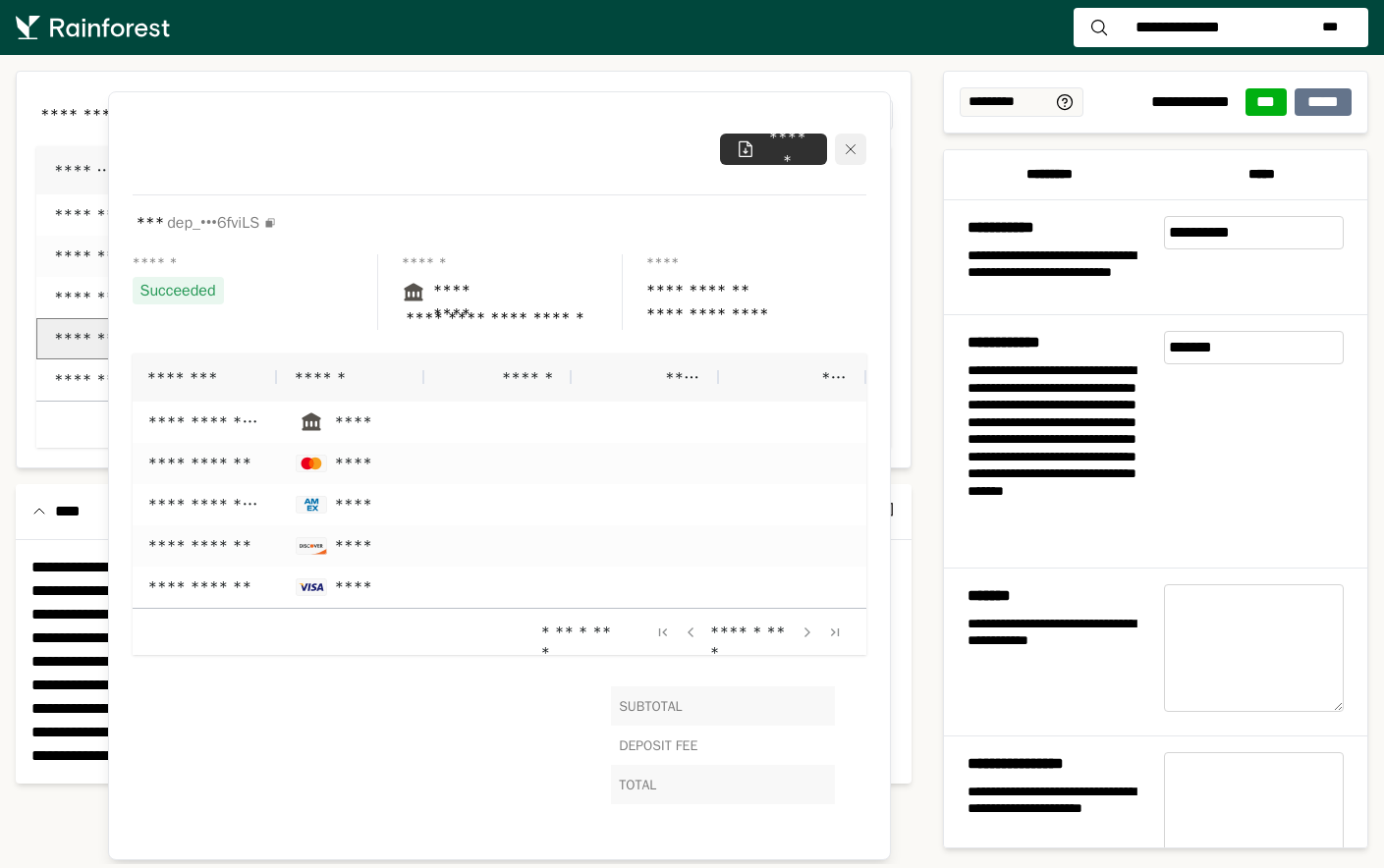 click 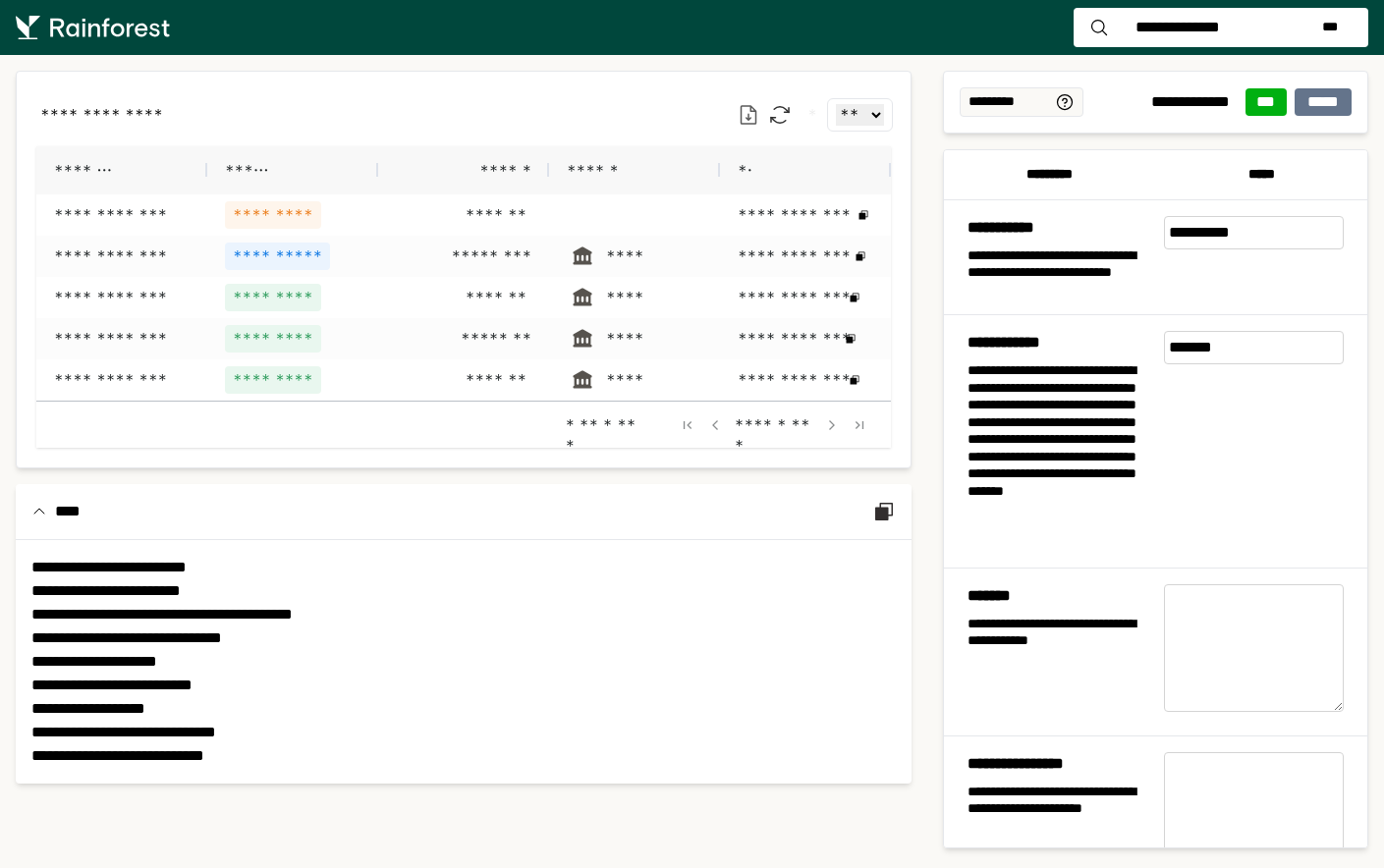 click 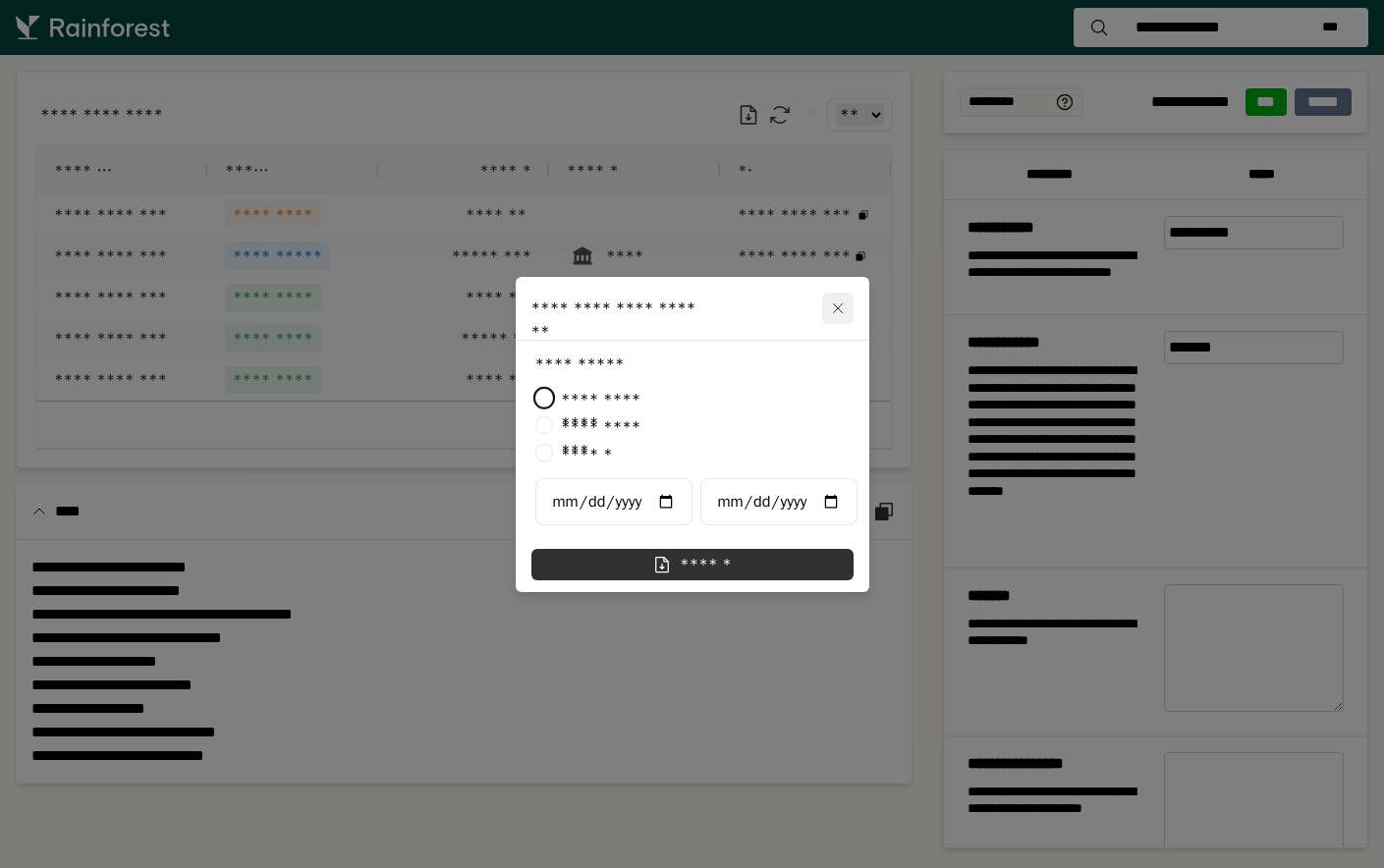 click 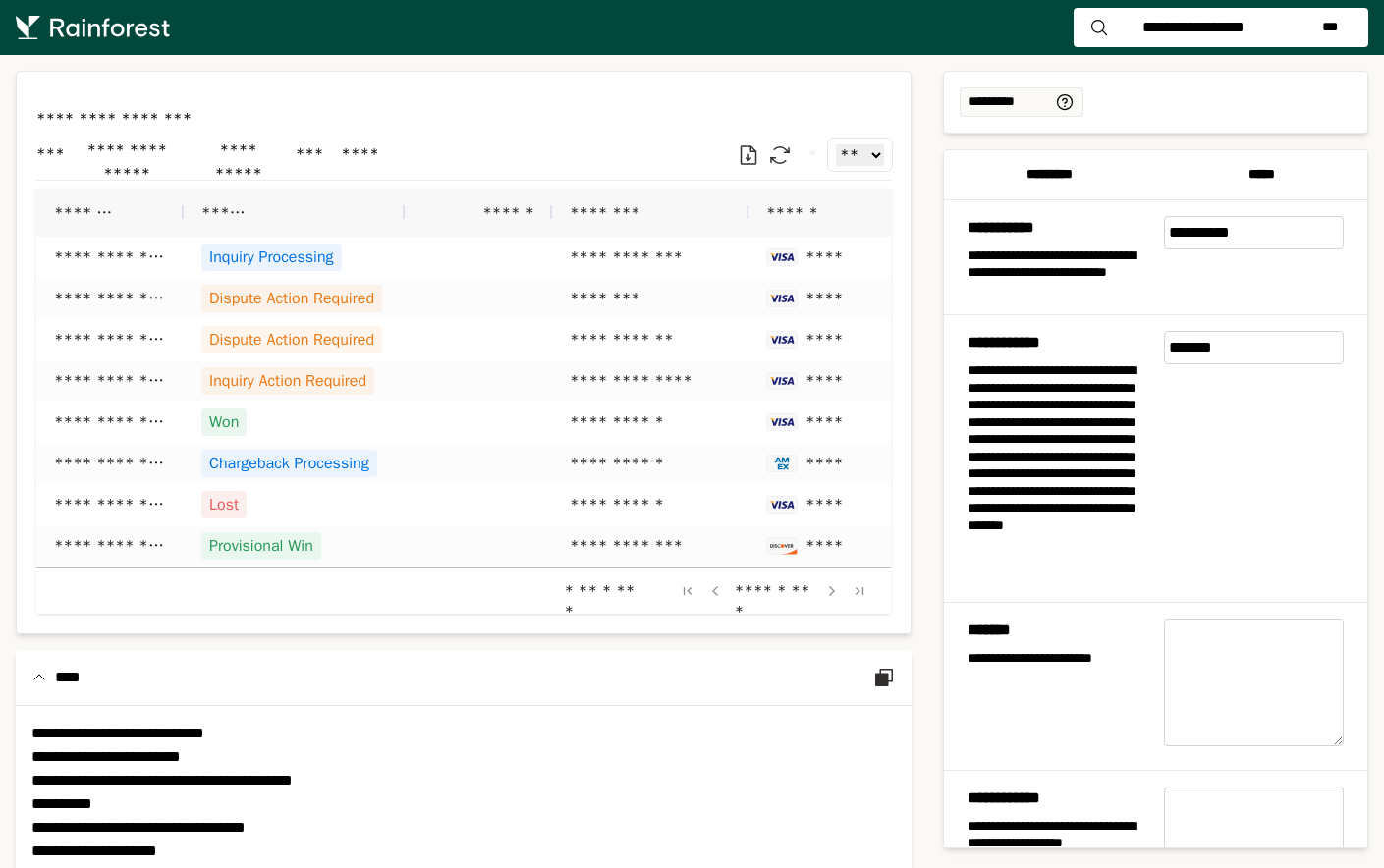 scroll, scrollTop: 0, scrollLeft: 0, axis: both 